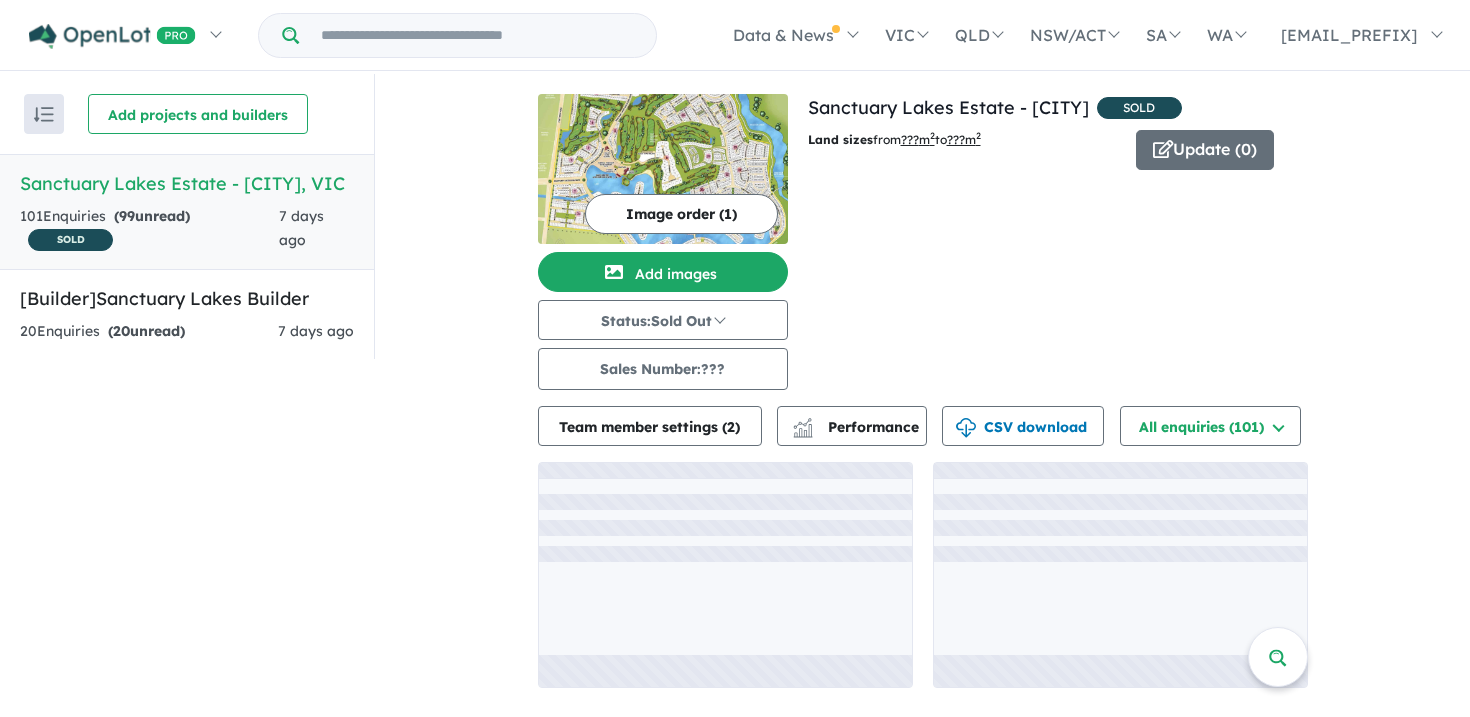 scroll, scrollTop: 0, scrollLeft: 0, axis: both 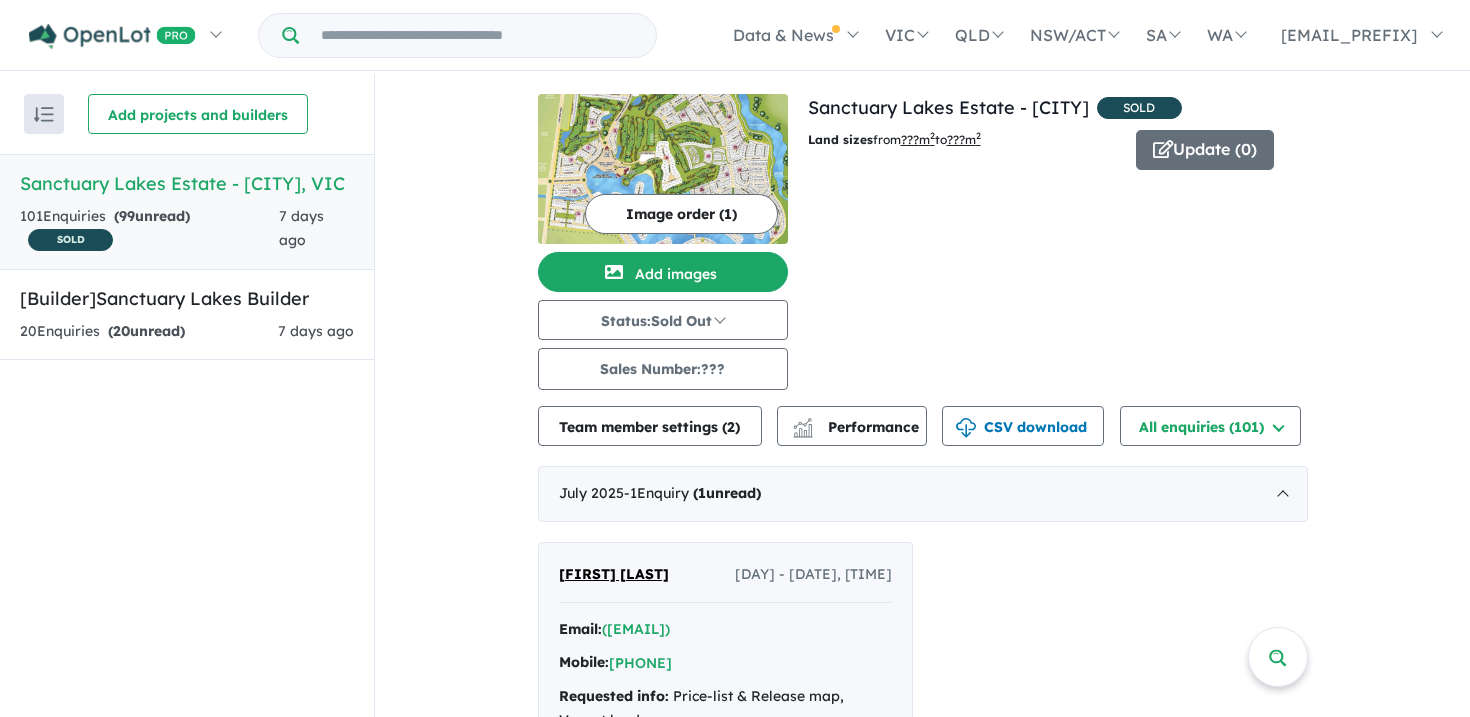 click on "View all projects in your account [LOCATION] SOLD Land sizes from ??? m 2 to ???m 2 Update (0) 101 Enquiries (99 unread) SOLD 7 days ago Image order (1) Add images Status: Sold Out In Planning Coming Soon Selling Now Sold Out Sales Number: ??? Land sizes from ??? m 2 to ???m 2 Update (0) Team member settings (2) Performance CSV download All enquiries (101) All enquiries (101) Unread (99) Assigned (0) Re-engage (0) Appointment (0) Made an offer (0) Holding deposit (0) Contract signed (1) Full deposit (0) Not suitable (0) Bought elsewhere (0) Builder / Agent (0) Duplicate (0) No response (1) Team member settings (2) Performance CSV download All enquiries (101) All enquiries (101) Unread (99) Assigned (0) Re-engage (0) Appointment (0) Made an offer (0) Holding deposit (0) Contract signed (1) Full deposit (0) Not suitable (0) Bought elsewhere (0) Builder / Agent (0) Duplicate" at bounding box center [922, 1787] 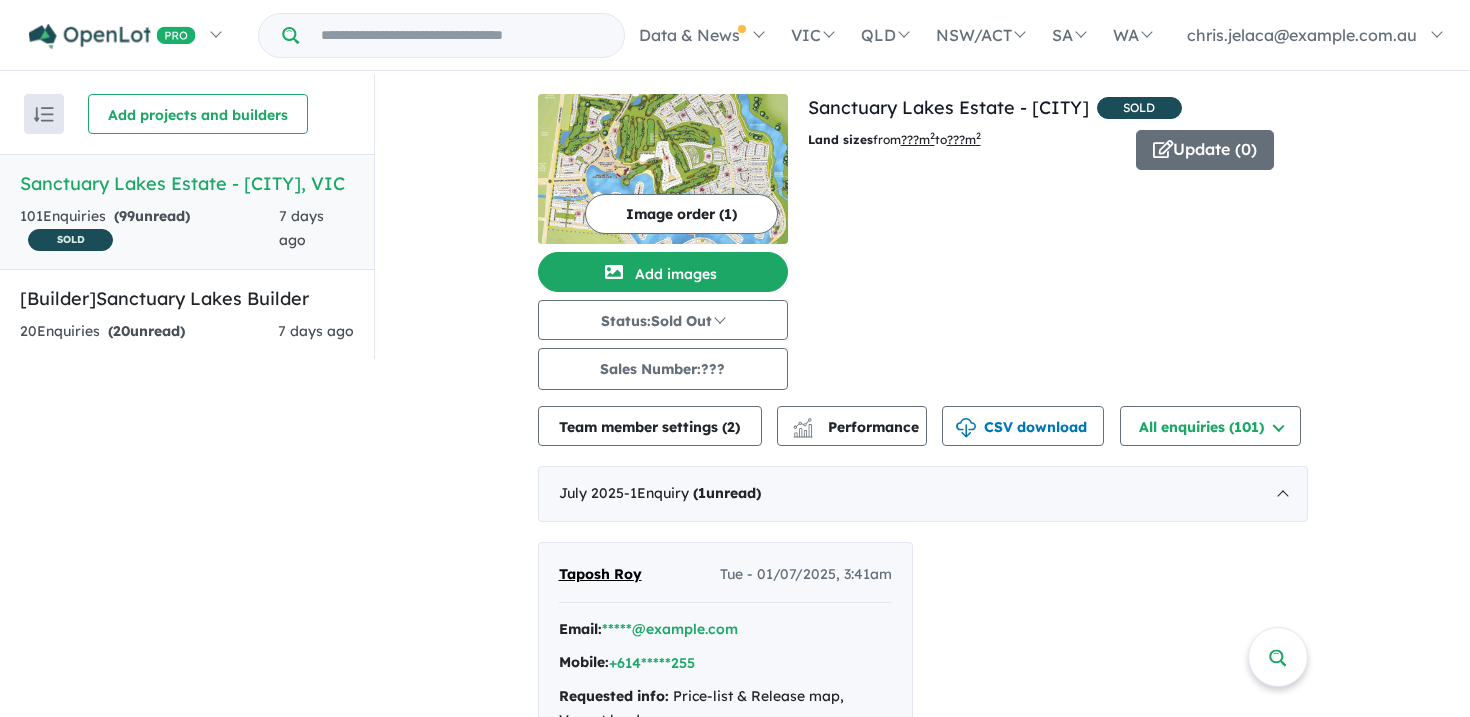 scroll, scrollTop: 0, scrollLeft: 0, axis: both 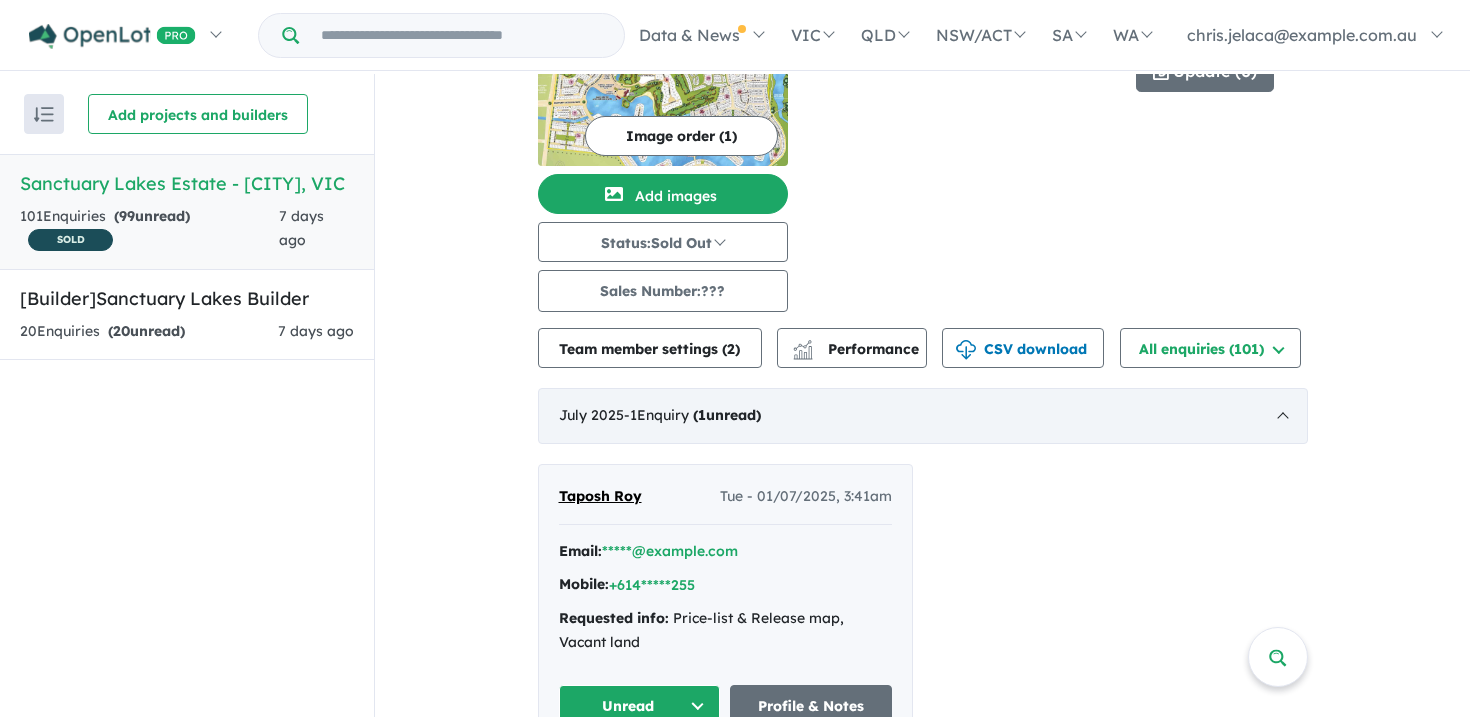 click on "[MONTH] [YEAR] - 1 Enquir y ( 1 unread)" at bounding box center [923, 416] 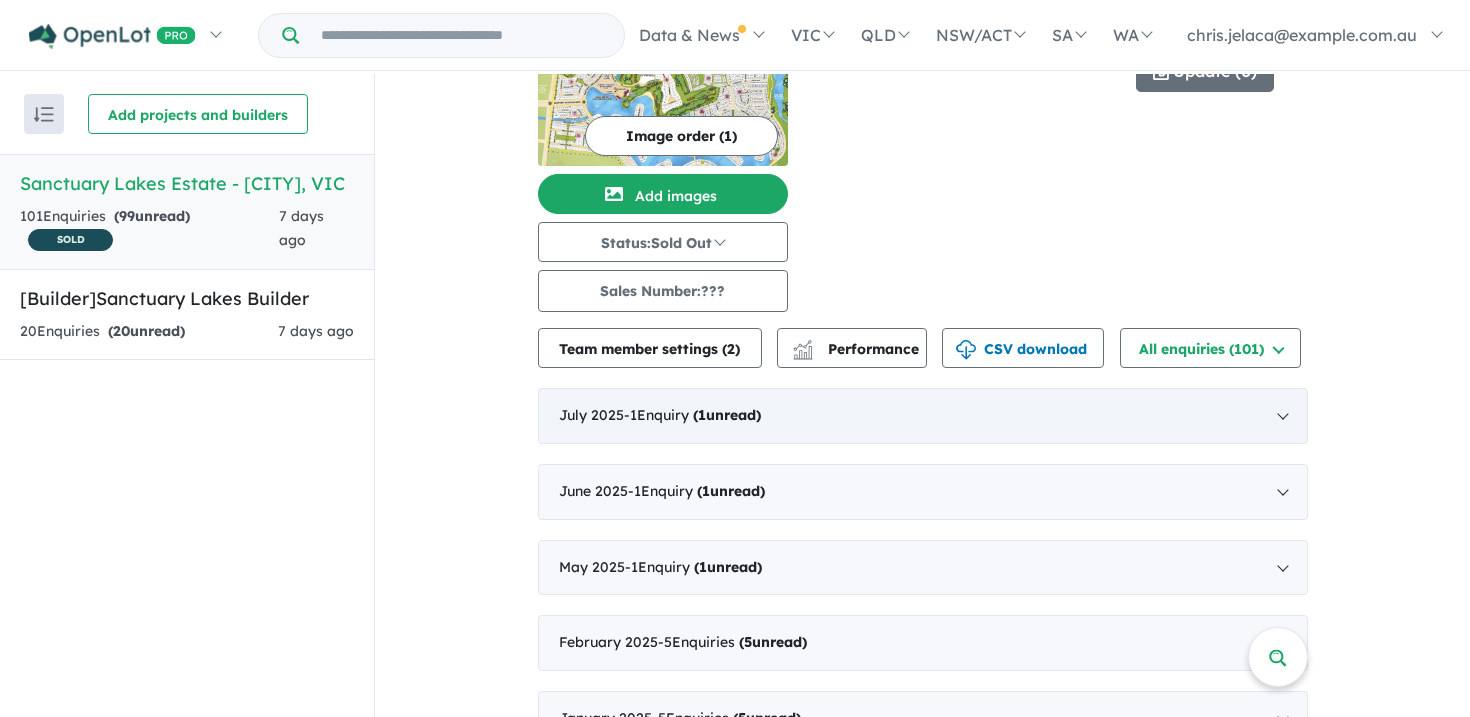click on "[MONTH] [YEAR] - 1 Enquir y ( 1 unread)" at bounding box center (923, 416) 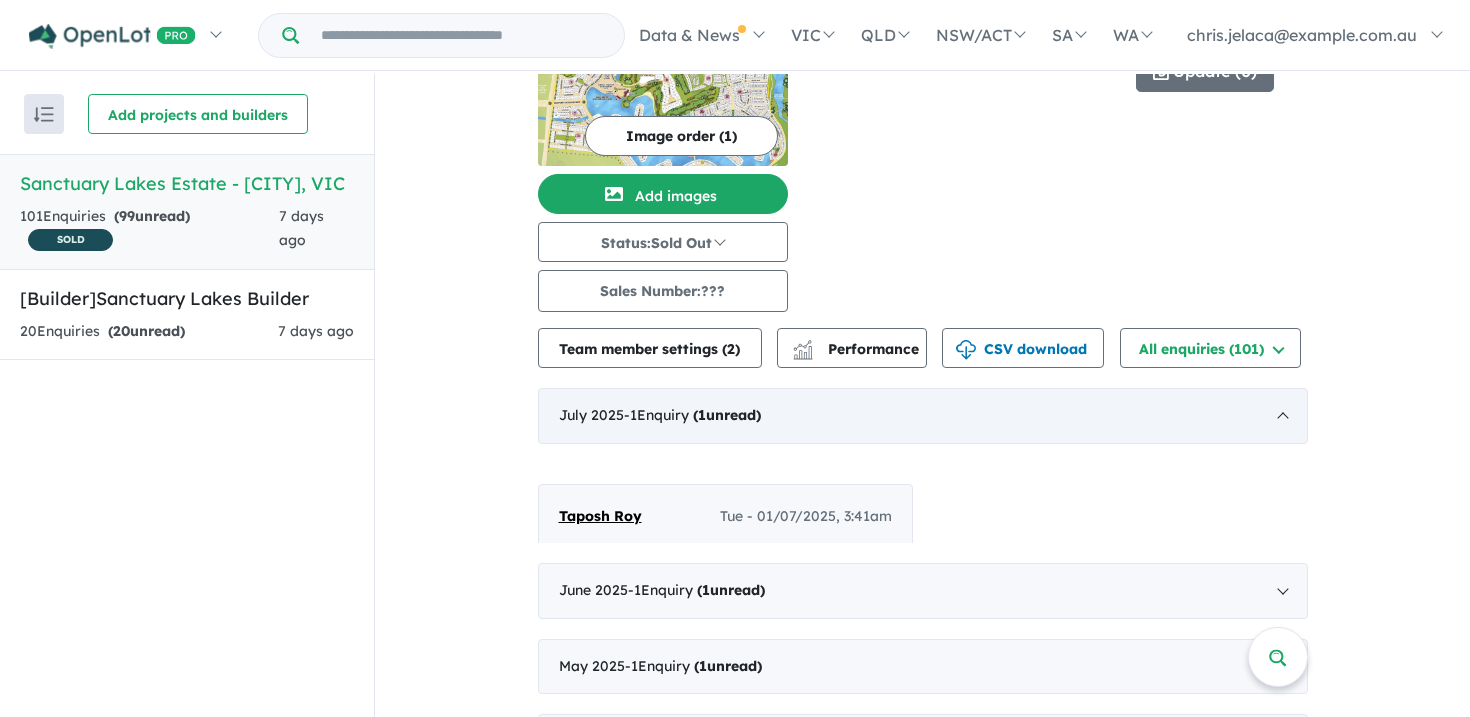 scroll, scrollTop: 2, scrollLeft: 0, axis: vertical 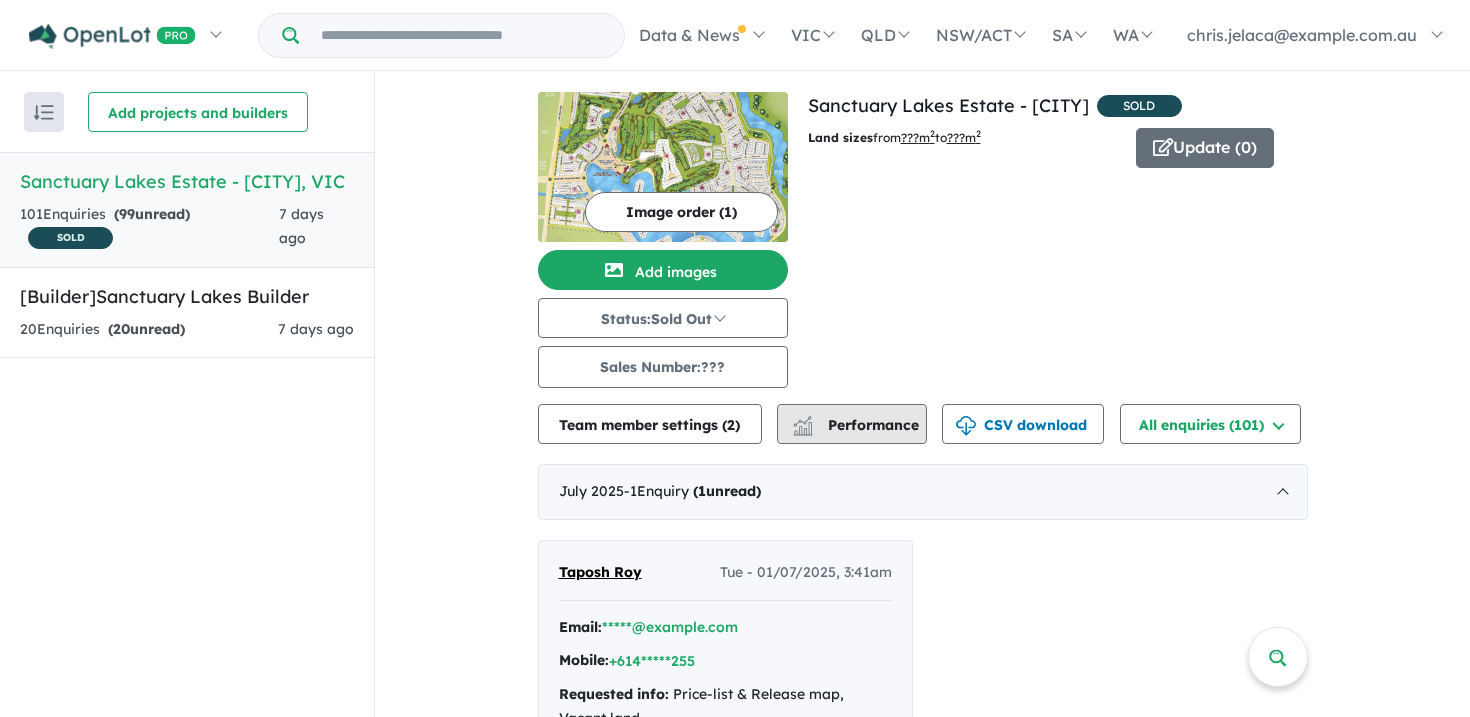 click on "Performance" at bounding box center (857, 425) 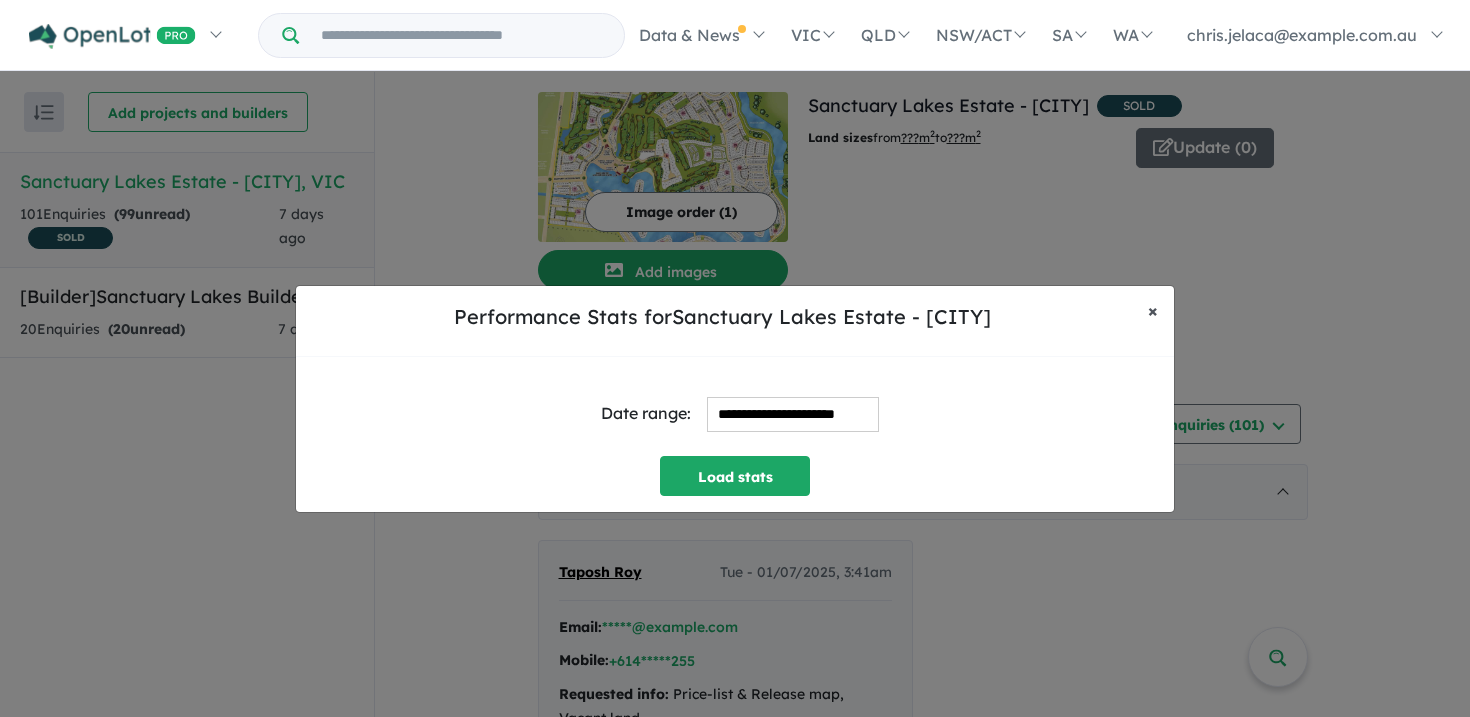 click on "×" at bounding box center (1153, 310) 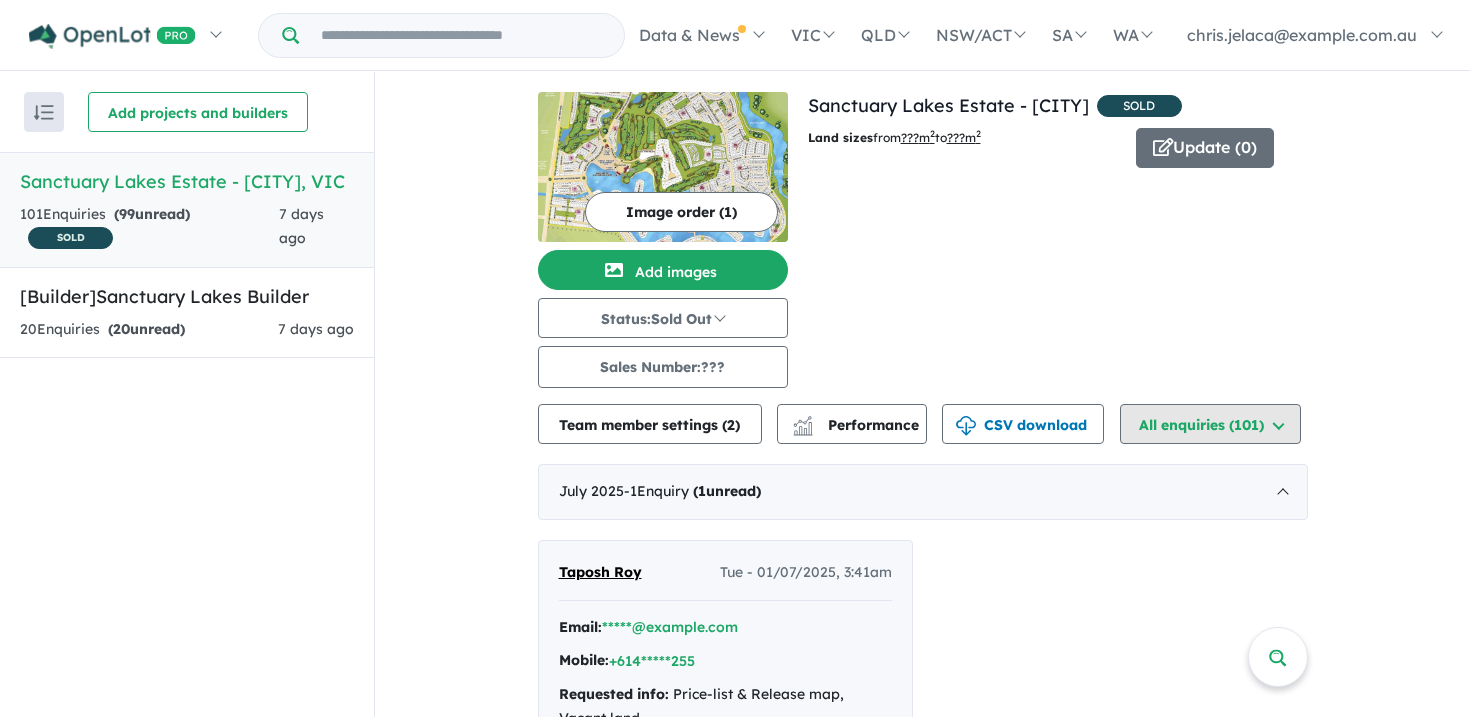 click on "All enquiries ( 101 )" at bounding box center [1210, 424] 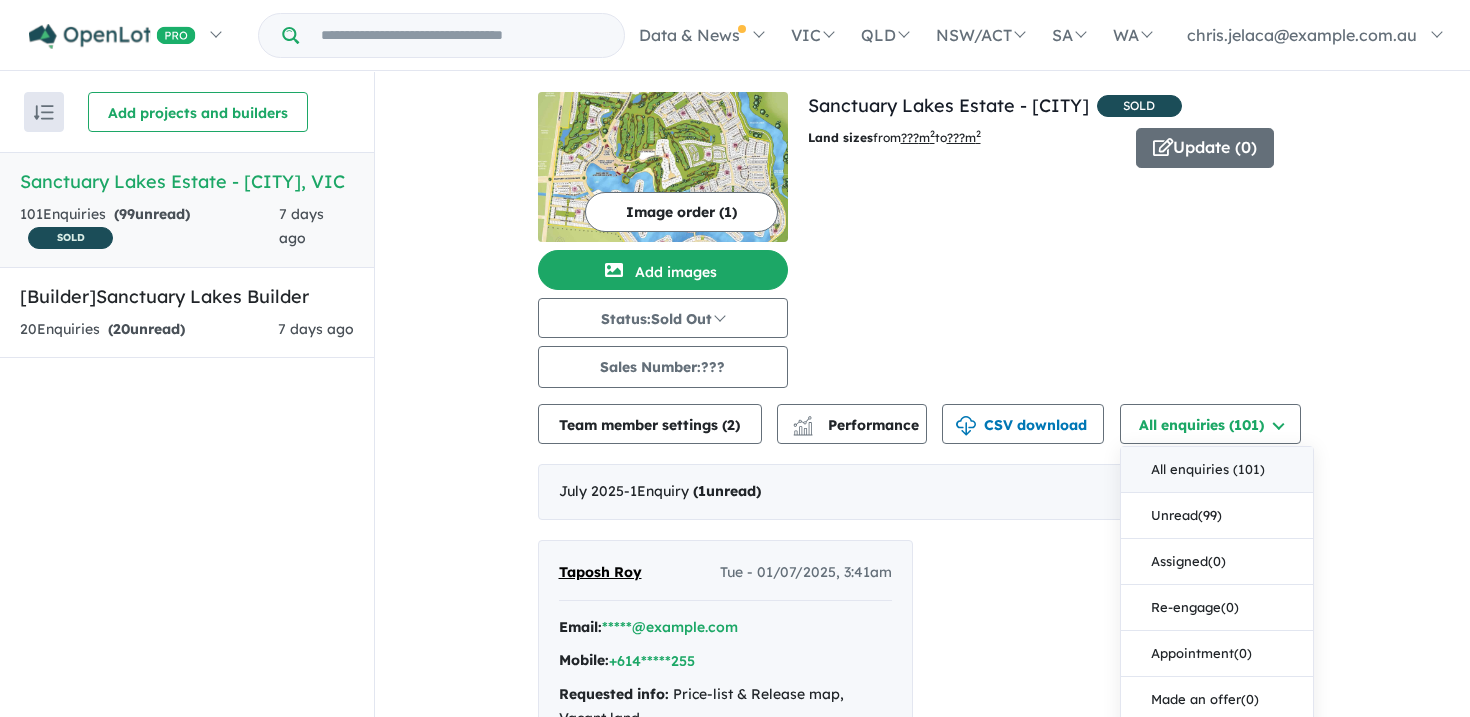click on "View all projects in your account Sanctuary Lakes Estate - [CITY] SOLD Land sizes from ??? m 2 to ???m 2 Update ( 0 ) 101 Enquir ies ( 99 unread) SOLD 7 days ago" at bounding box center (1058, 240) 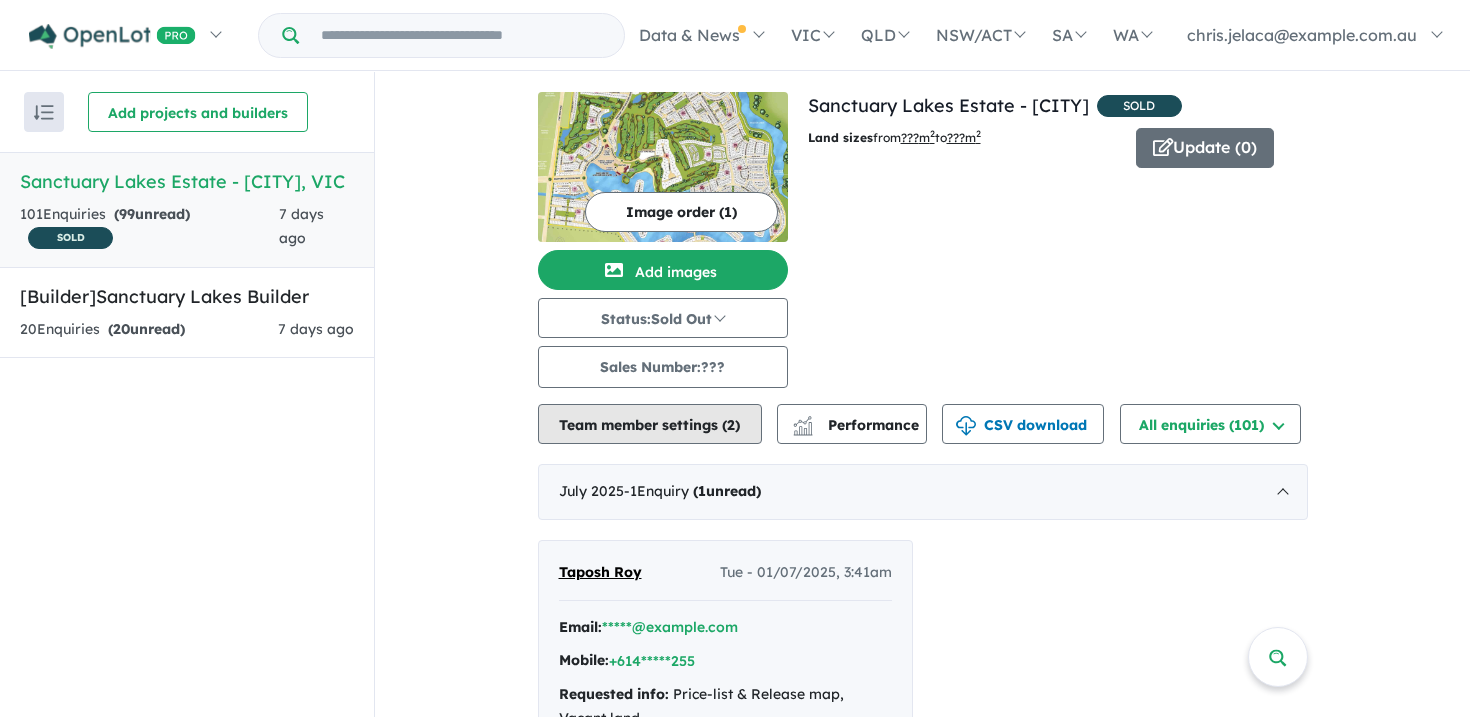 click on "Team member settings ( 2 )" at bounding box center (650, 424) 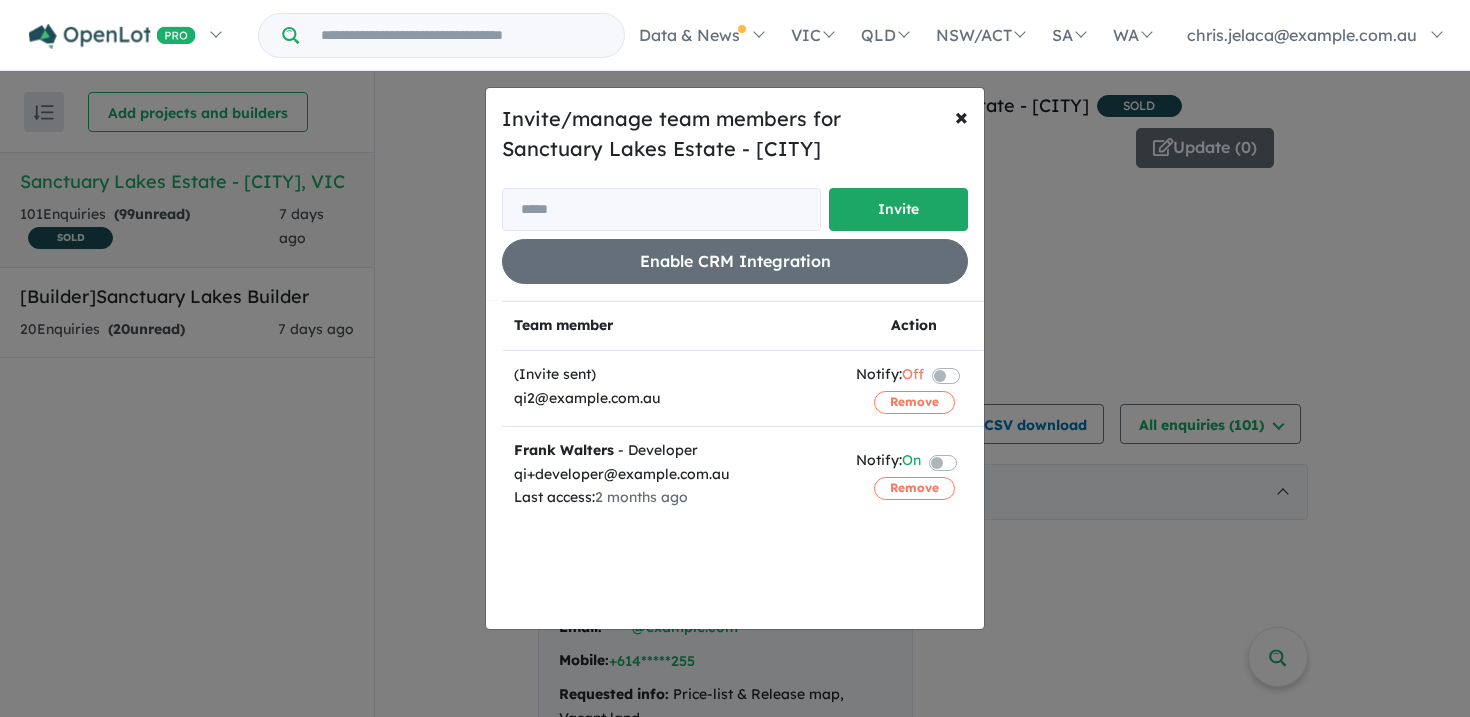 click on "Invite/manage team members for Sanctuary Lakes Estate - [CITY] Invite Enable CRM Integration × Close Team member Action (Invite sent) qi2@example.com.au Notify: Off Remove Frank Walters - Developer qi+developer@example.com.au Last access: 2 months ago Notify: On Remove" at bounding box center (735, 358) 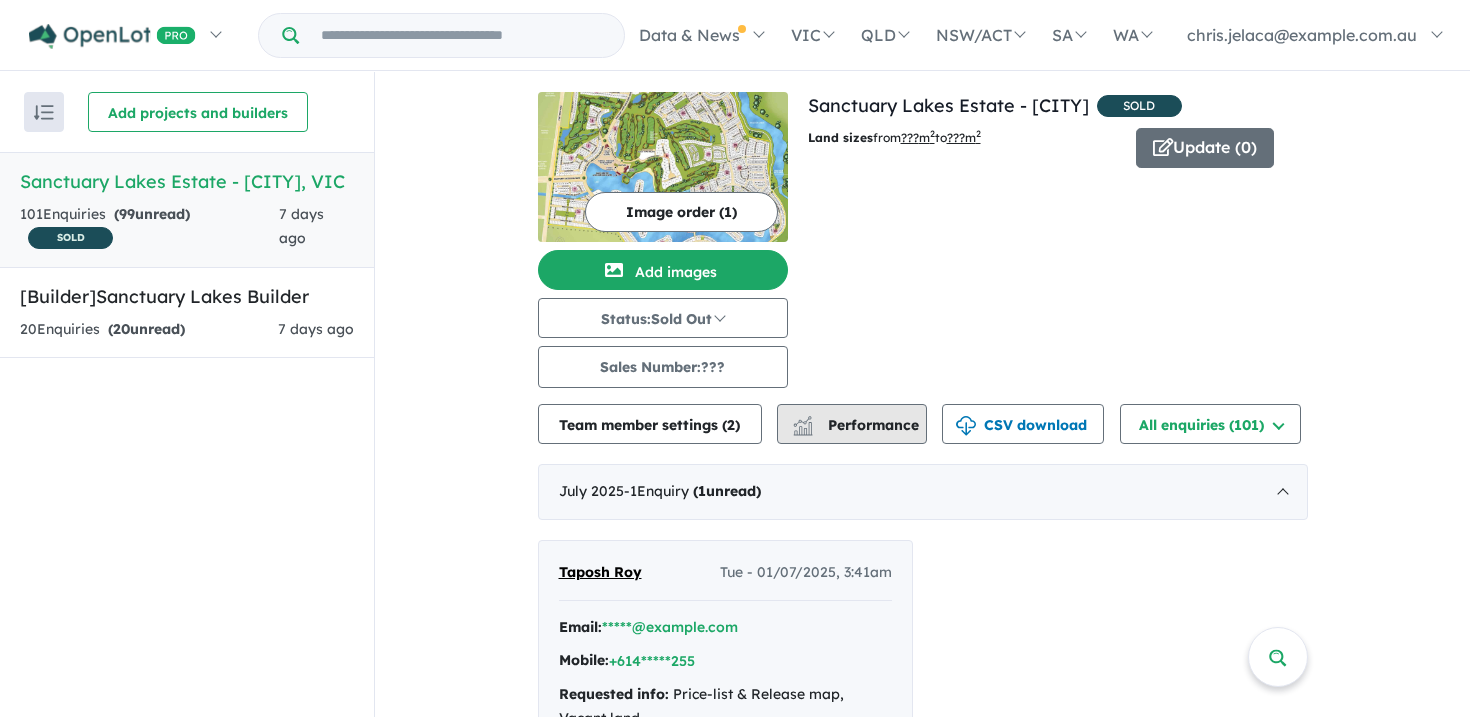click on "Performance" at bounding box center (857, 425) 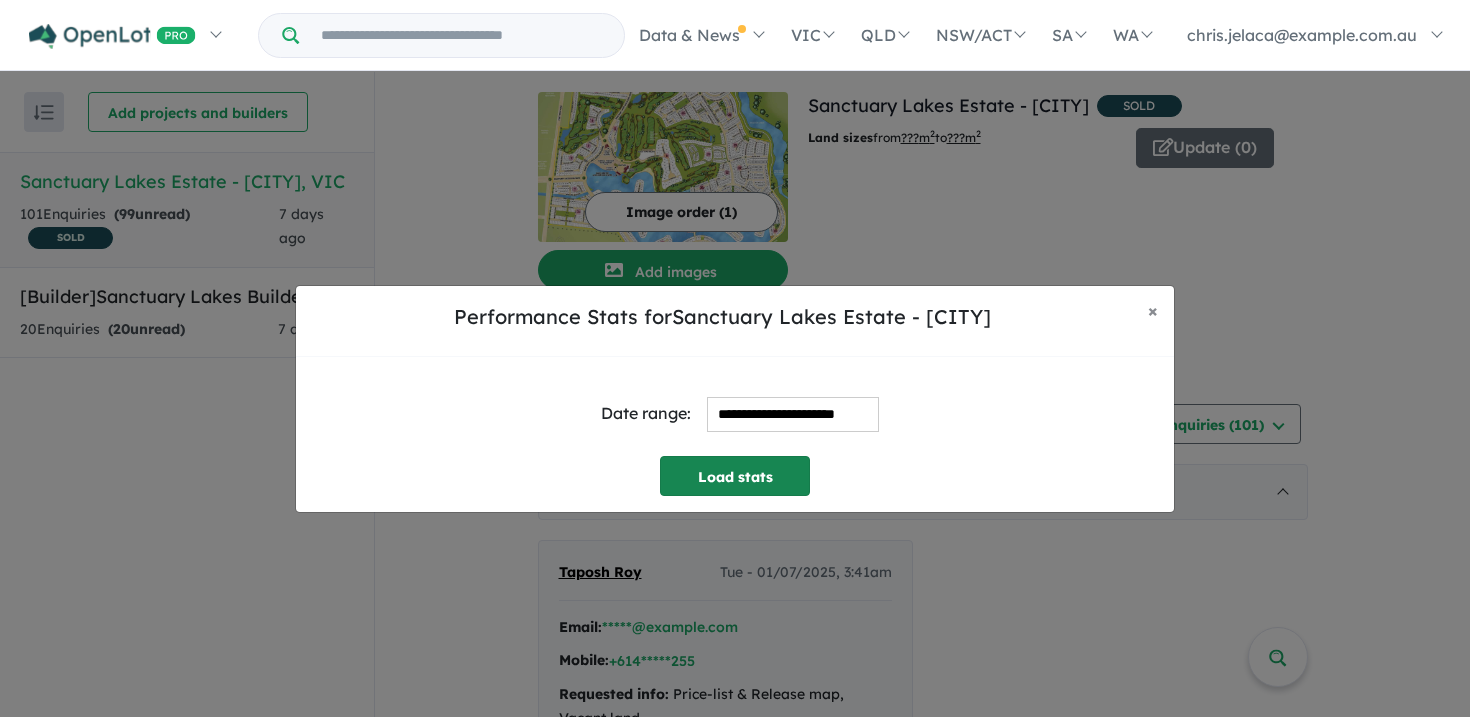click on "Load stats" at bounding box center (735, 476) 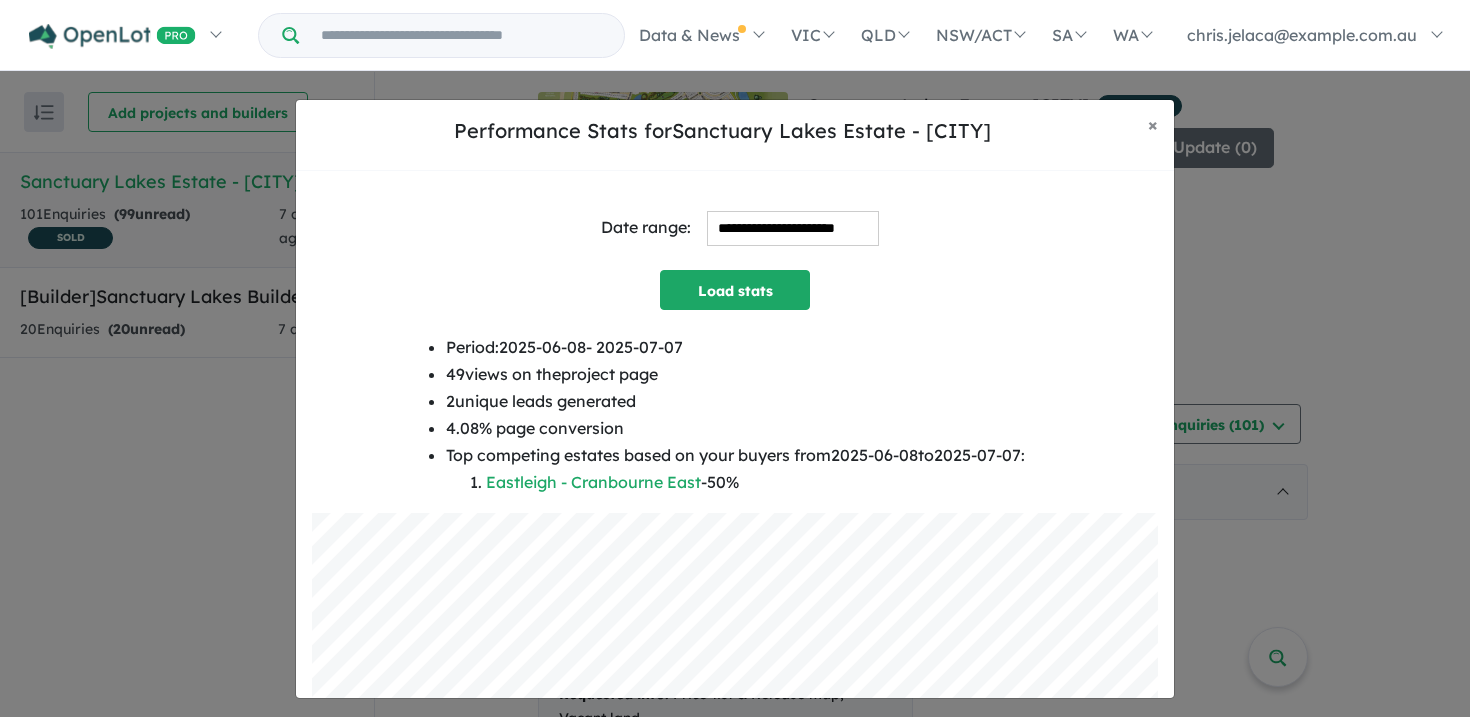 scroll, scrollTop: 1, scrollLeft: 0, axis: vertical 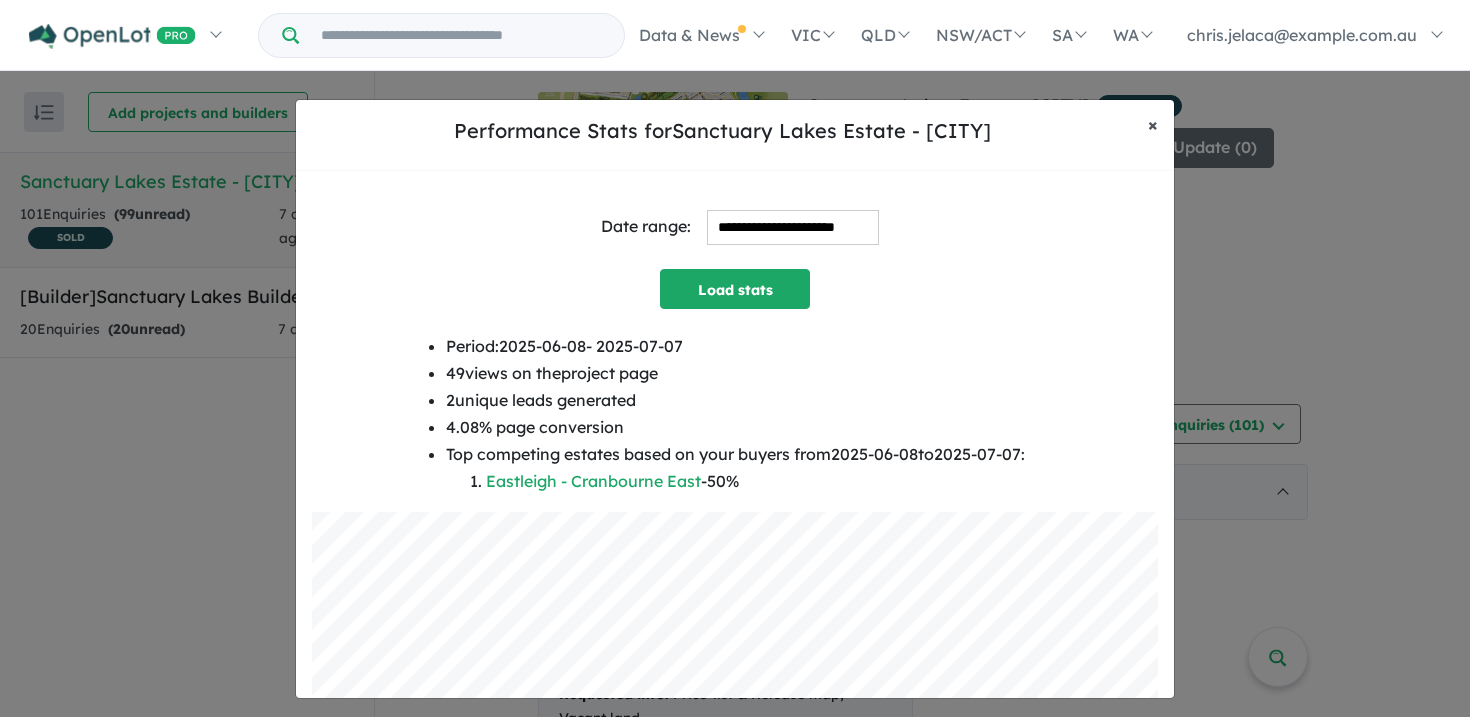 click on "× Close" at bounding box center [1153, 125] 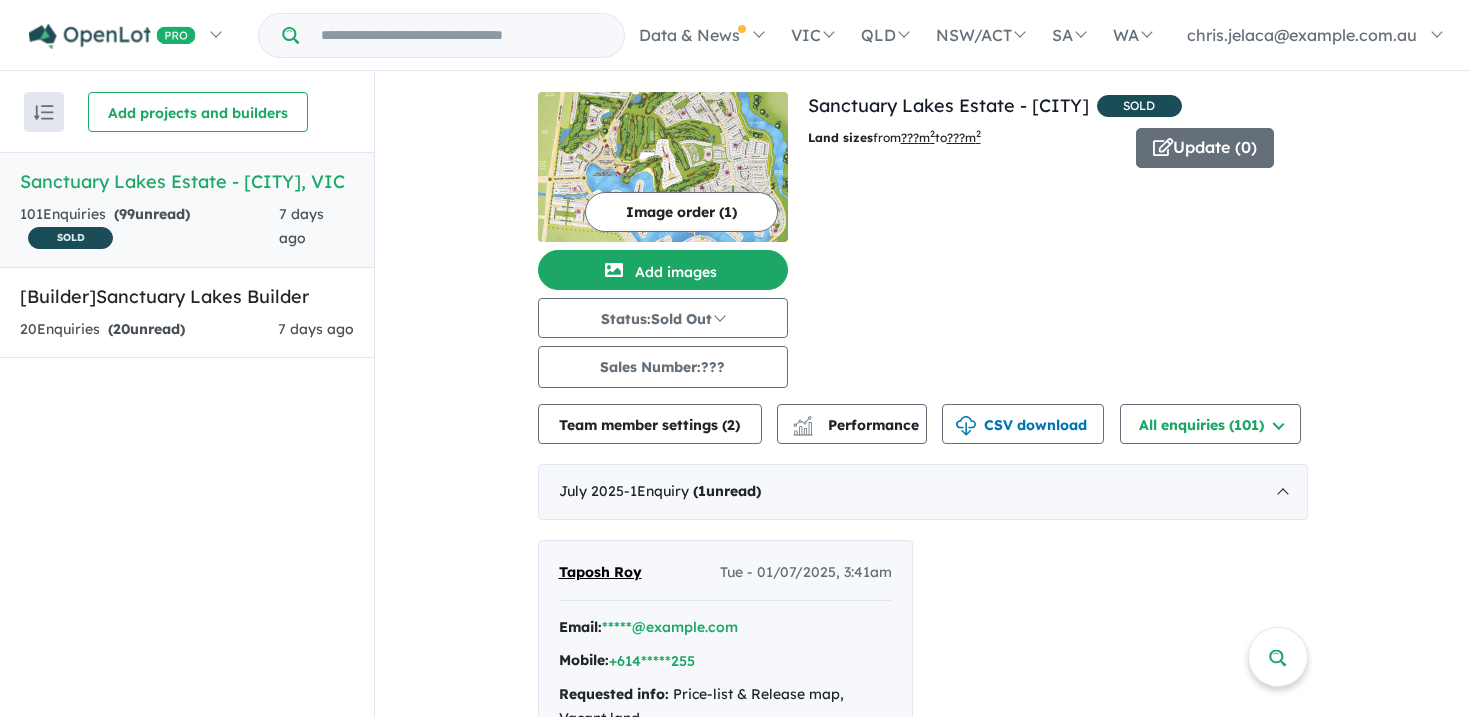 scroll, scrollTop: 0, scrollLeft: 0, axis: both 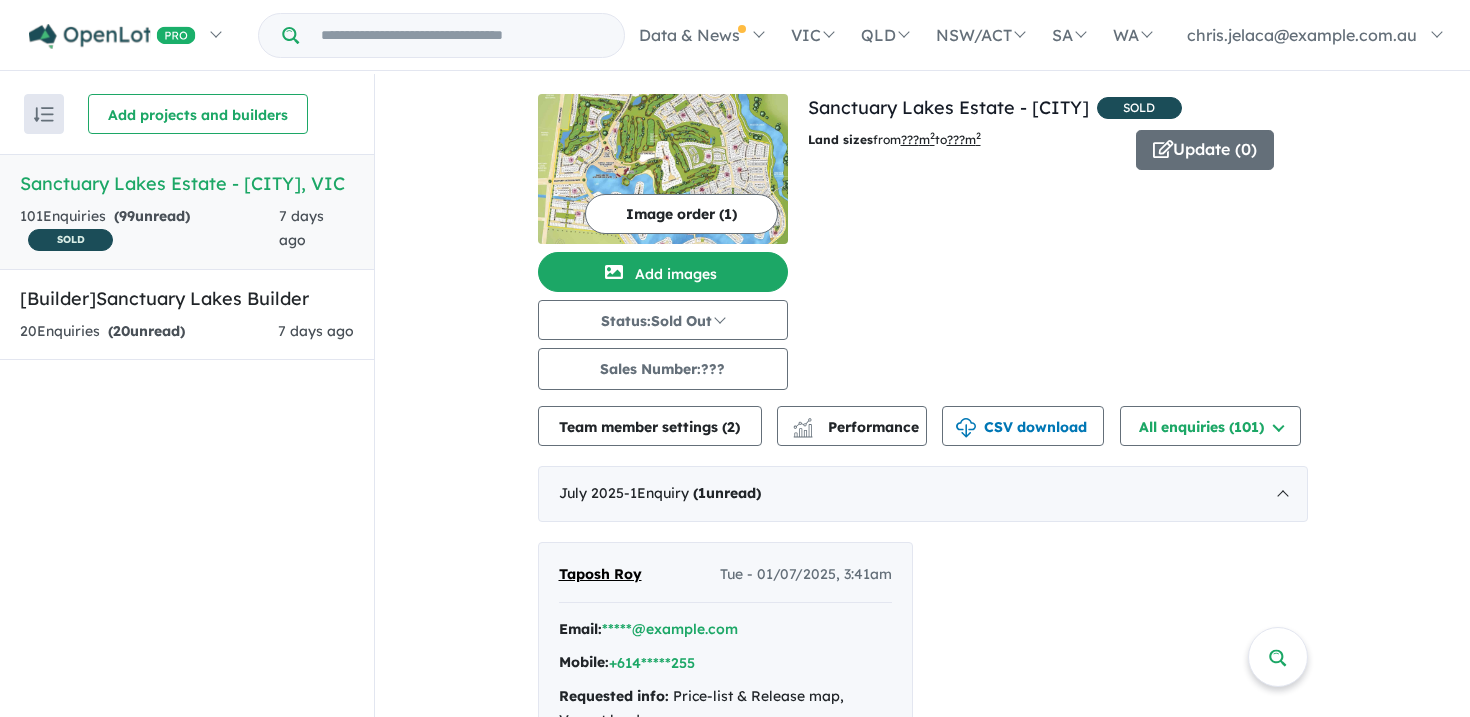 click on "View all projects in your account Sanctuary Lakes Estate - [CITY] SOLD Land sizes from ??? m 2 to ???m 2 Update ( 0 ) 101 Enquir ies ( 99 unread) SOLD 7 days ago" at bounding box center (1058, 242) 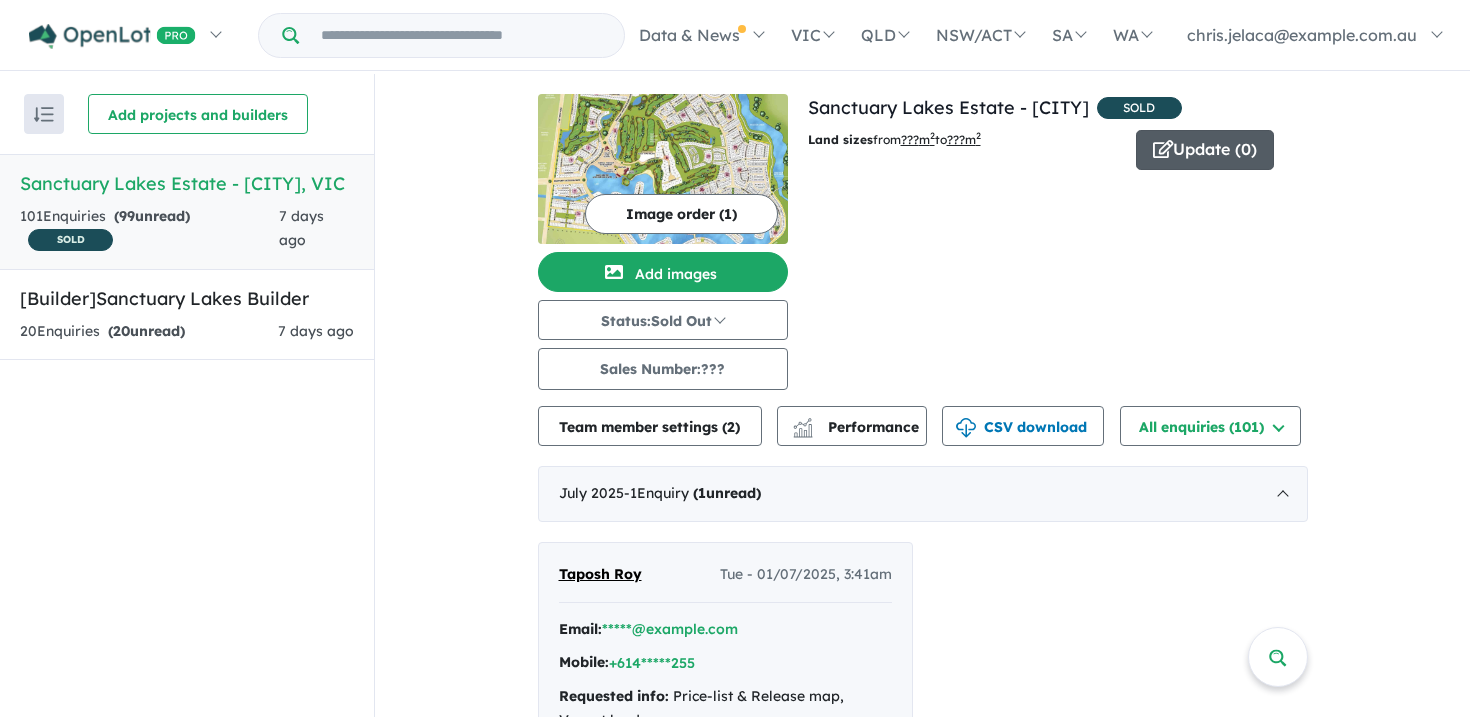 click on "Update ( 0 )" at bounding box center (1205, 150) 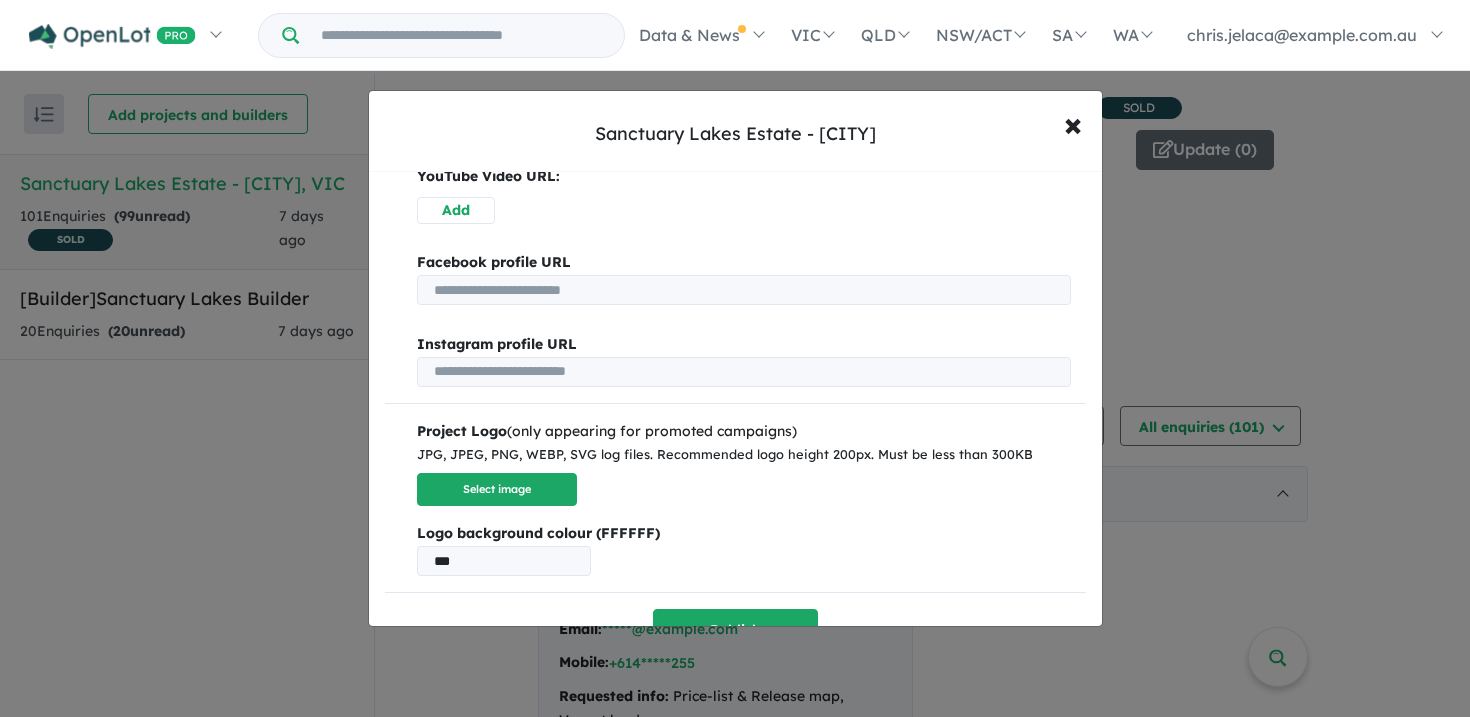 scroll, scrollTop: 693, scrollLeft: 0, axis: vertical 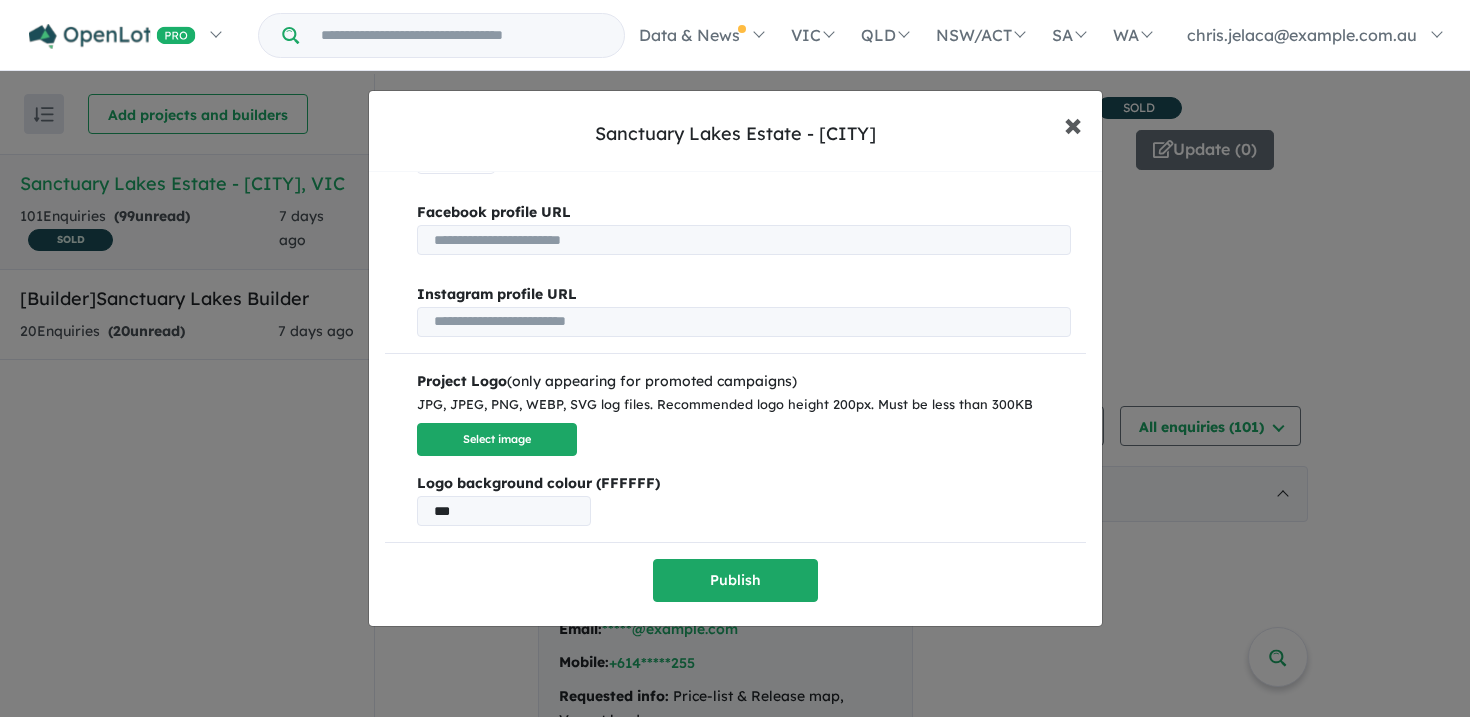 click on "×" at bounding box center (1073, 123) 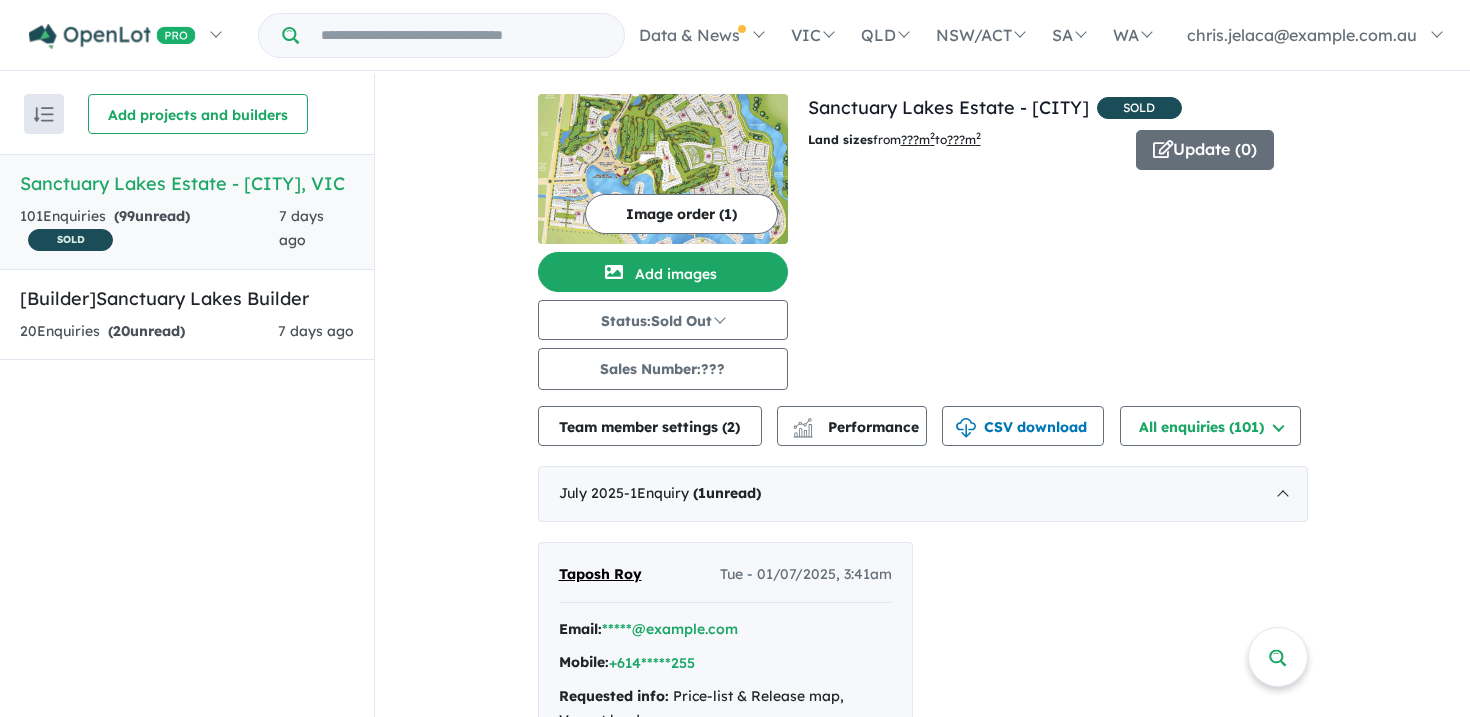 scroll, scrollTop: 0, scrollLeft: 0, axis: both 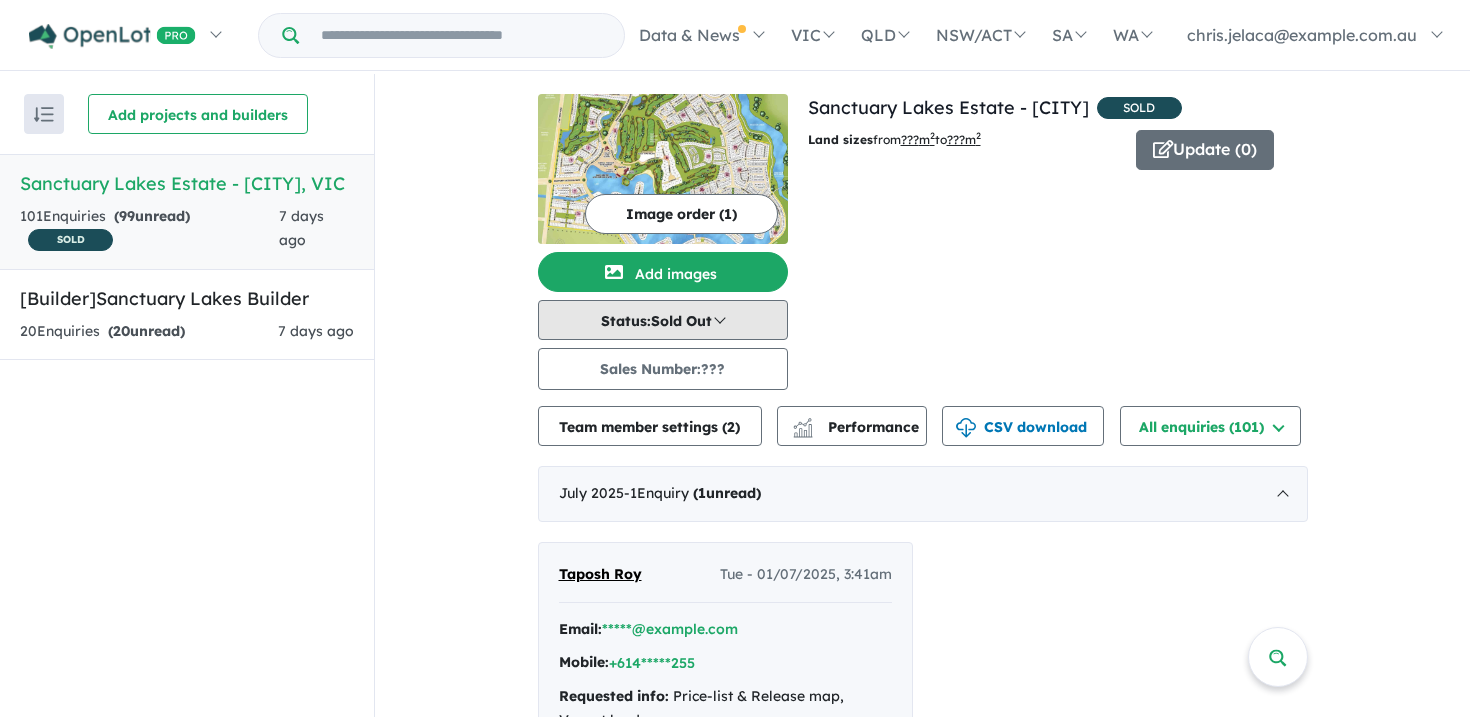 click on "Status:  Sold Out" at bounding box center [663, 320] 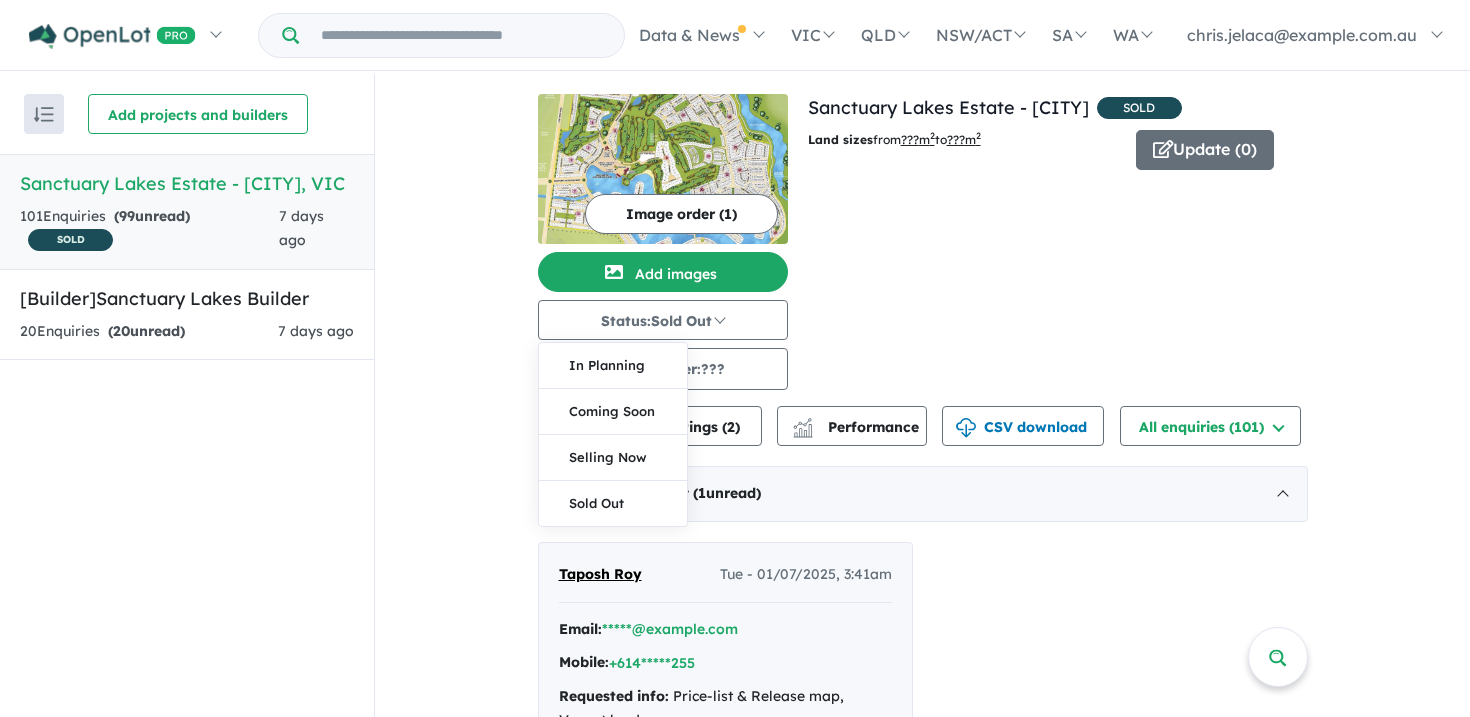 click on "View all projects in your account Sanctuary Lakes Estate - [CITY] SOLD Land sizes from ??? m 2 to ???m 2 Update ( 0 ) 101 Enquir ies ( 99 unread) SOLD 7 days ago" at bounding box center (1058, 242) 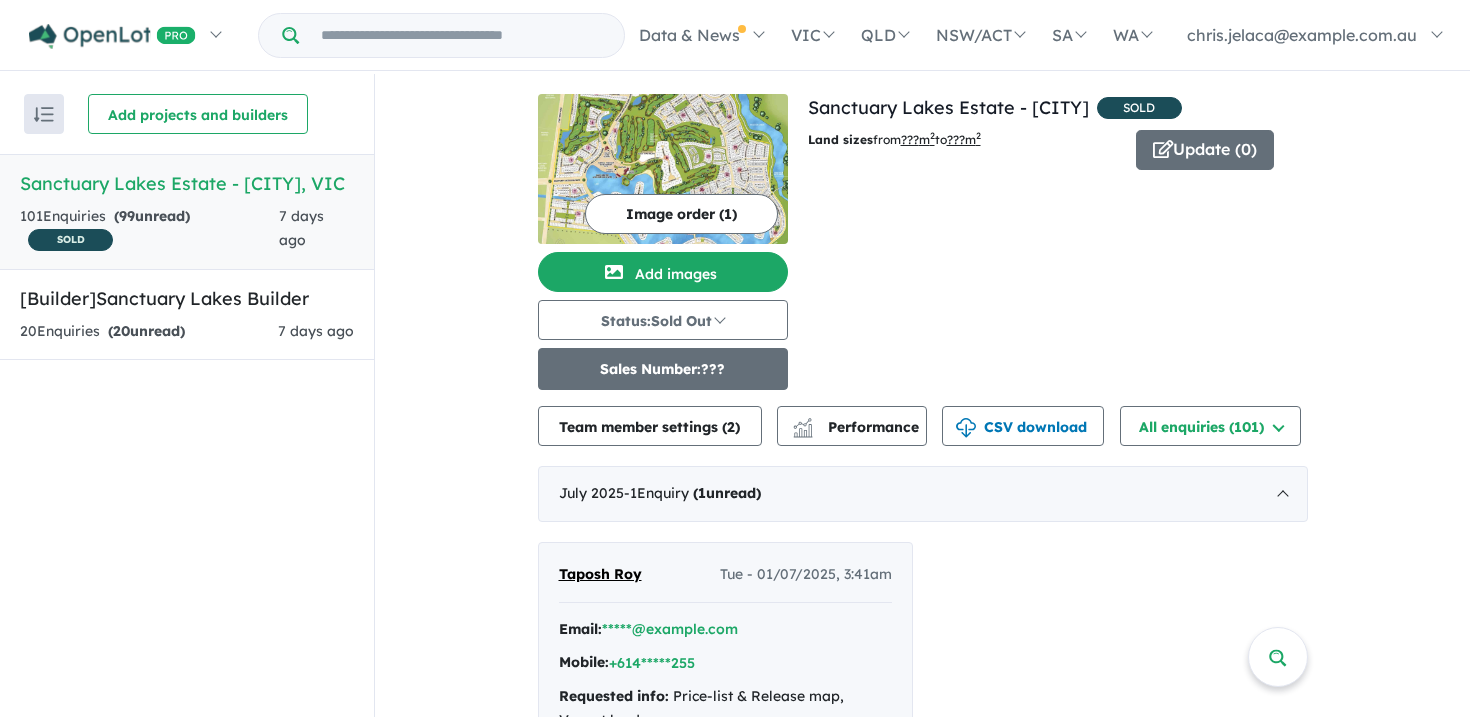 click on "Sales Number:  ???" at bounding box center (663, 369) 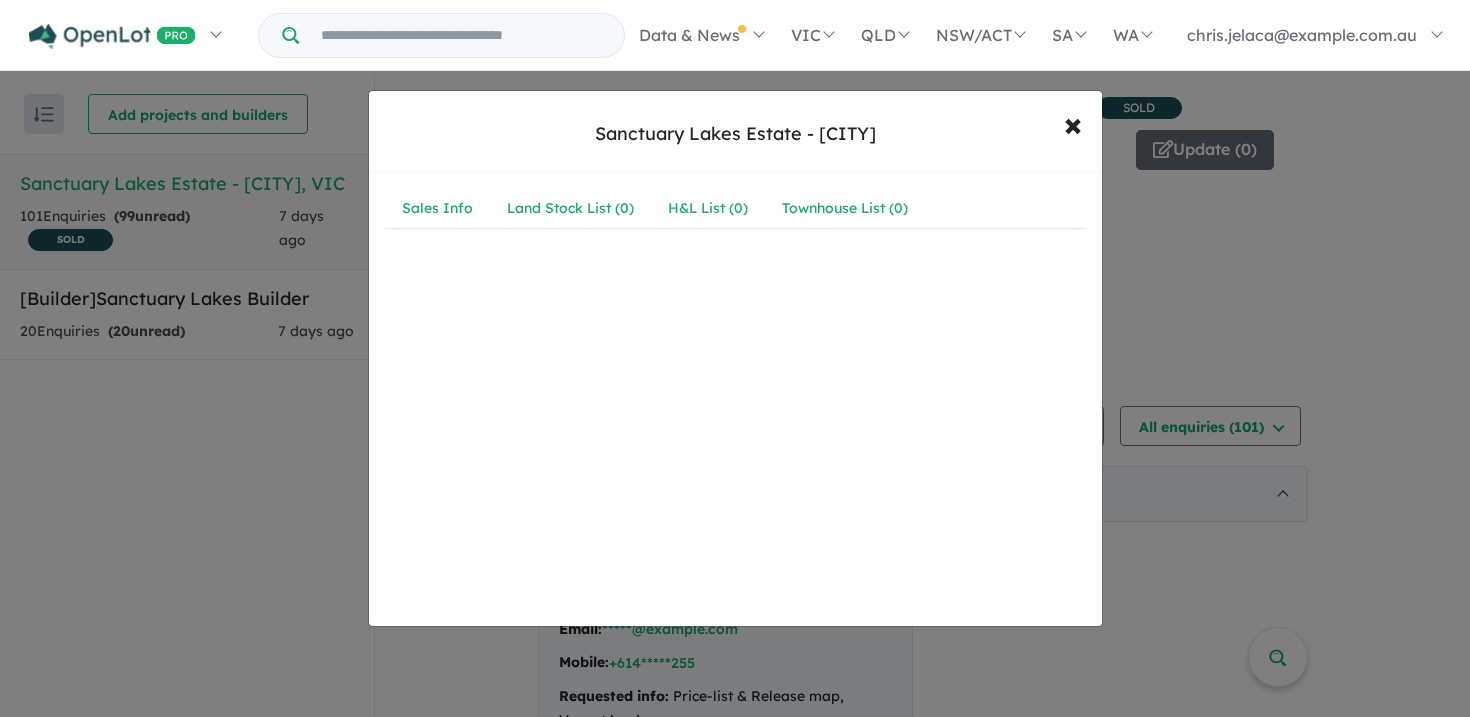 click on "Sanctuary Lakes Estate - Point Cook × Close Sales Info Land Stock List ( 0 ) H&L List ( 0 ) Townhouse List ( 0 )" at bounding box center [735, 358] 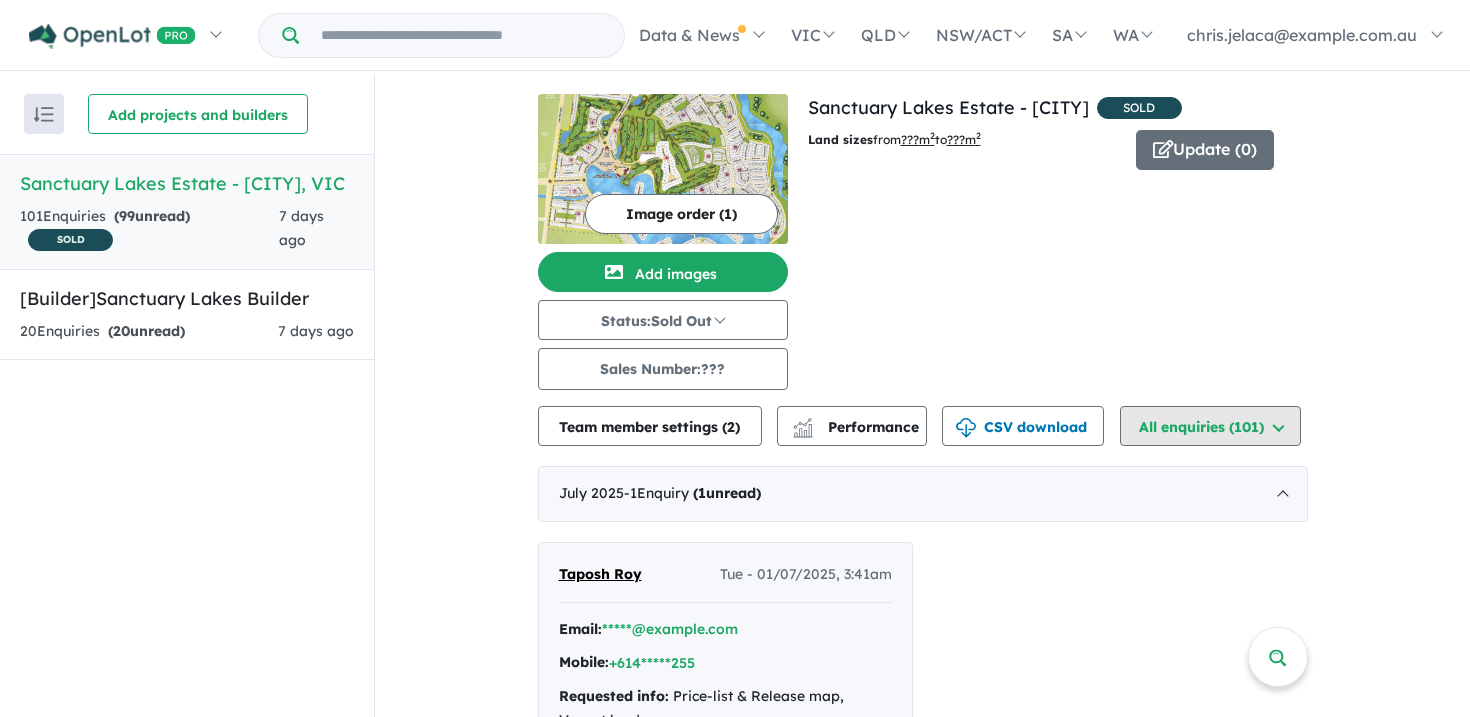 click on "All enquiries ( 101 )" at bounding box center (1210, 426) 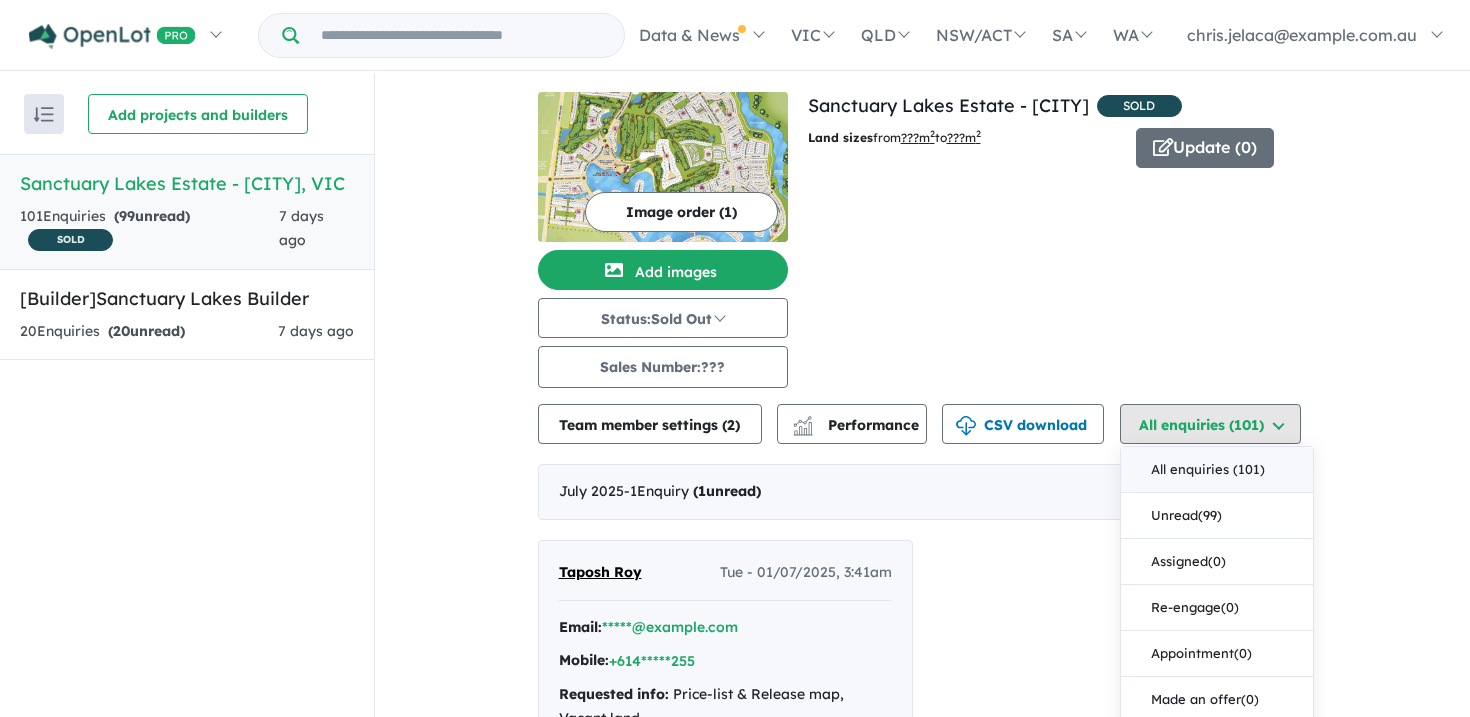 scroll, scrollTop: 0, scrollLeft: 0, axis: both 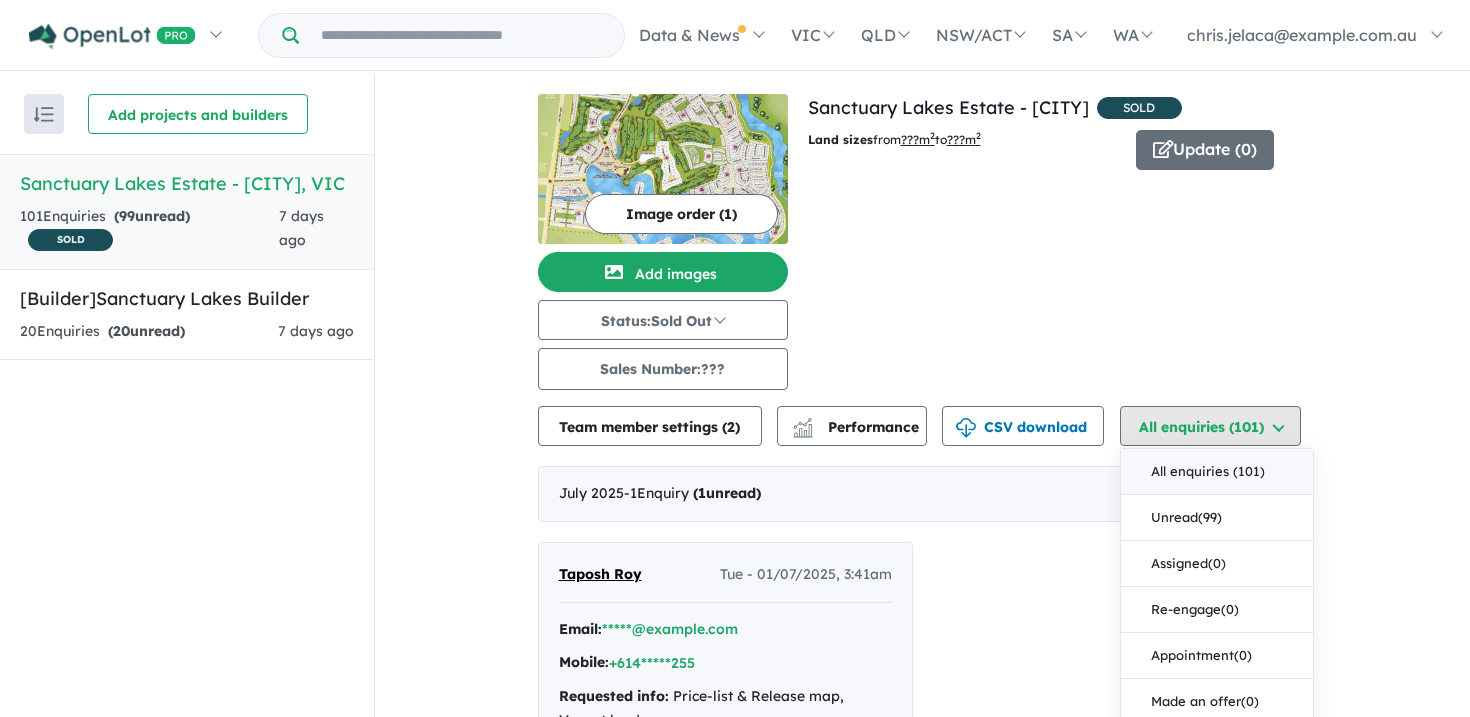 click on "All enquiries ( 101 )" at bounding box center (1210, 426) 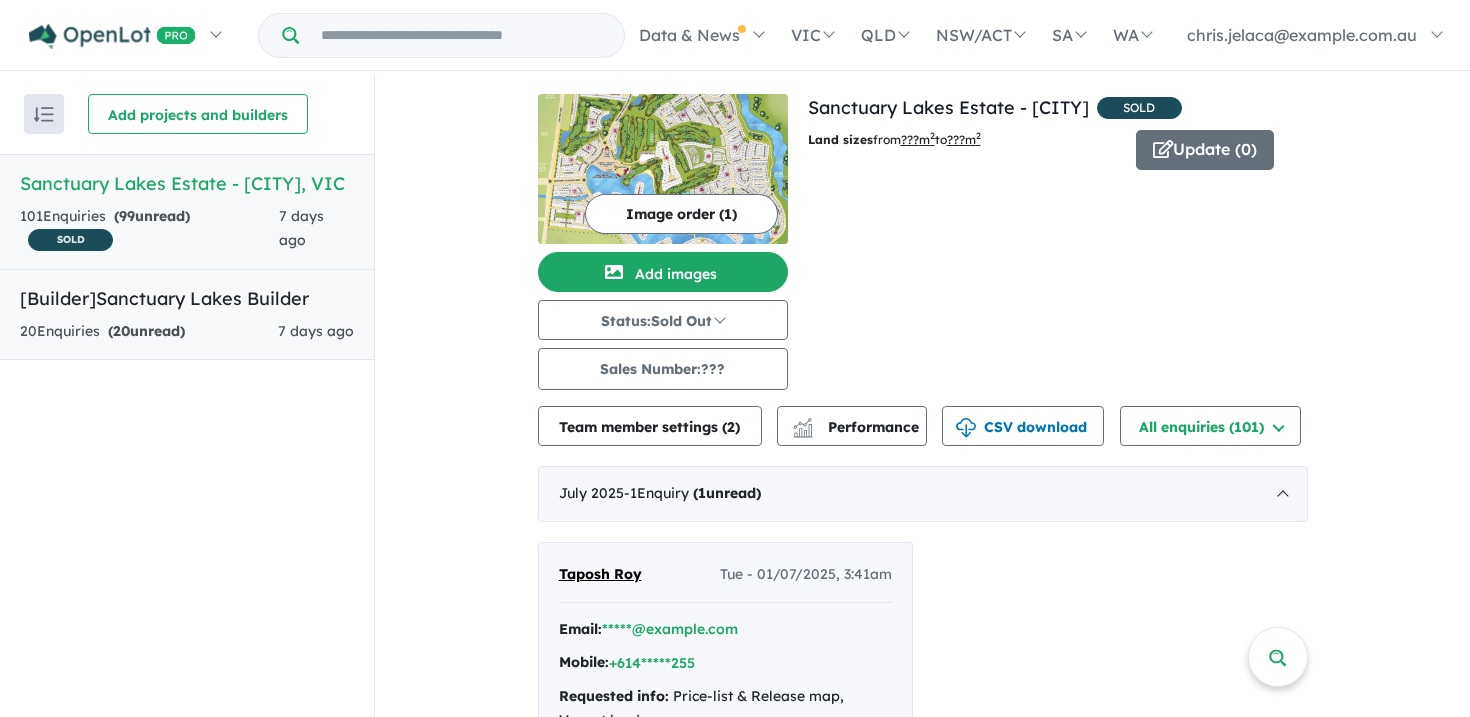 click on "[Builder] Sanctuary Lakes Builder" at bounding box center [187, 298] 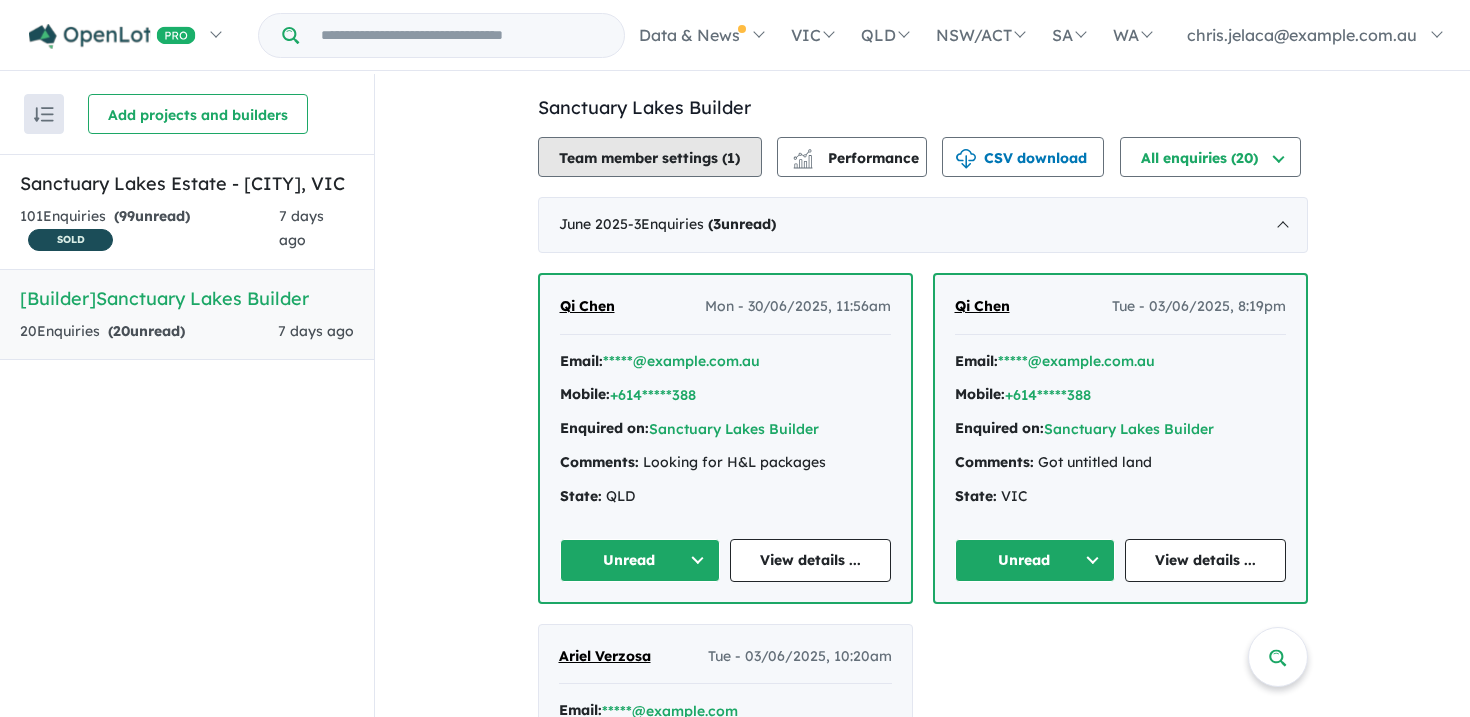 click on "Team member settings ( 1 )" at bounding box center (650, 157) 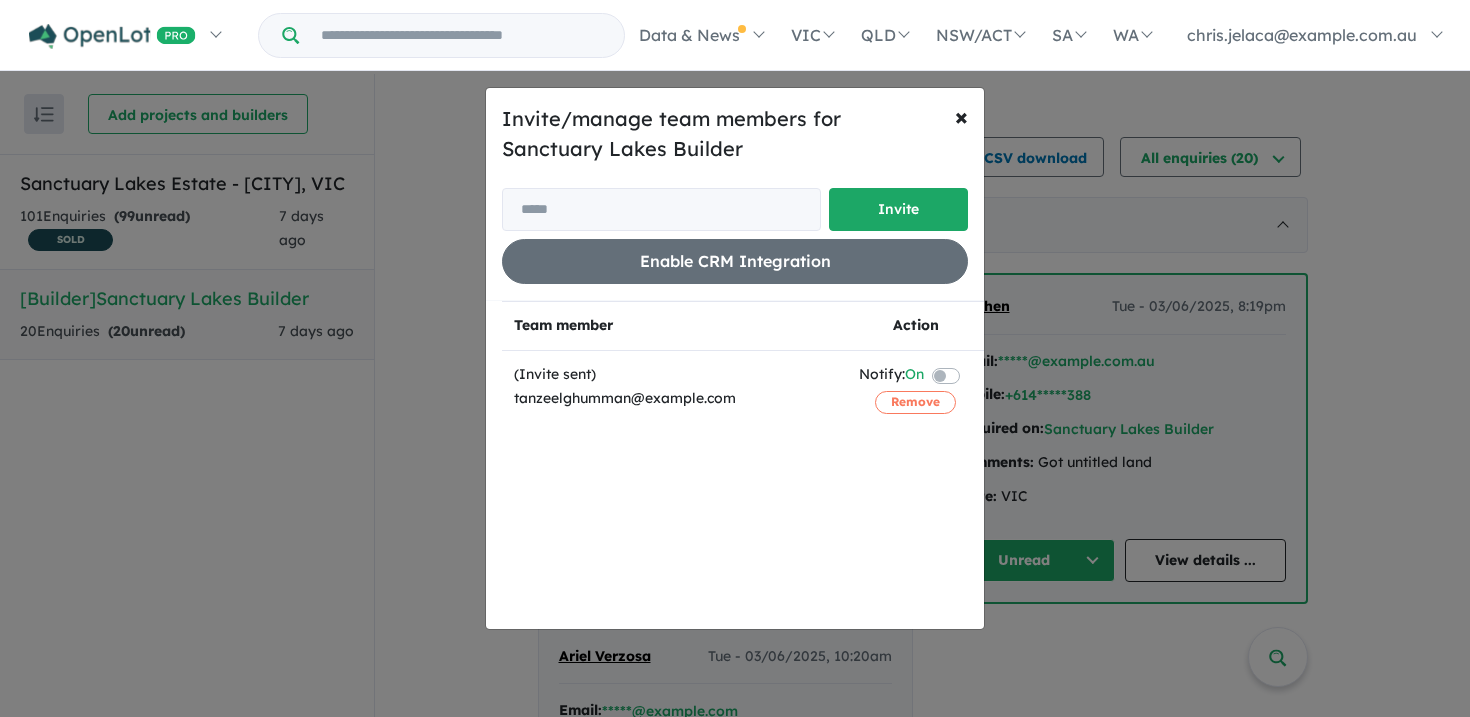 click on "Invite/manage team members for Sanctuary Lakes Builder Invite Enable CRM Integration × Close Team member Action (Invite sent) tanzeelghumman@example.com Notify: On Remove" at bounding box center [735, 358] 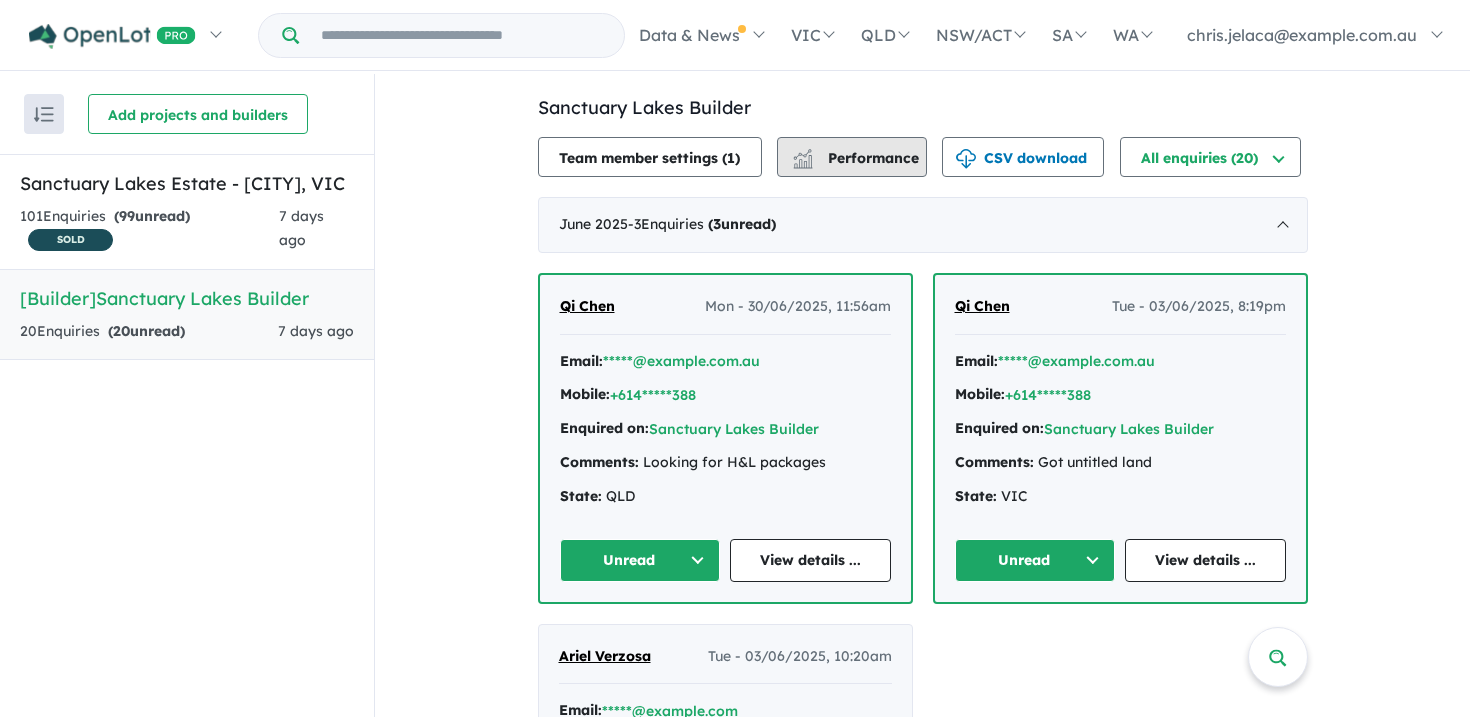 click on "Performance" at bounding box center [857, 158] 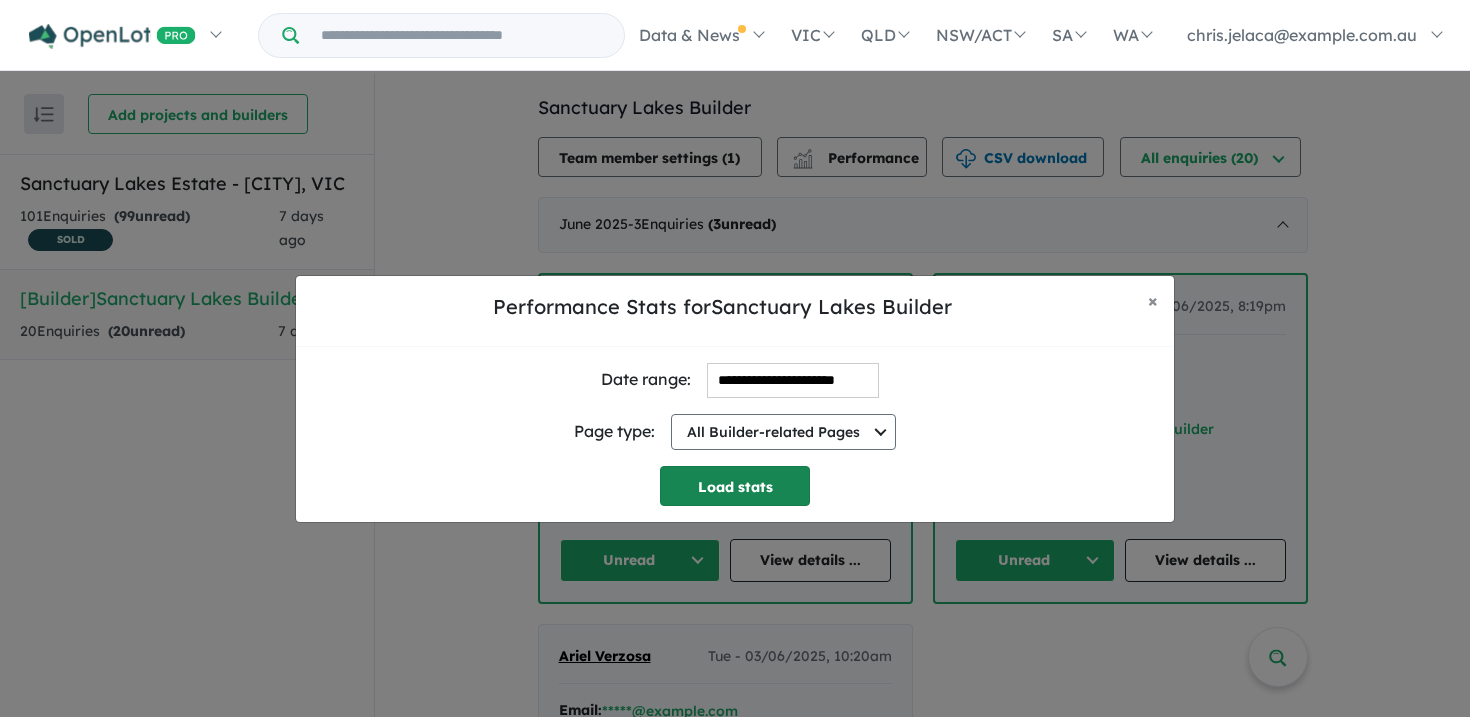 click on "Load stats" at bounding box center (735, 486) 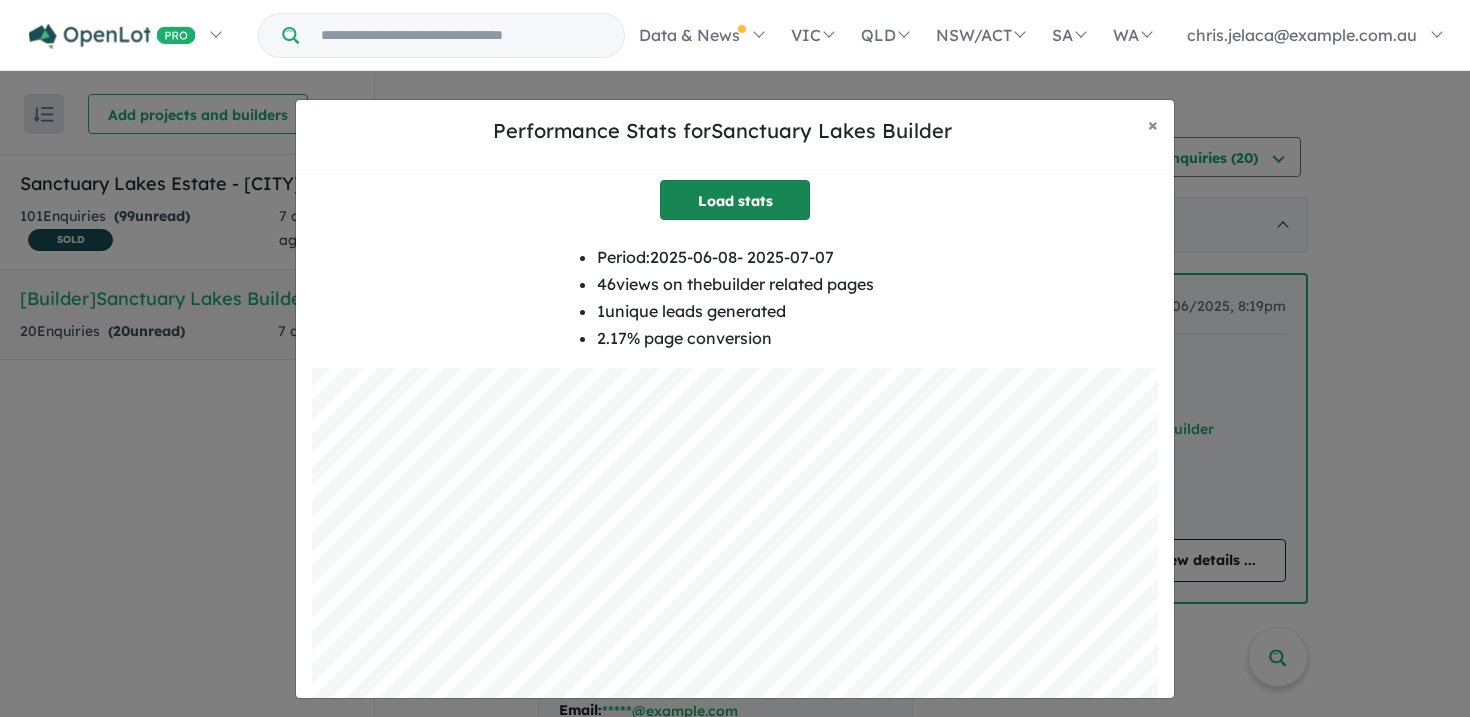 scroll, scrollTop: 0, scrollLeft: 0, axis: both 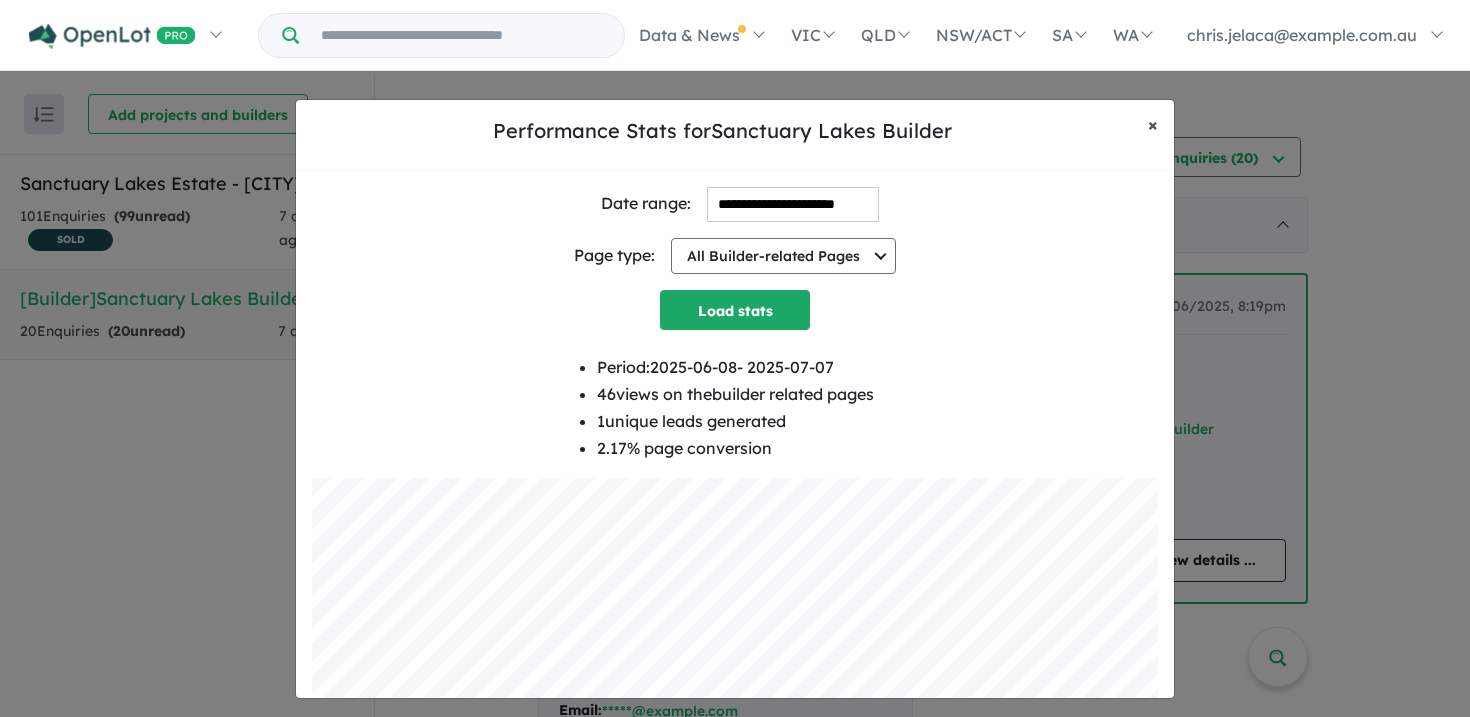 click on "× Close" at bounding box center (1153, 125) 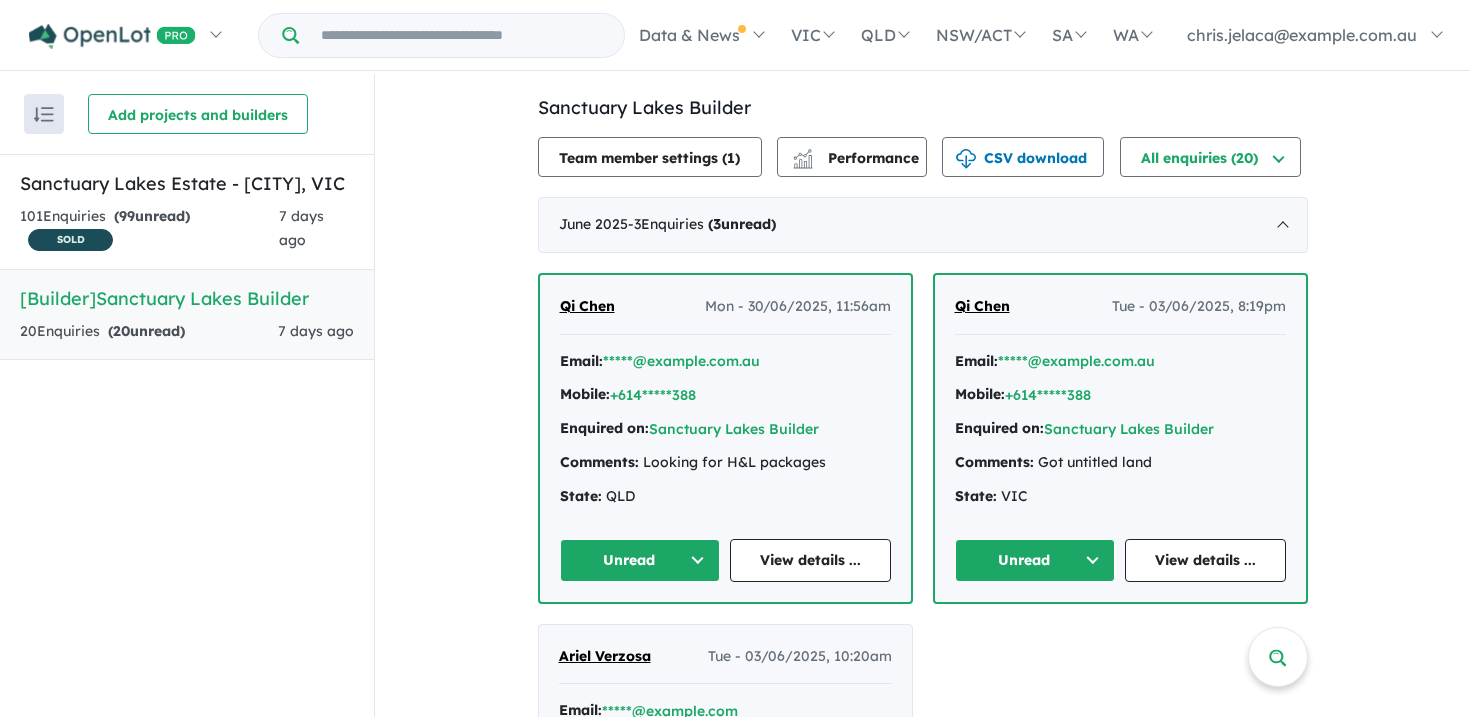 click on "View all builders in your account Sanctuary Lakes Builder 20 Enquir ies ( 20 unread) 7 days ago Team member settings ( 1 ) Performance CSV download All enquiries ( 20 ) All enquiries ( 20 ) Unread ( 20 ) Assigned ( 0 ) Re-engage ( 0 ) Appointment ( 0 ) Made an offer ( 0 ) Holding deposit ( 0 ) Contract signed ( 0 ) Full deposit ( 0 ) Not suitable ( 0 ) Bought elsewhere ( 0 ) Builder / Agent ( 0 ) Duplicate ( 0 ) No response ( 0 ) Team member settings ( 1 ) Performance CSV download All enquiries ( 20 ) All enquiries ( 20 ) Unread ( 20 ) Assigned ( 0 ) Re-engage ( 0 ) Appointment ( 0 ) Made an offer ( 0 ) Holding deposit ( 0 ) Contract signed ( 0 ) Full deposit ( 0 ) Not suitable ( 0 ) Bought elsewhere ( 0 ) Builder / Agent ( 0 ) Duplicate ( 0 ) No response ( 0 ) [MONTH] [YEAR] - 3 Enquir ies ( 3 unread) Qi Chen Mon - 30/06/2025, 11:56am Email: *****@example.com.au Mobile: +614*****388 Enquired on: Sanctuary Lakes Builder Comments: Looking for H&L packages State: [STATE]" at bounding box center (922, 675) 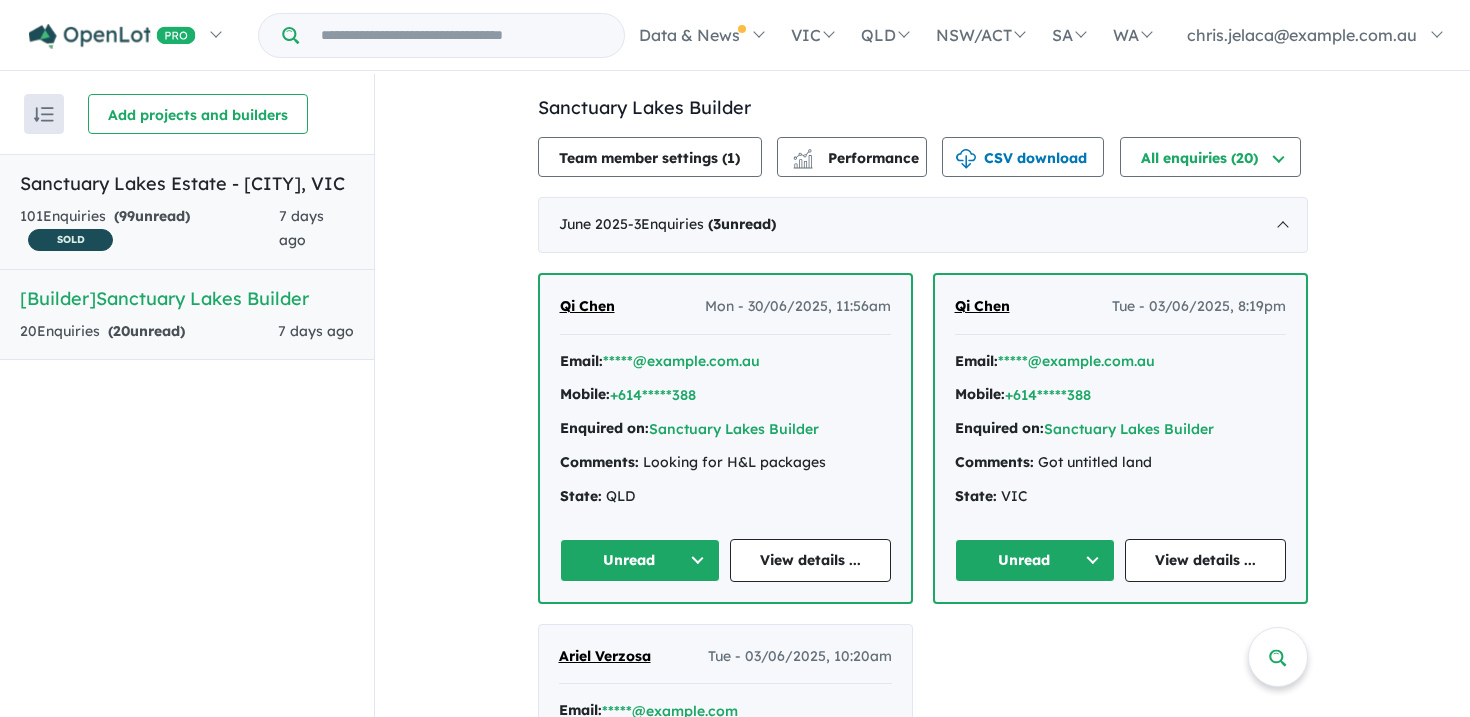 click on "101 Enquir ies ( 99 unread) SOLD" at bounding box center [149, 229] 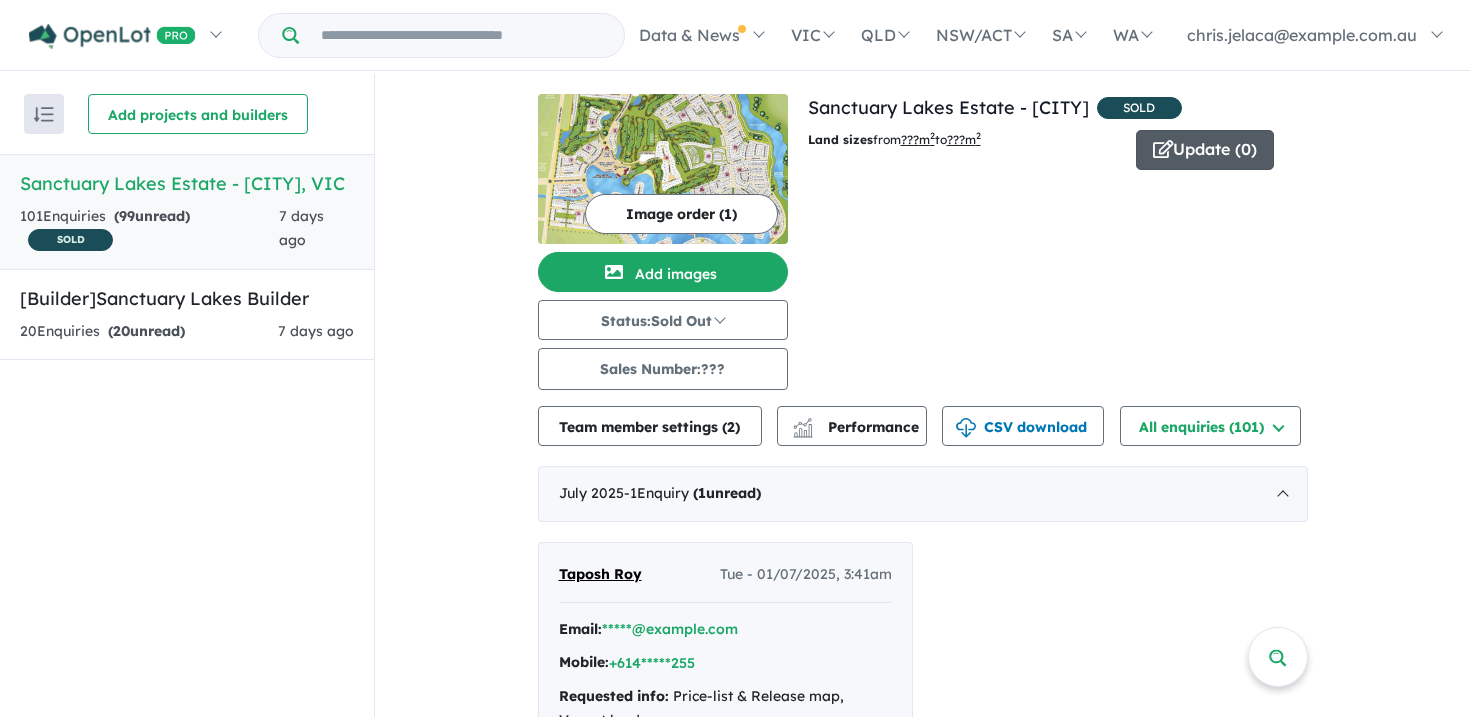 click on "Update ( 0 )" at bounding box center (1205, 150) 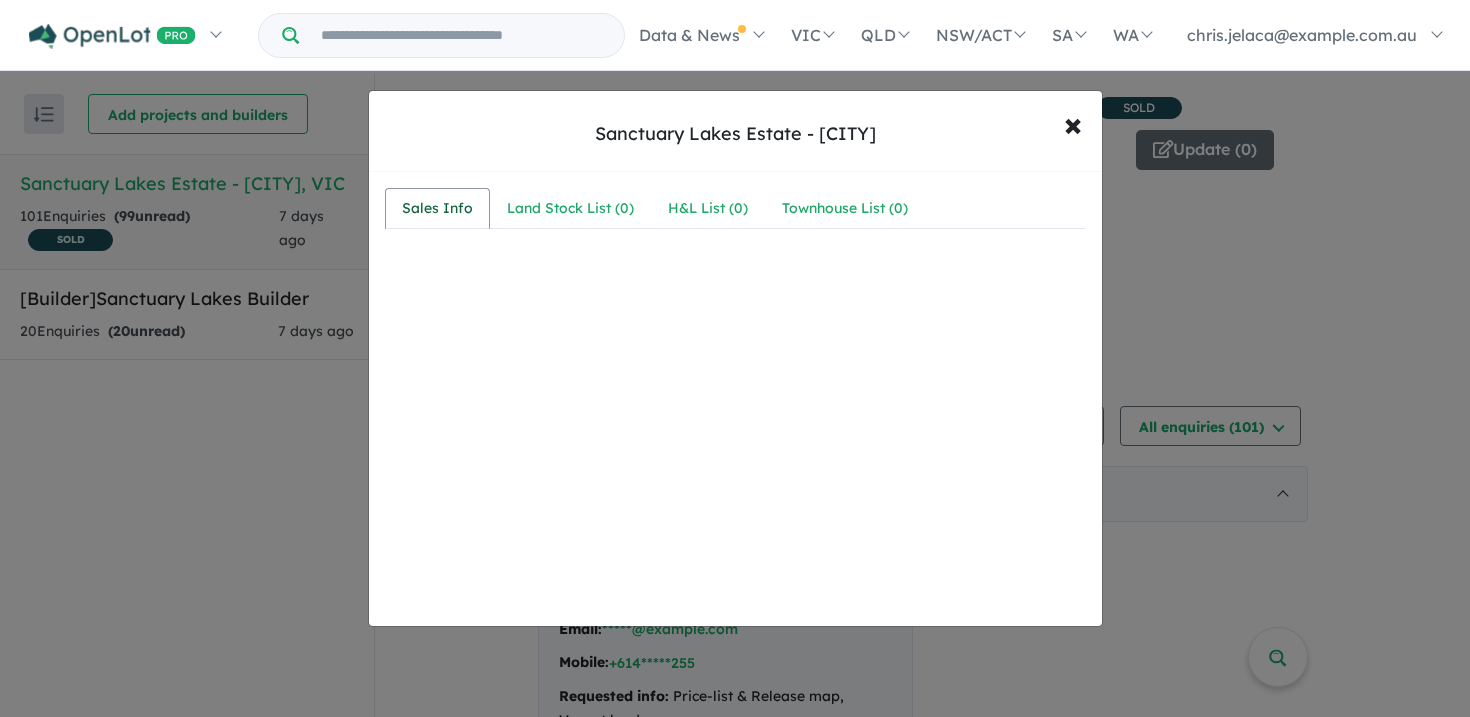 click on "Sales Info" at bounding box center [437, 209] 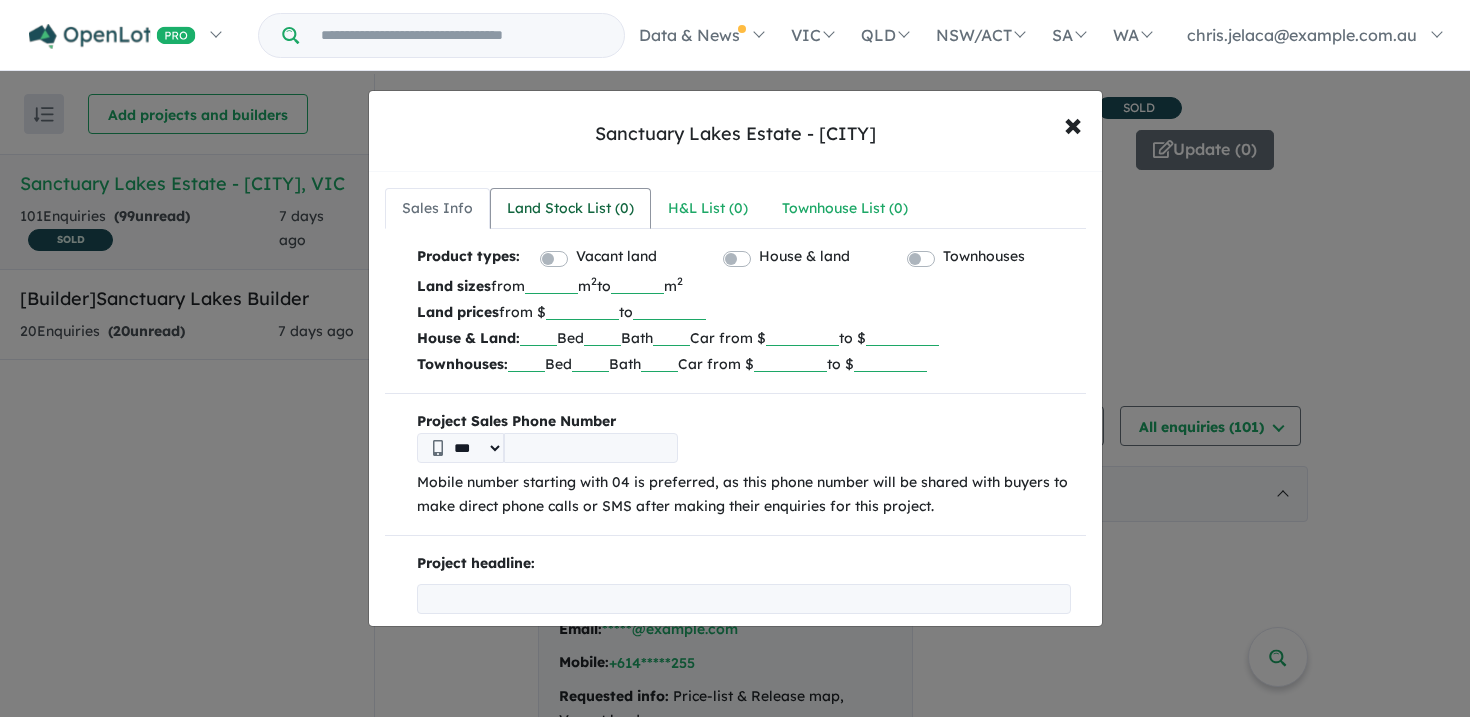 click on "Land Stock List ( 0 )" at bounding box center [570, 209] 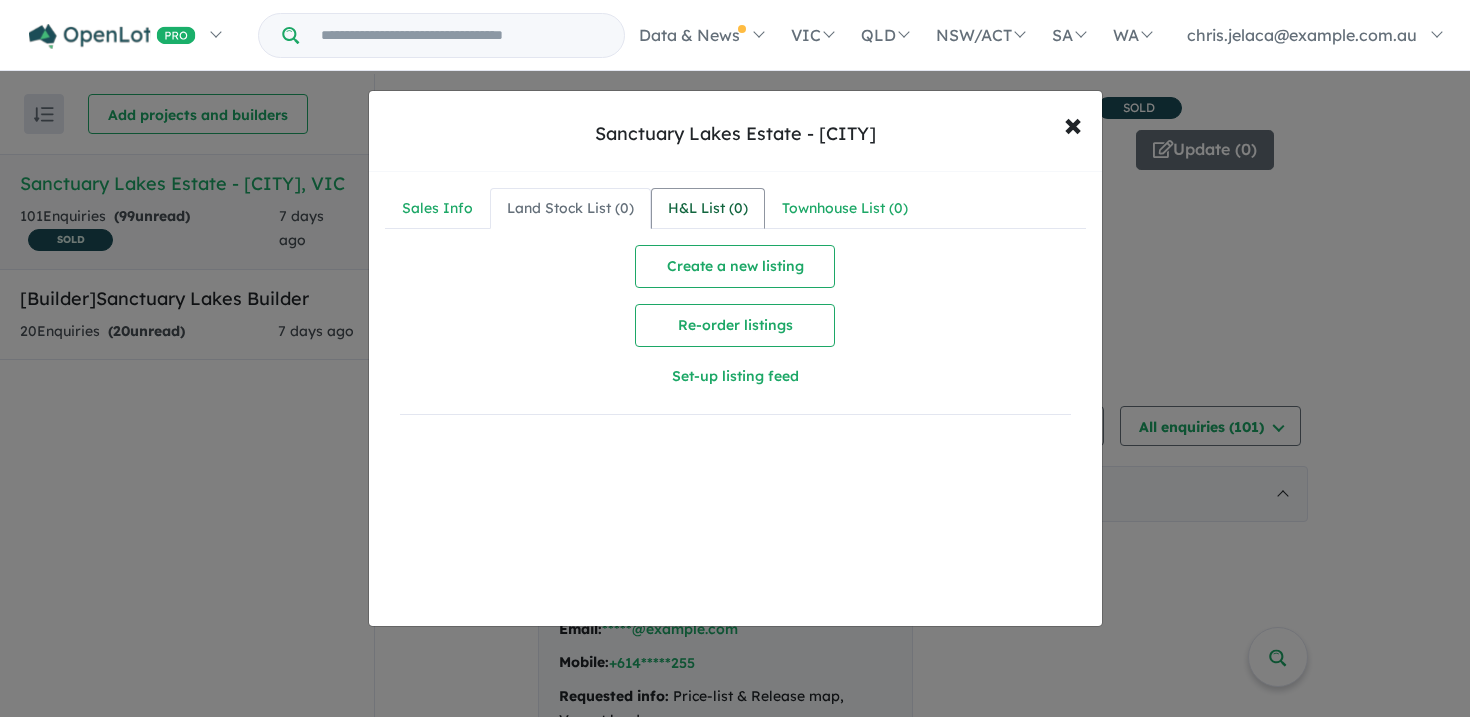click on "H&L List ( 0 )" at bounding box center (708, 209) 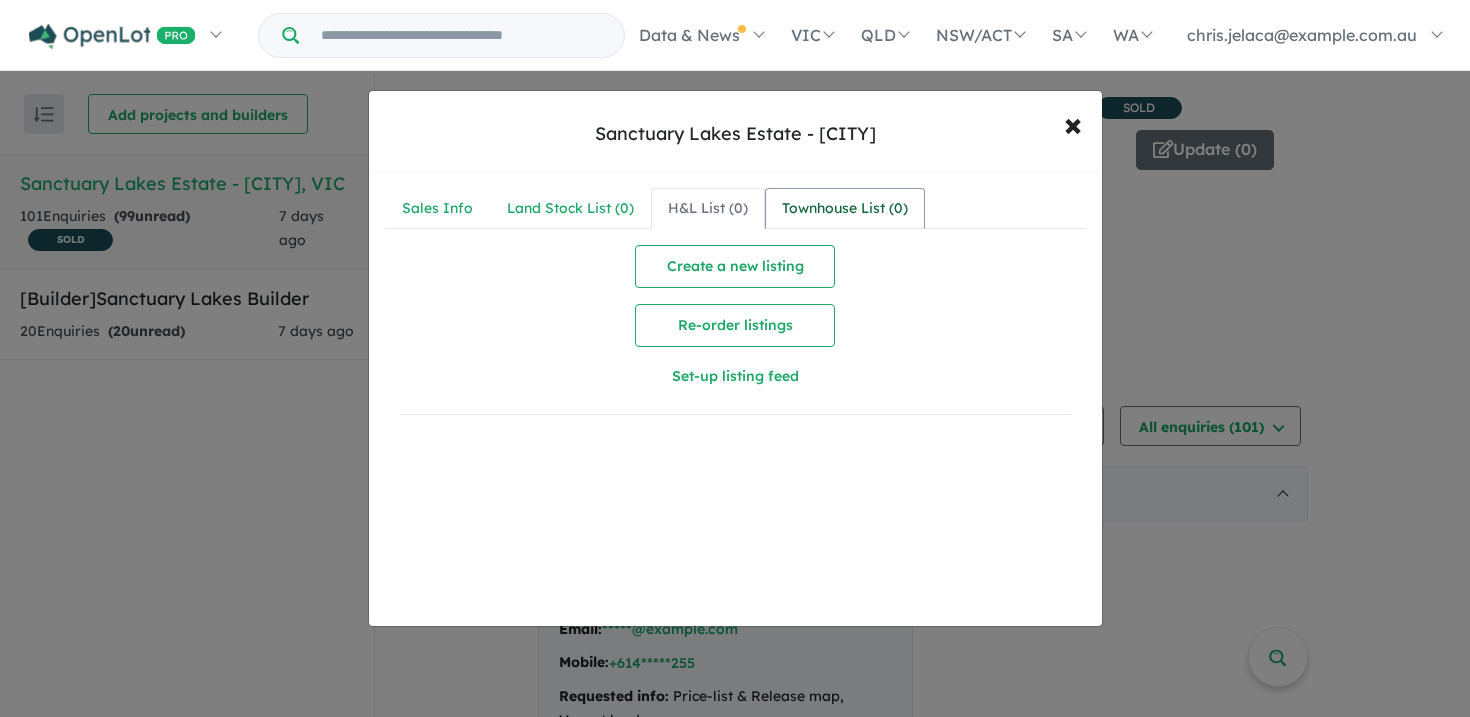 click on "Townhouse List ( 0 )" at bounding box center (845, 209) 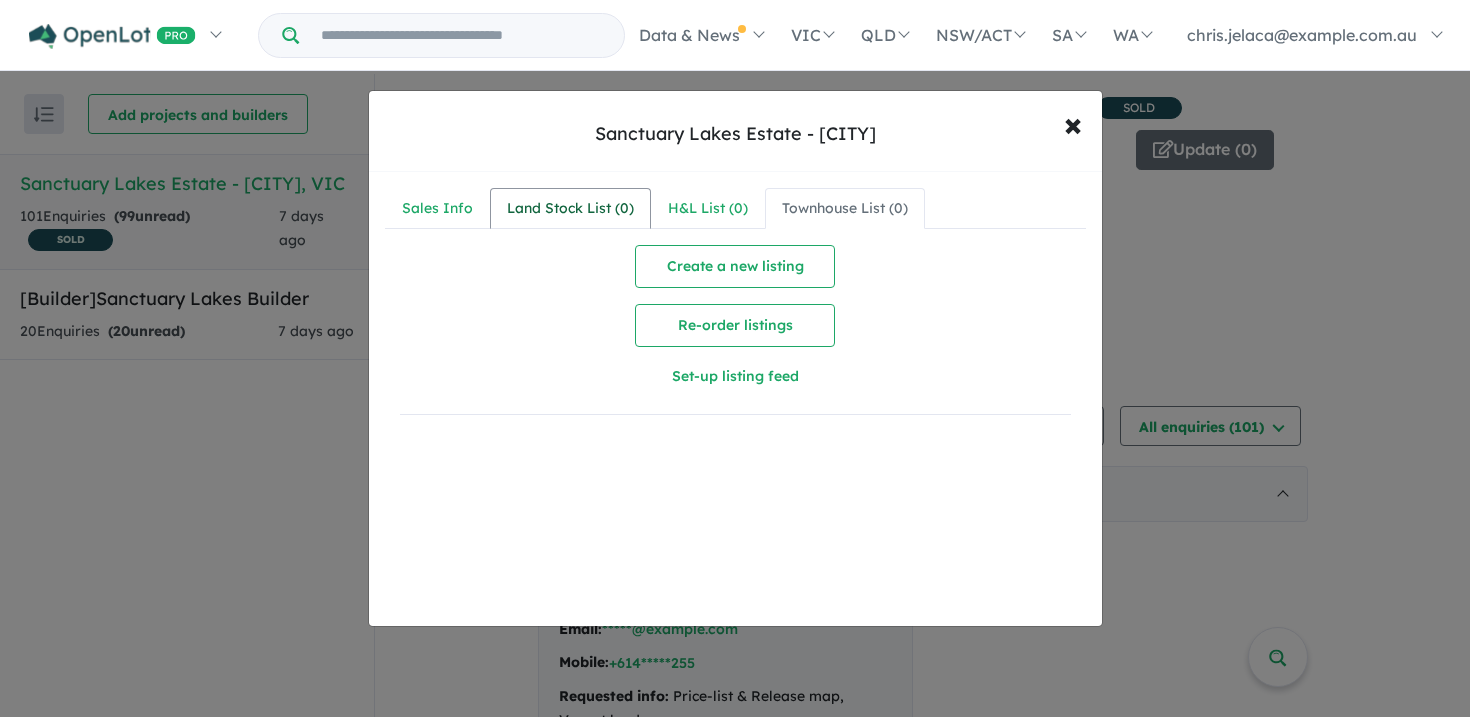 click on "Land Stock List ( 0 )" at bounding box center (570, 209) 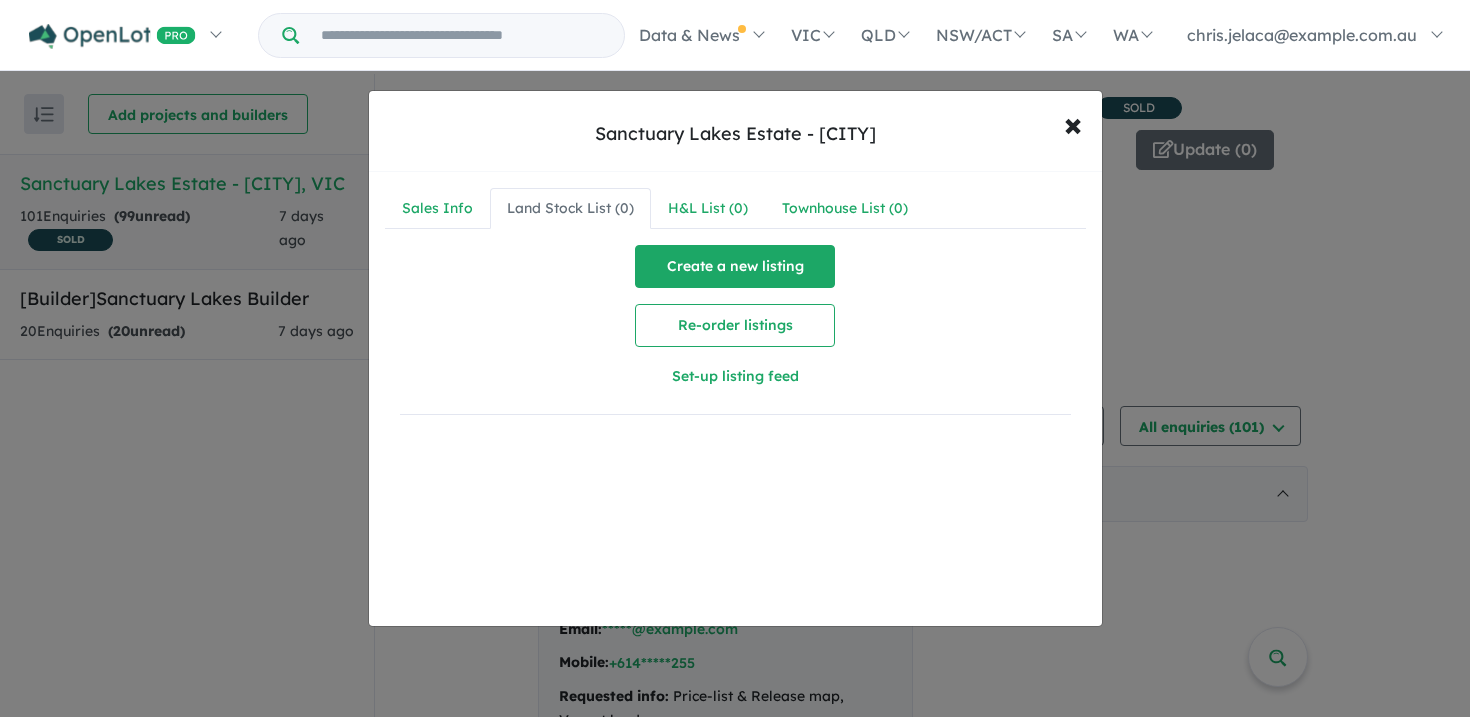 click on "Create a new listing" at bounding box center [735, 266] 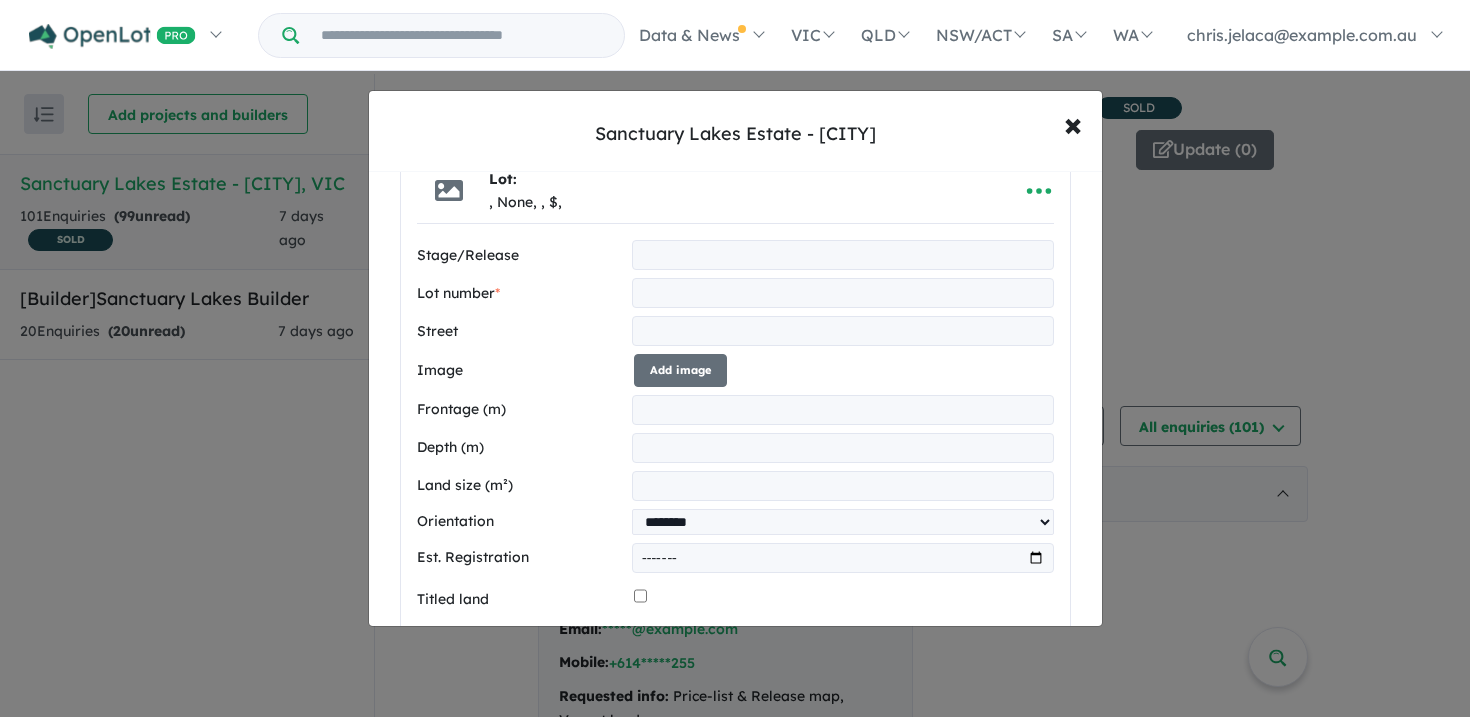 scroll, scrollTop: 0, scrollLeft: 0, axis: both 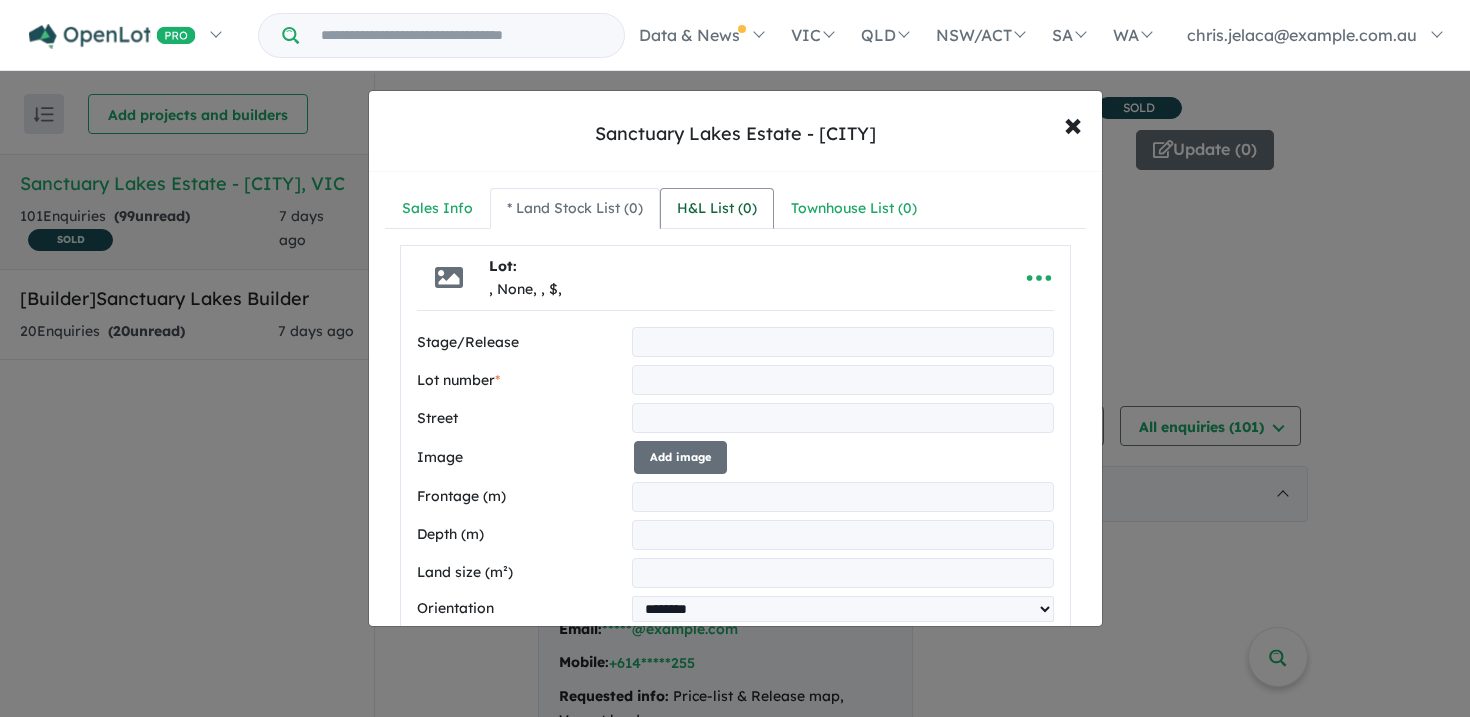 click on "H&L List ( 0 )" at bounding box center [717, 209] 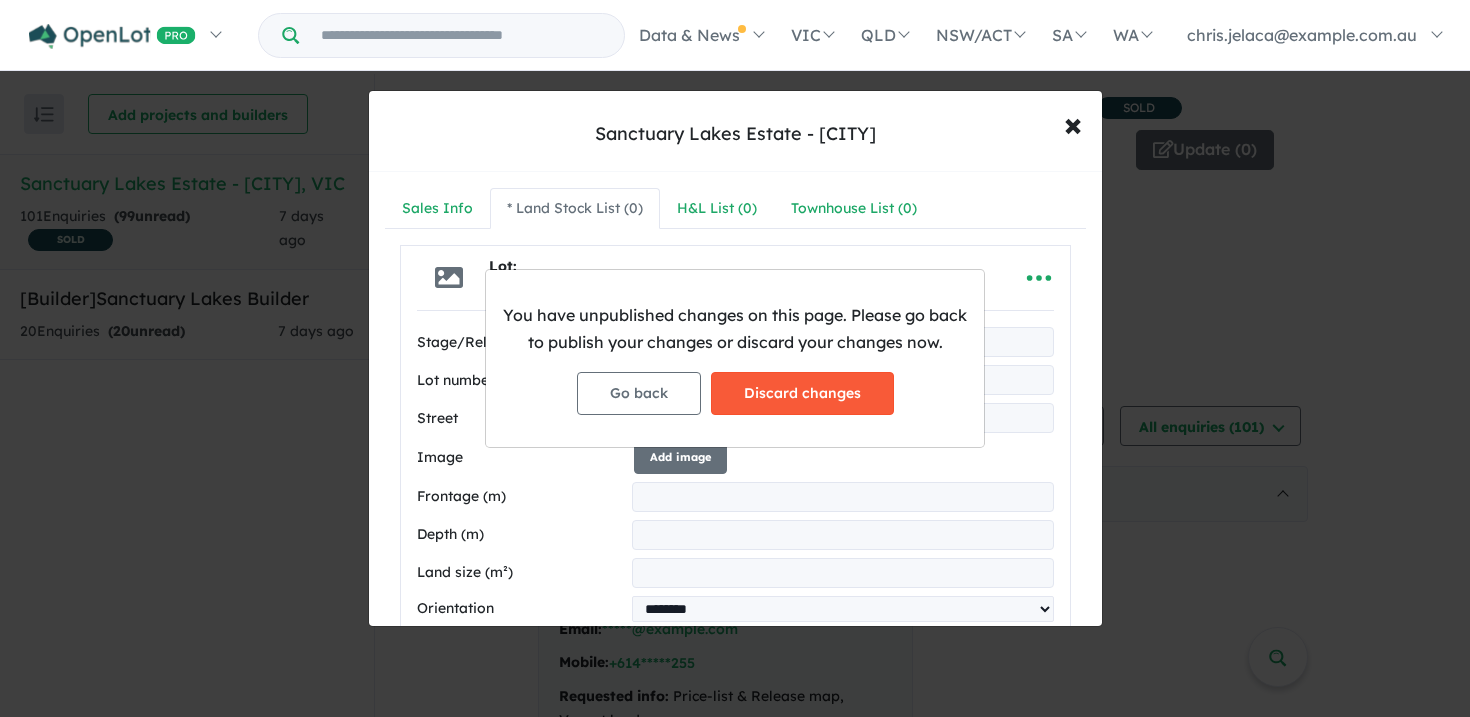 click on "Discard changes" at bounding box center (802, 393) 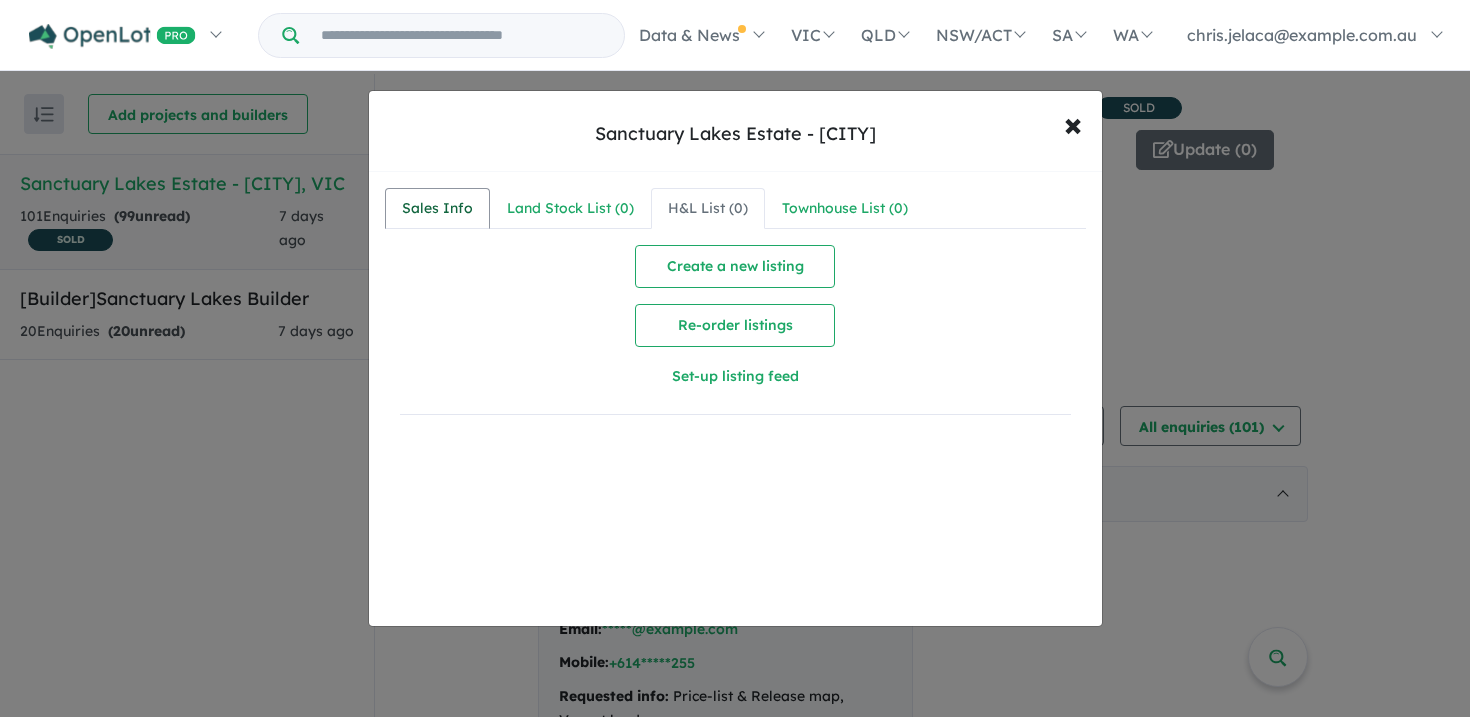 click on "Sales Info" at bounding box center (437, 209) 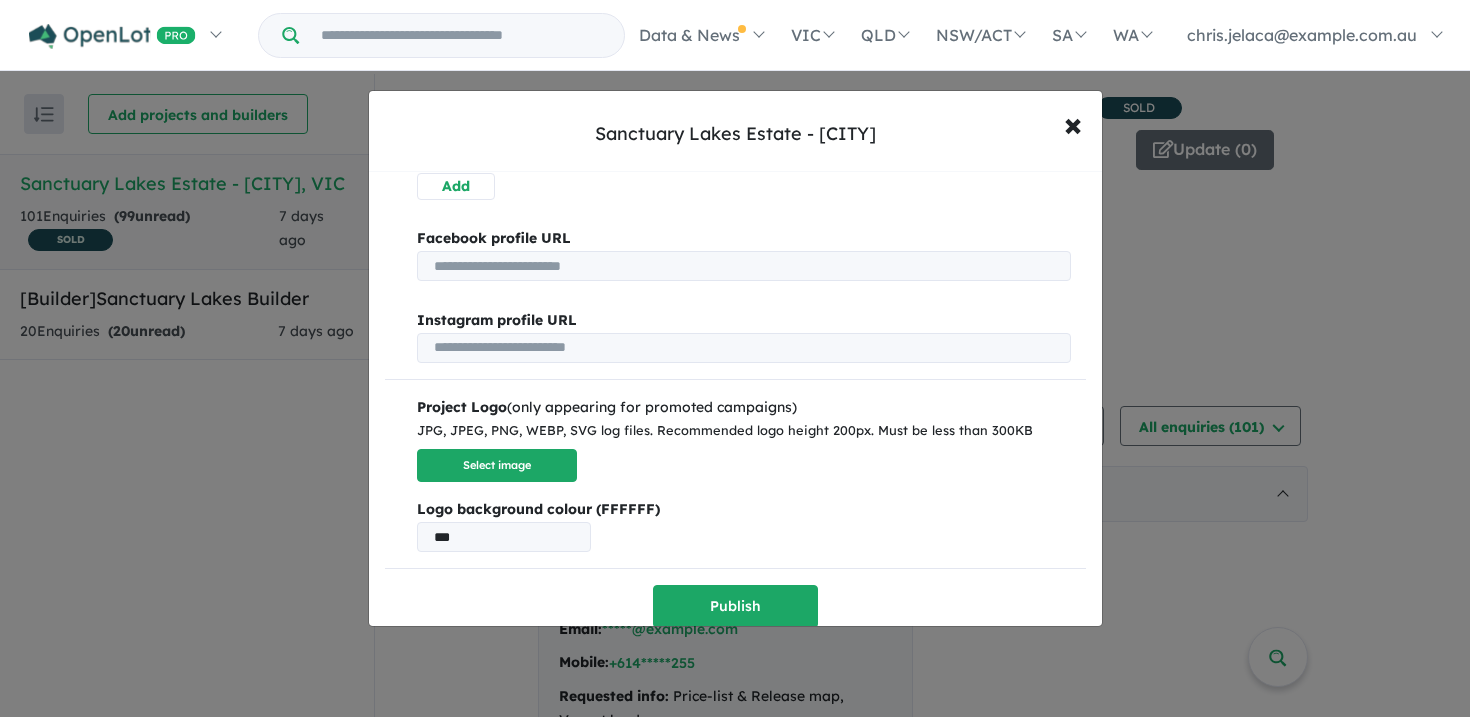 scroll, scrollTop: 693, scrollLeft: 0, axis: vertical 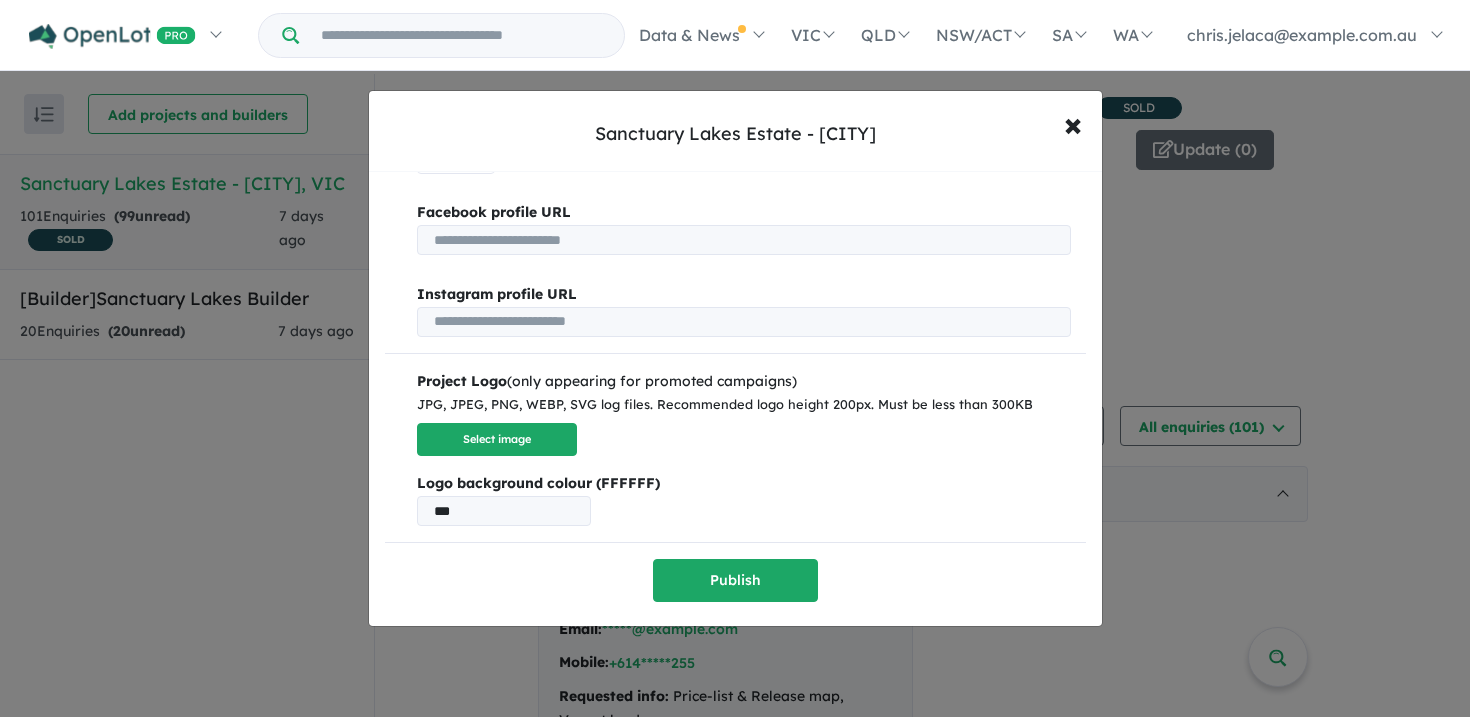 click on "Sanctuary Lakes Estate - [CITY] × Close Sales Info Land Stock List ( 0 ) H&L List ( 0 ) Townhouse List ( 0 ) Product types: Vacant land House & land Townhouses Land sizes from m 2 to m 2 Land prices from $ to House & Land: Bed Bath Car from $ to Townhouses: Bed Bath Car from $ to Project Sales Phone Number *** Mobile number starting with 04 is preferred, as this phone number will be shared with buyers to make direct phone calls or SMS after making their enquiries for this project. Project headline: Limited offer New release VIP list (only available via promotion): Selling points: Add YouTube Video URL: Add Facebook profile URL Instagram profile URL Project Logo (only appearing for promoted campaigns) JPG, JPEG, PNG, WEBP, SVG log files. Recommended logo height 200px. Must be less than 300KB Select image Logo background colour (FFFFFF) *** Publish" at bounding box center [735, 358] 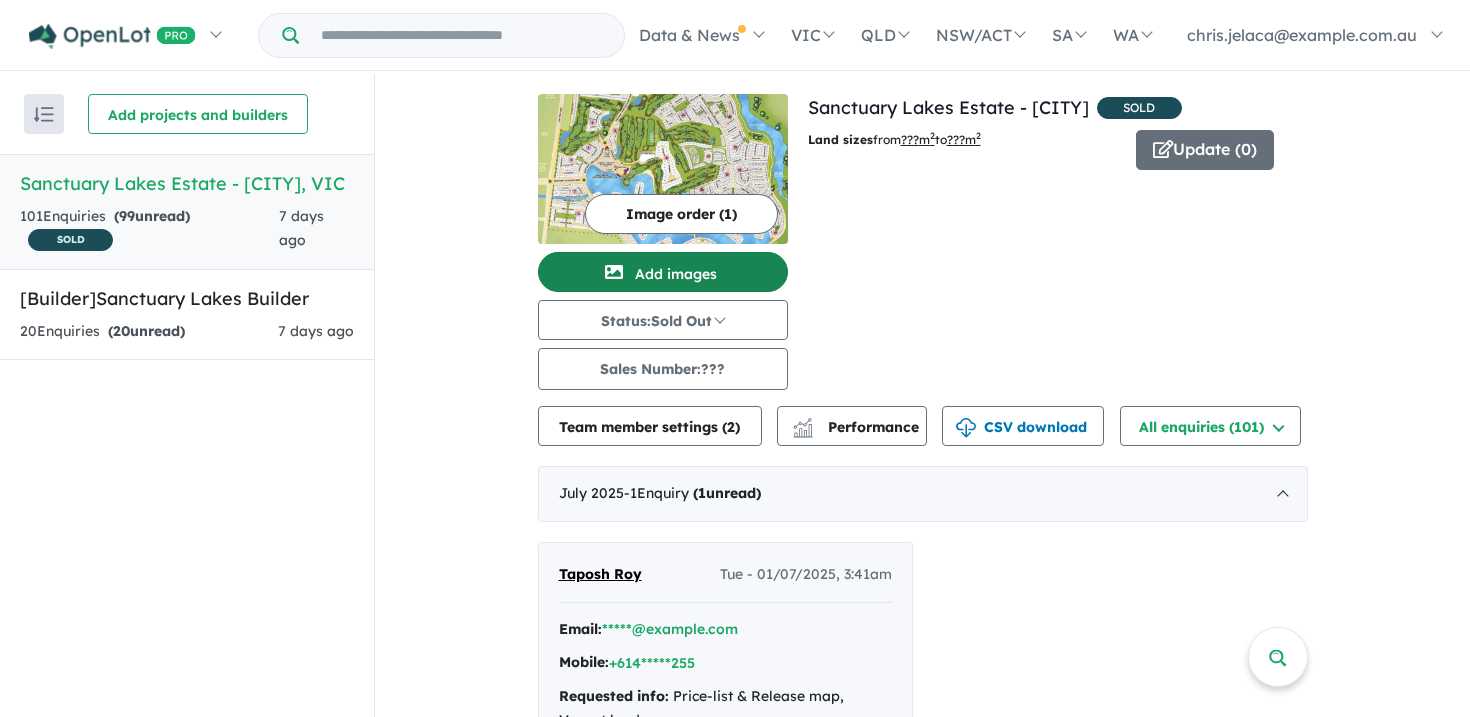 click on "Add images" at bounding box center [663, 272] 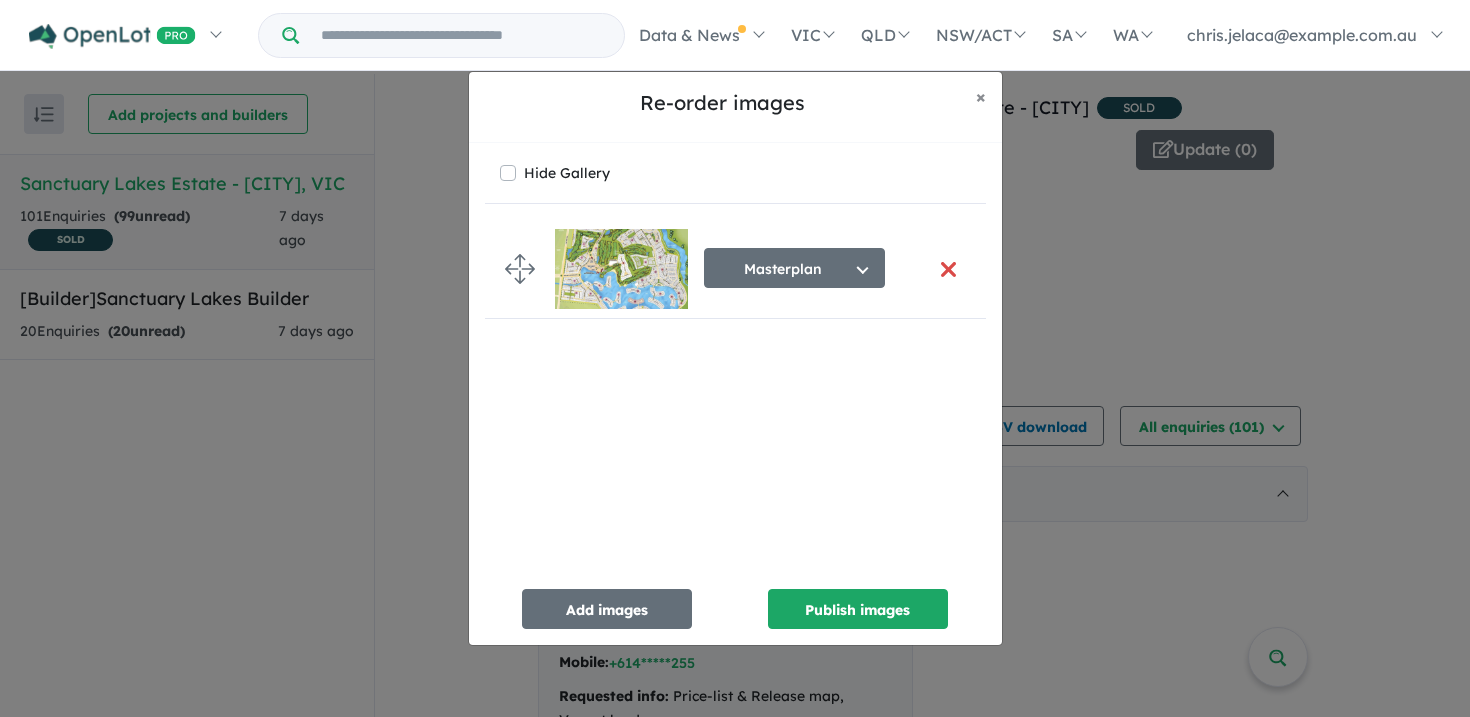 click on "Re-order images × Close Hide Gallery Masterplan Select image tag Aerial Location Map Masterplan Lifestyle Amenities Park Playground Release Map Promotion/Offer Construction Progress Render Streetscape External Façade Kitchen Study Hallway Living Dining Bedroom Ensuite Bathroom Landscaping Backyard Floorplan Other   Add images Publish images" at bounding box center [735, 358] 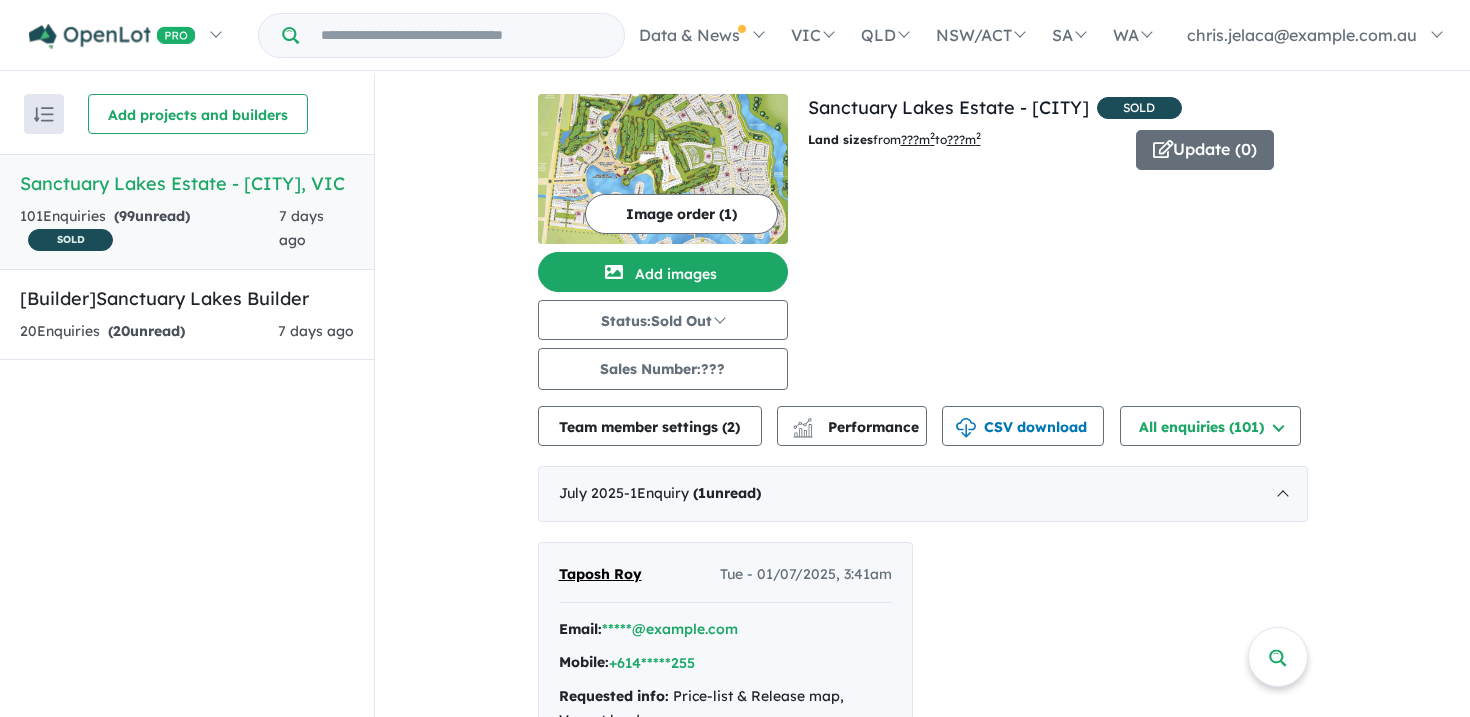 scroll, scrollTop: 2, scrollLeft: 0, axis: vertical 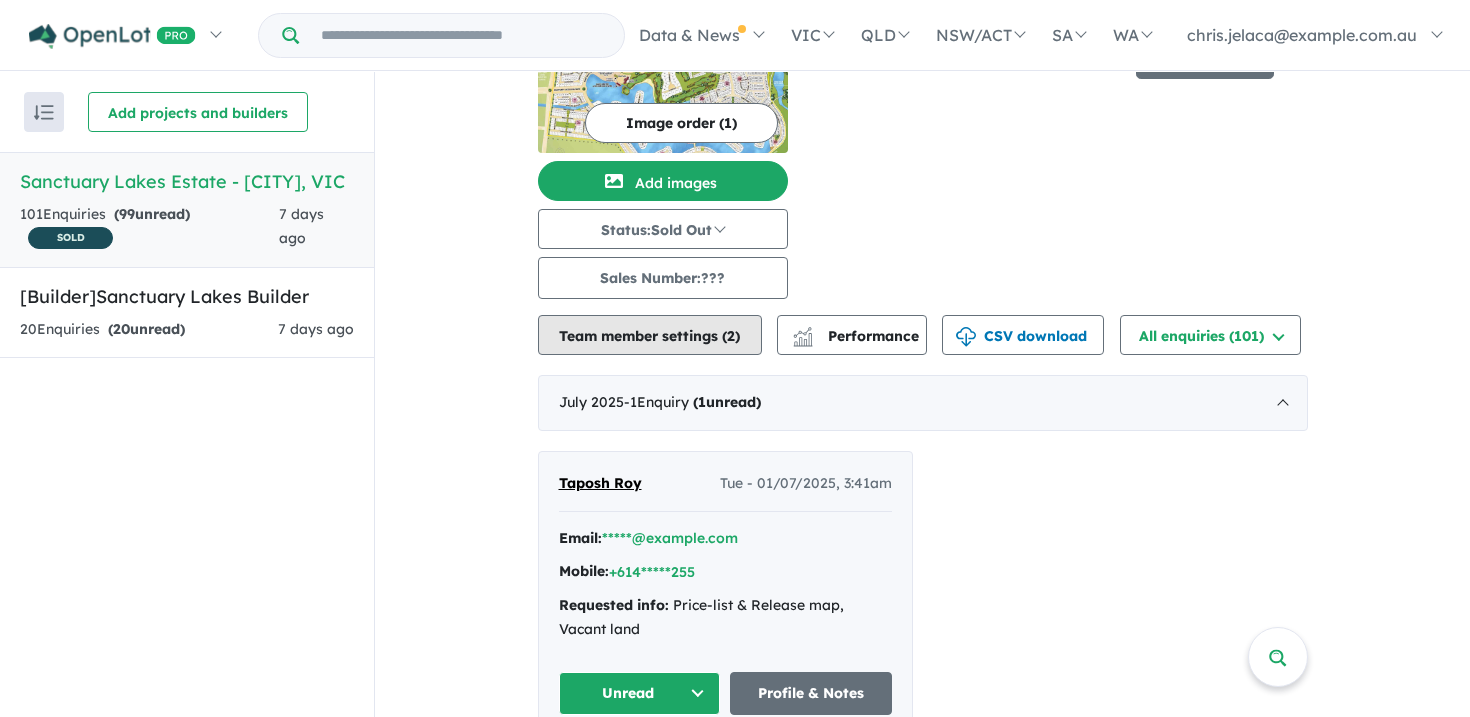 click on "Team member settings ( 2 )" at bounding box center [650, 335] 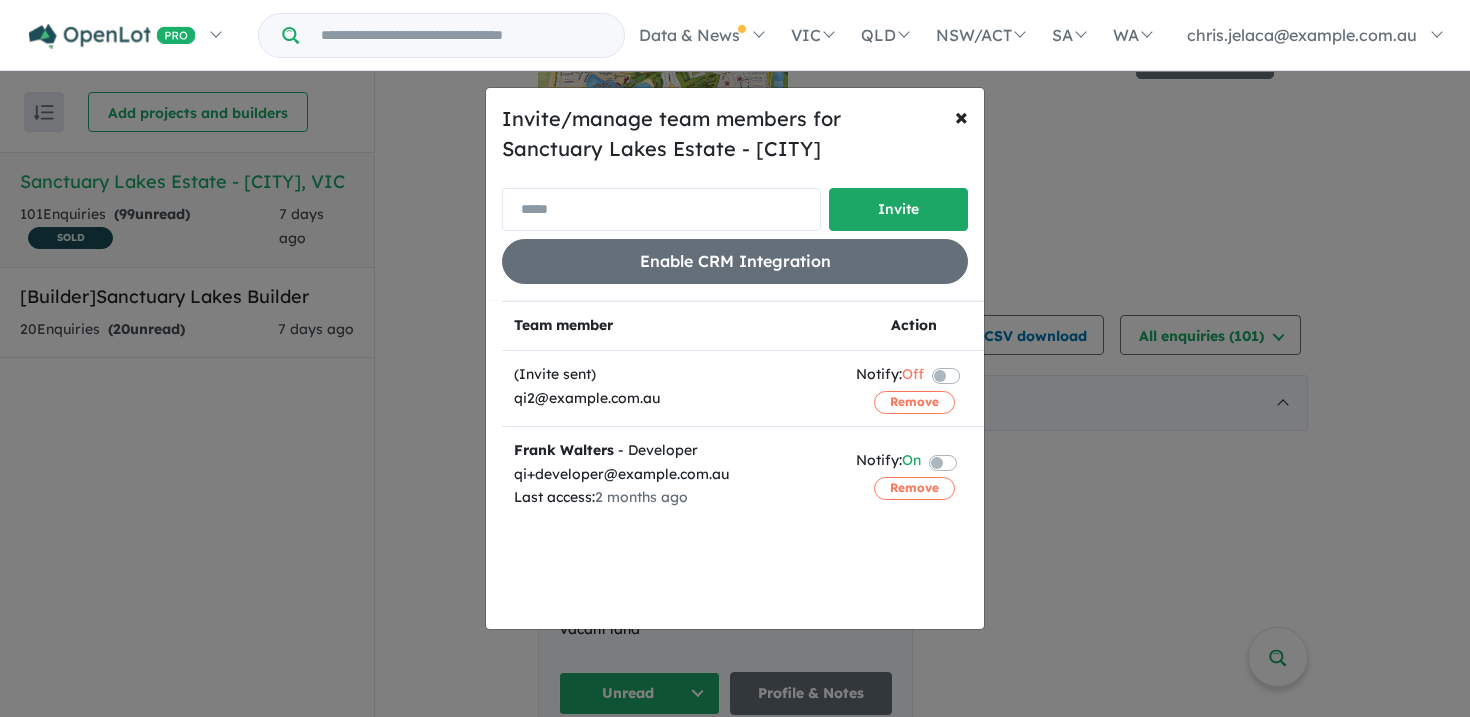 click at bounding box center [661, 209] 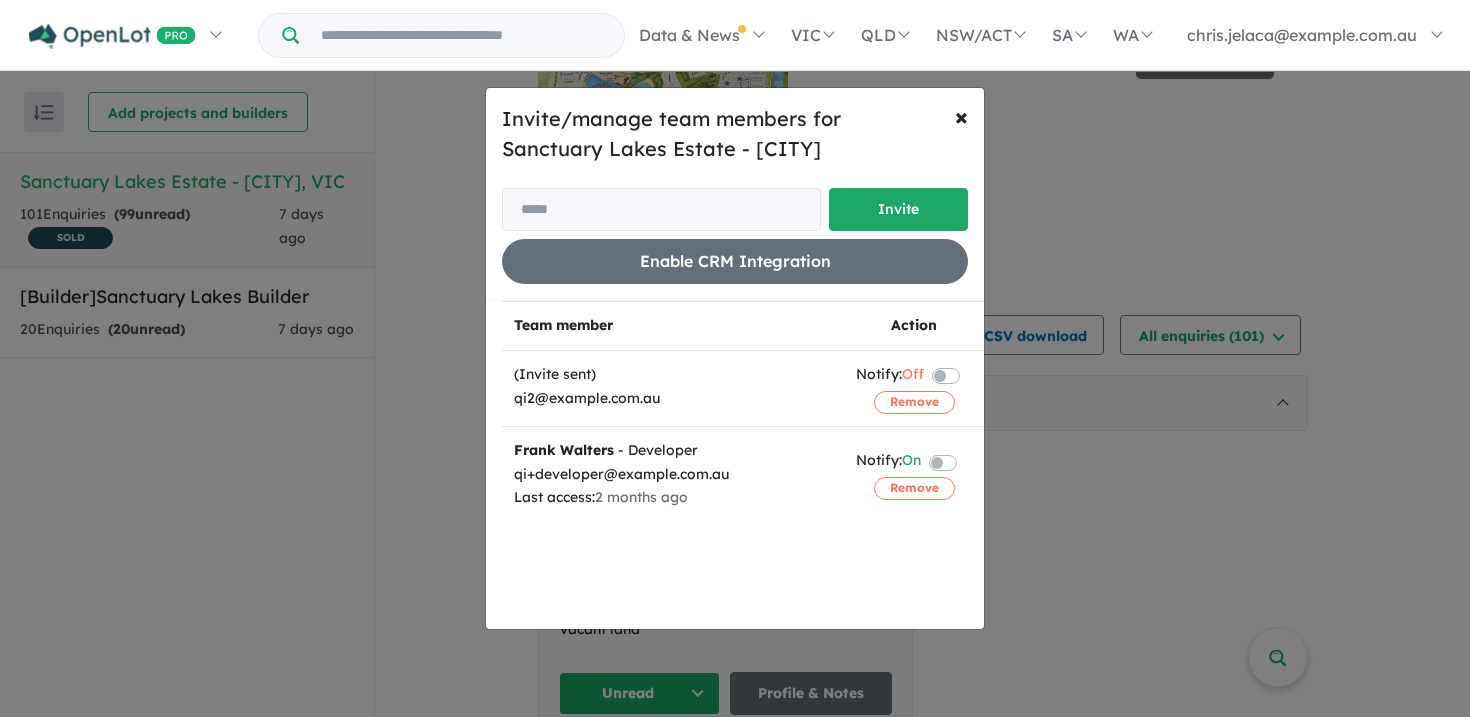 click on "Invite/manage team members for Sanctuary Lakes Estate - [CITY] Invite Enable CRM Integration × Close Team member Action (Invite sent) qi2@example.com.au Notify: Off Remove Frank Walters - Developer qi+developer@example.com.au Last access: 2 months ago Notify: On Remove" at bounding box center (735, 358) 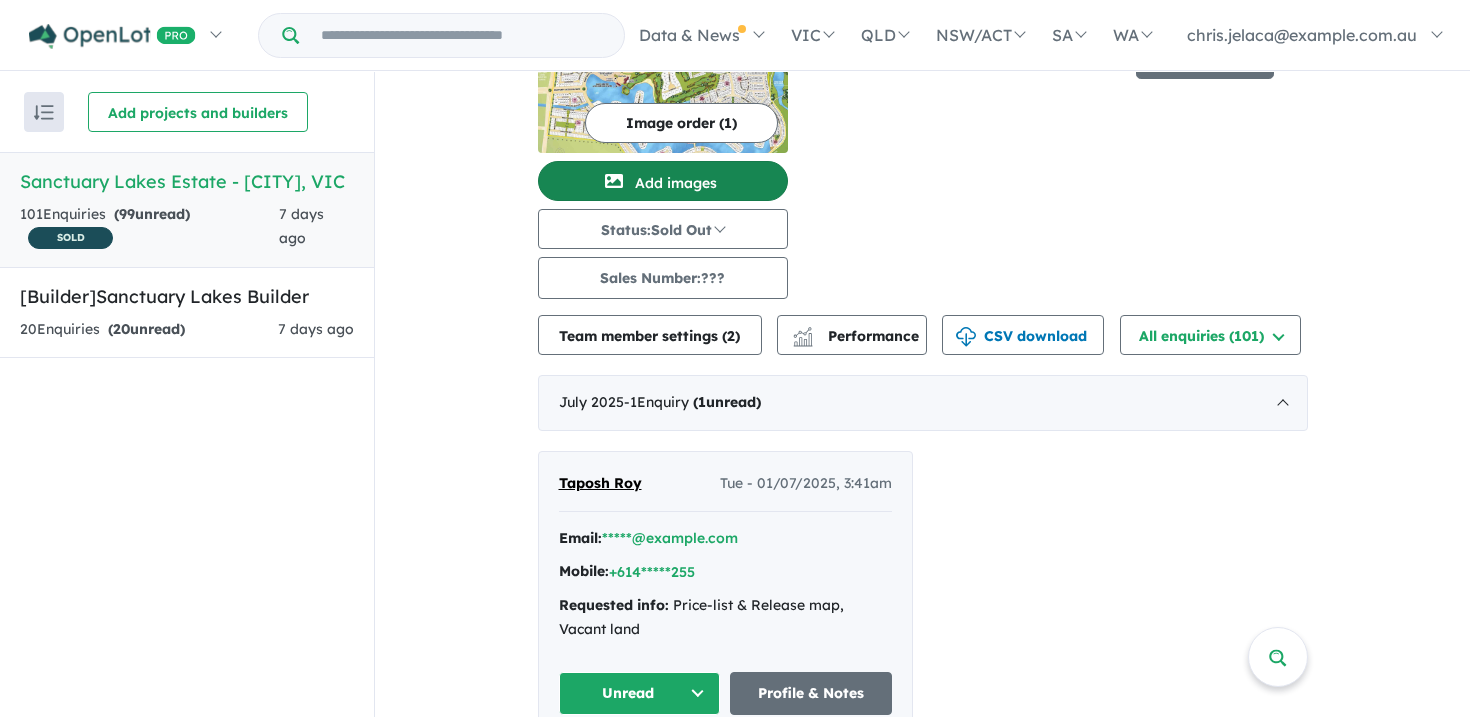 click on "Add images" at bounding box center [663, 181] 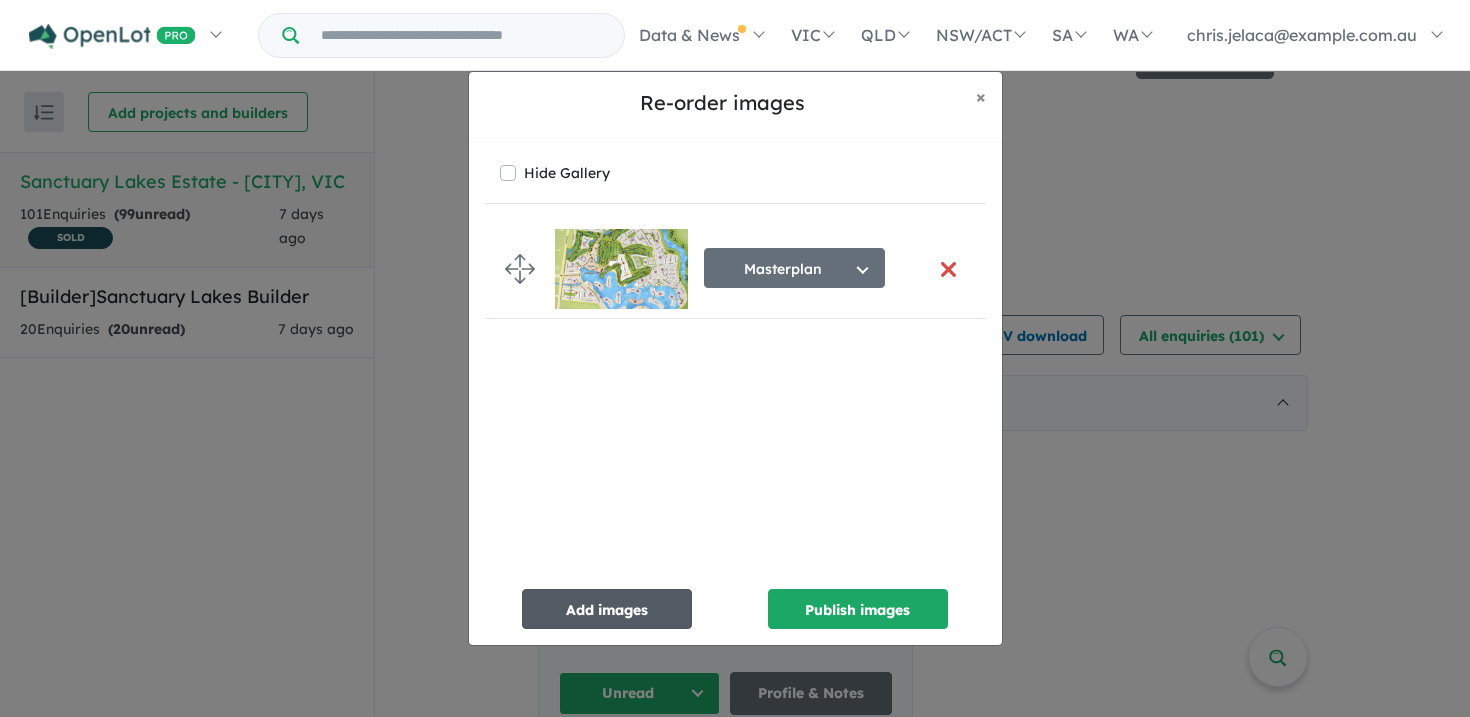 click on "Add images" at bounding box center (607, 609) 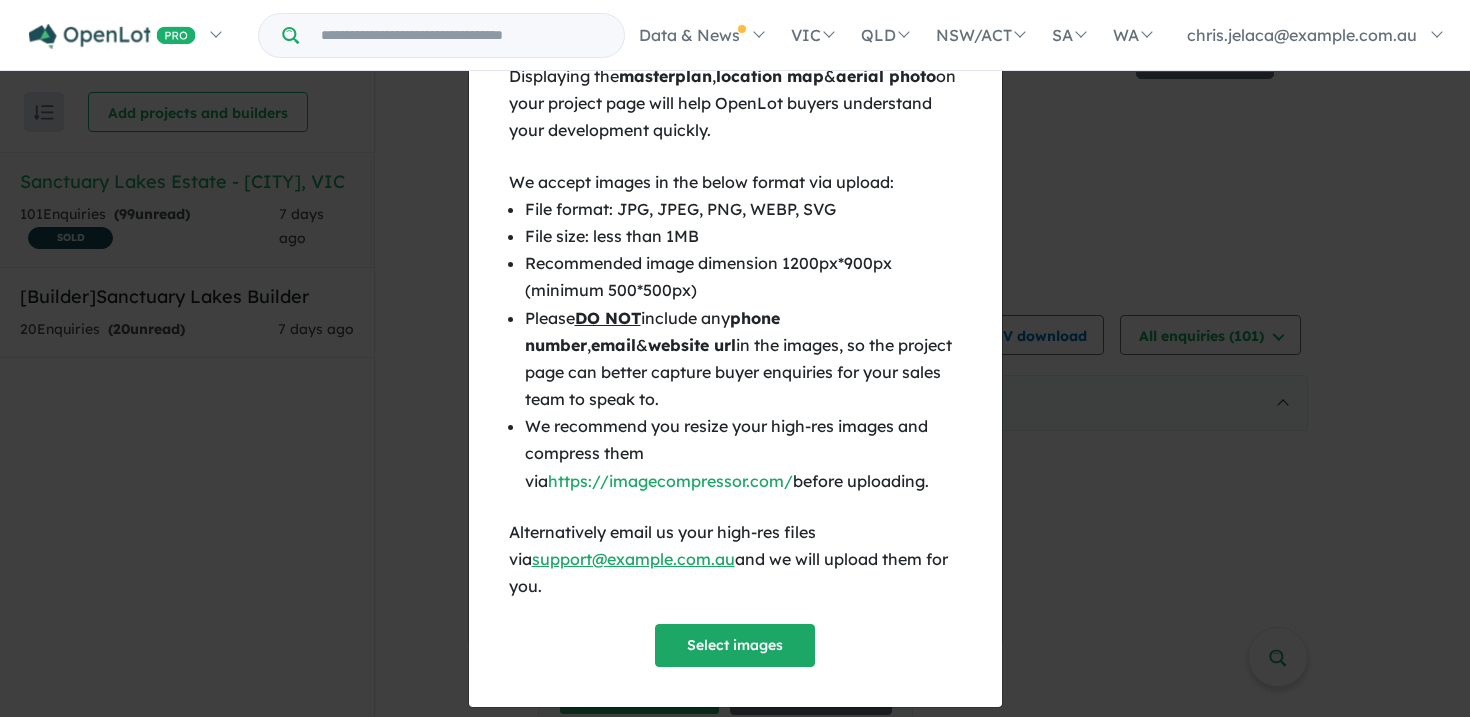 click on "× Close Displaying the masterplan , location map & aerial photo on your project page will help OpenLot buyers understand your development quickly. We accept images in the below format via upload: File format: JPG, JPEG, PNG, WEBP, SVG File size: less than 1MB Recommended image dimension 1200px*900px (minimum 500*500px) Please DO NOT include any phone number , email & website url in the images, so the project page can better capture buyer enquiries for your sales team to speak to. We recommend you resize your high-res images and compress them via https://imagecompressor.com/ before uploading. Alternatively email us your high-res files via support@example.com.au and we will upload them for you. Select images" at bounding box center [735, 358] 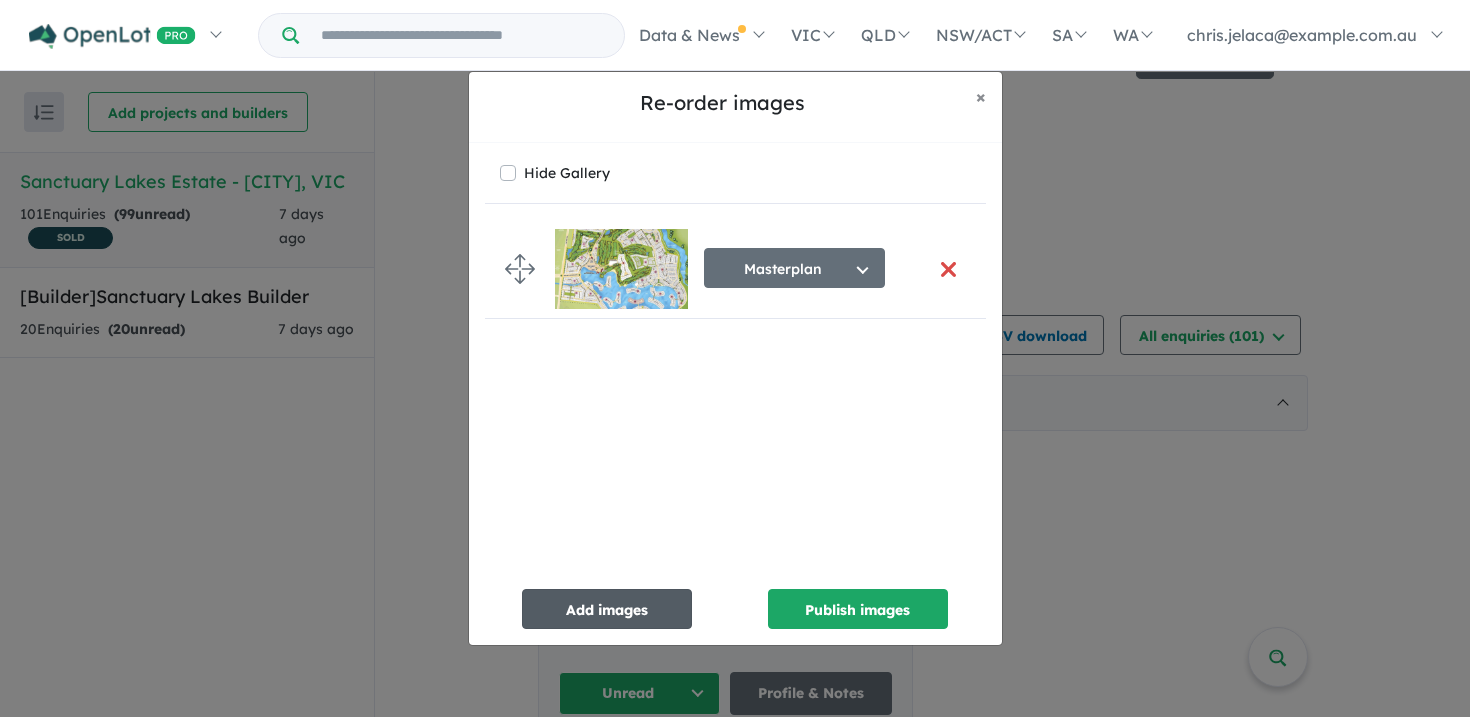 click on "Add images" at bounding box center [607, 609] 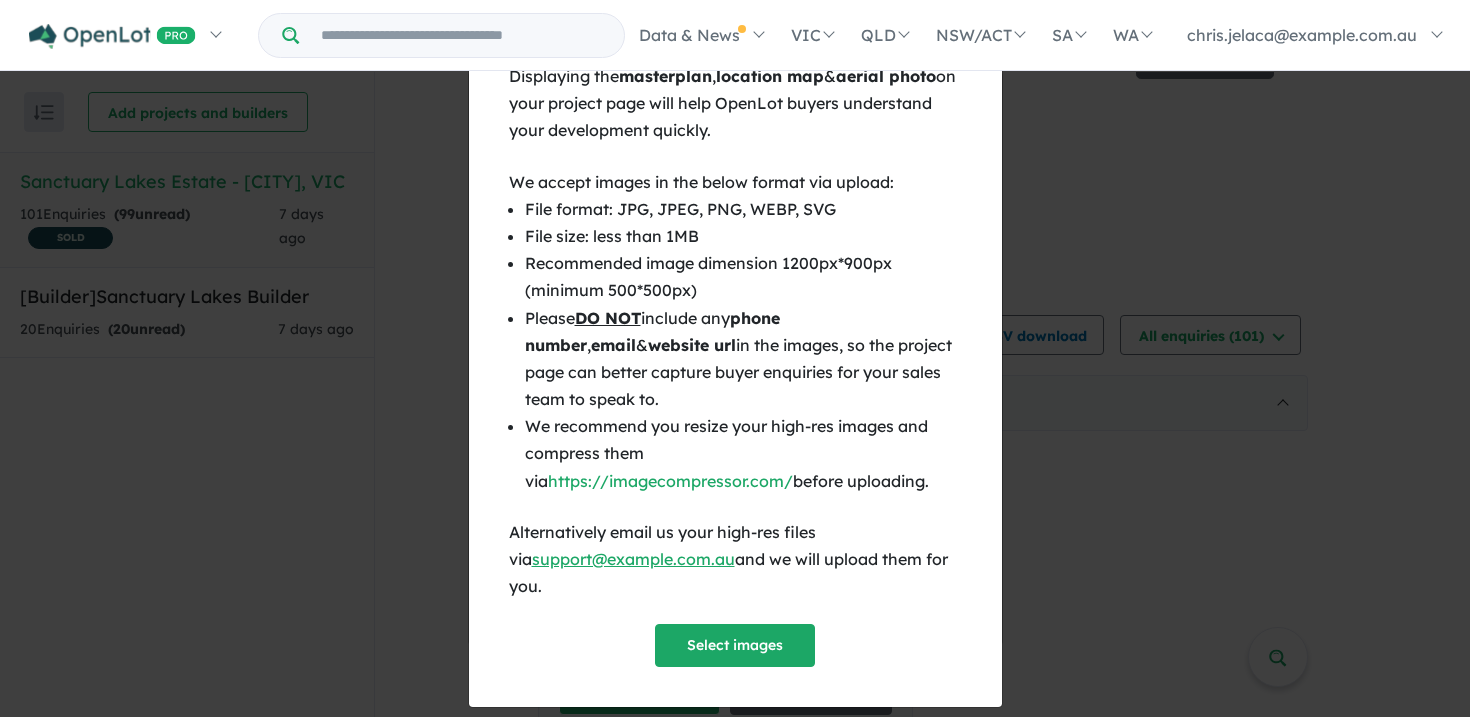 click on "× Close Displaying the masterplan , location map & aerial photo on your project page will help OpenLot buyers understand your development quickly. We accept images in the below format via upload: File format: JPG, JPEG, PNG, WEBP, SVG File size: less than 1MB Recommended image dimension 1200px*900px (minimum 500*500px) Please DO NOT include any phone number , email & website url in the images, so the project page can better capture buyer enquiries for your sales team to speak to. We recommend you resize your high-res images and compress them via https://imagecompressor.com/ before uploading. Alternatively email us your high-res files via support@example.com.au and we will upload them for you. Select images" at bounding box center [735, 358] 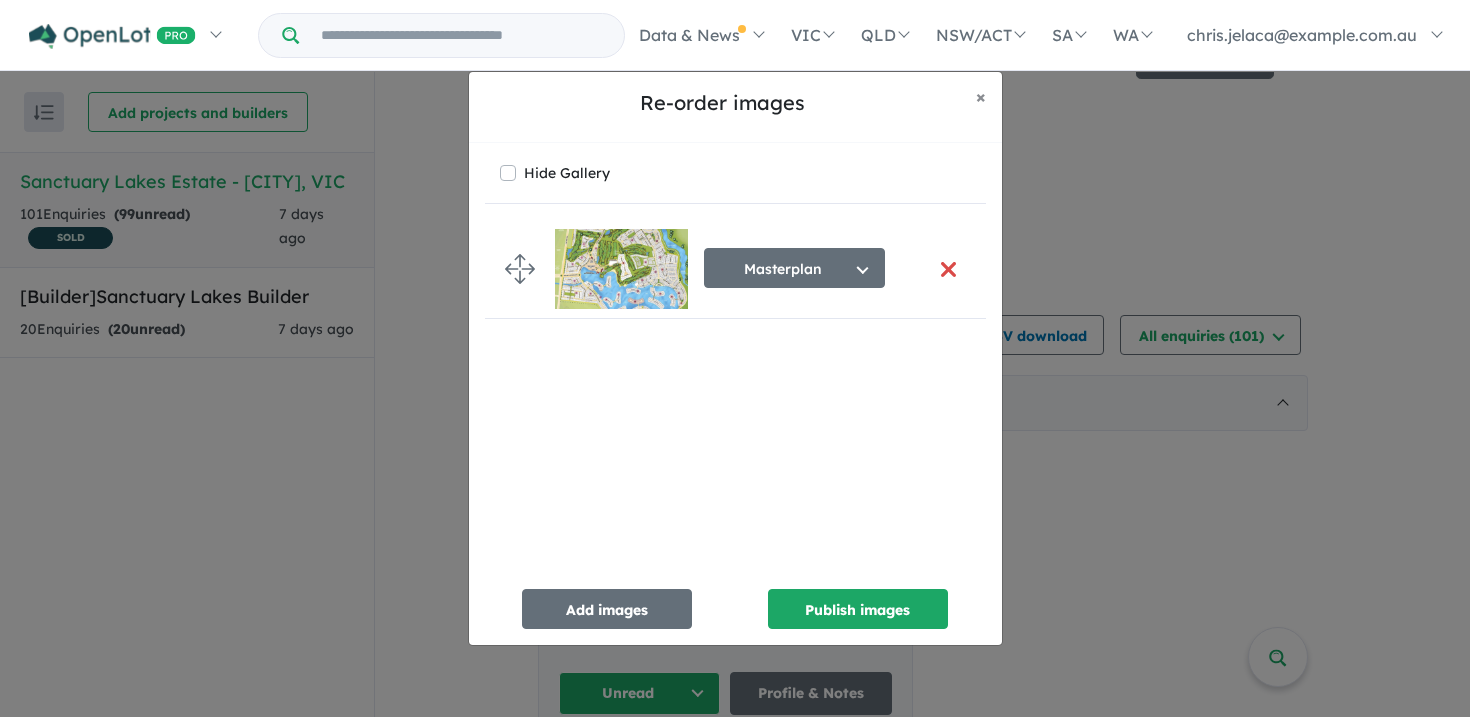 click on "Re-order images × Close Hide Gallery Masterplan Select image tag Aerial Location Map Masterplan Lifestyle Amenities Park Playground Release Map Promotion/Offer Construction Progress Render Streetscape External Façade Kitchen Study Hallway Living Dining Bedroom Ensuite Bathroom Landscaping Backyard Floorplan Other   Add images Publish images" at bounding box center [735, 358] 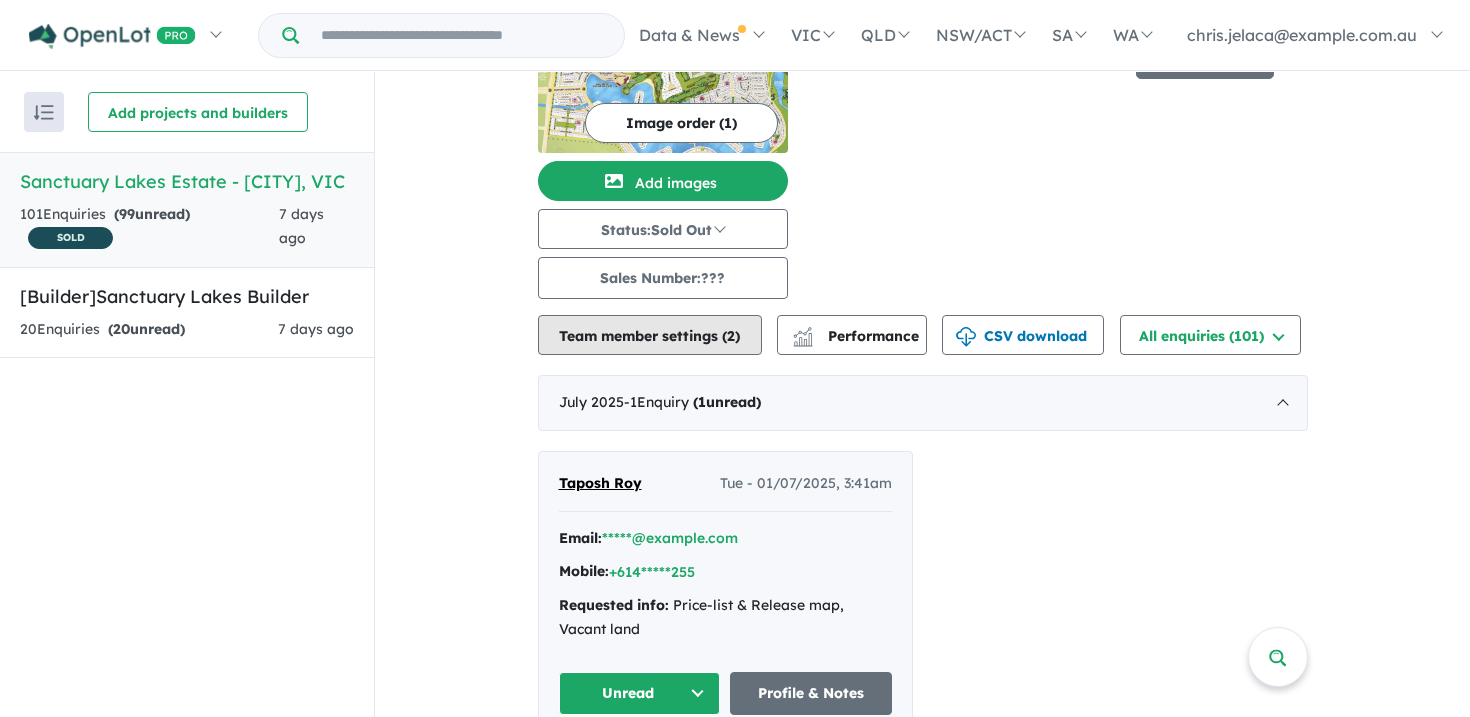 click on "Team member settings ( 2 )" at bounding box center (650, 335) 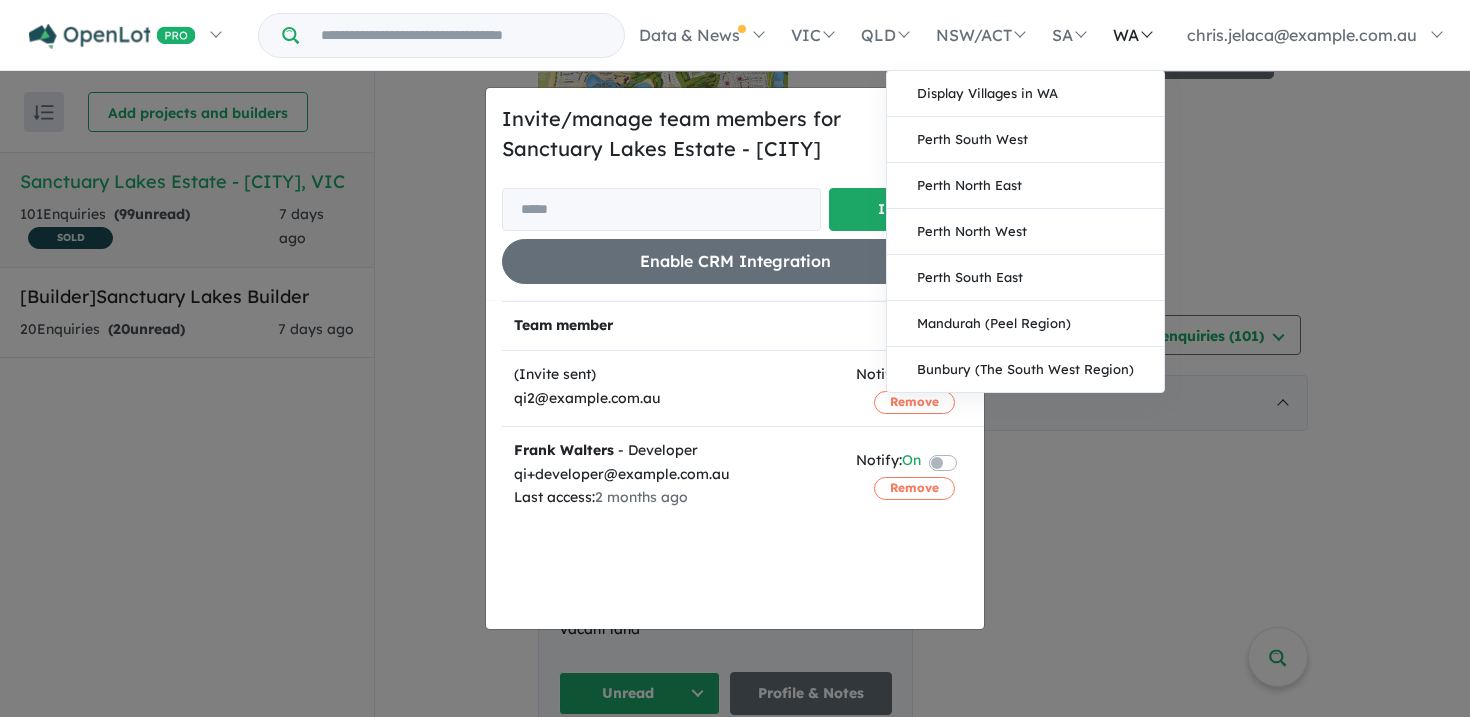 click on "Invite/manage team members for Sanctuary Lakes Estate - [CITY] Invite Enable CRM Integration × Close Team member Action (Invite sent) qi2@example.com.au Notify: Off Remove Frank Walters - Developer qi+developer@example.com.au Last access: 2 months ago Notify: On Remove" at bounding box center (735, 358) 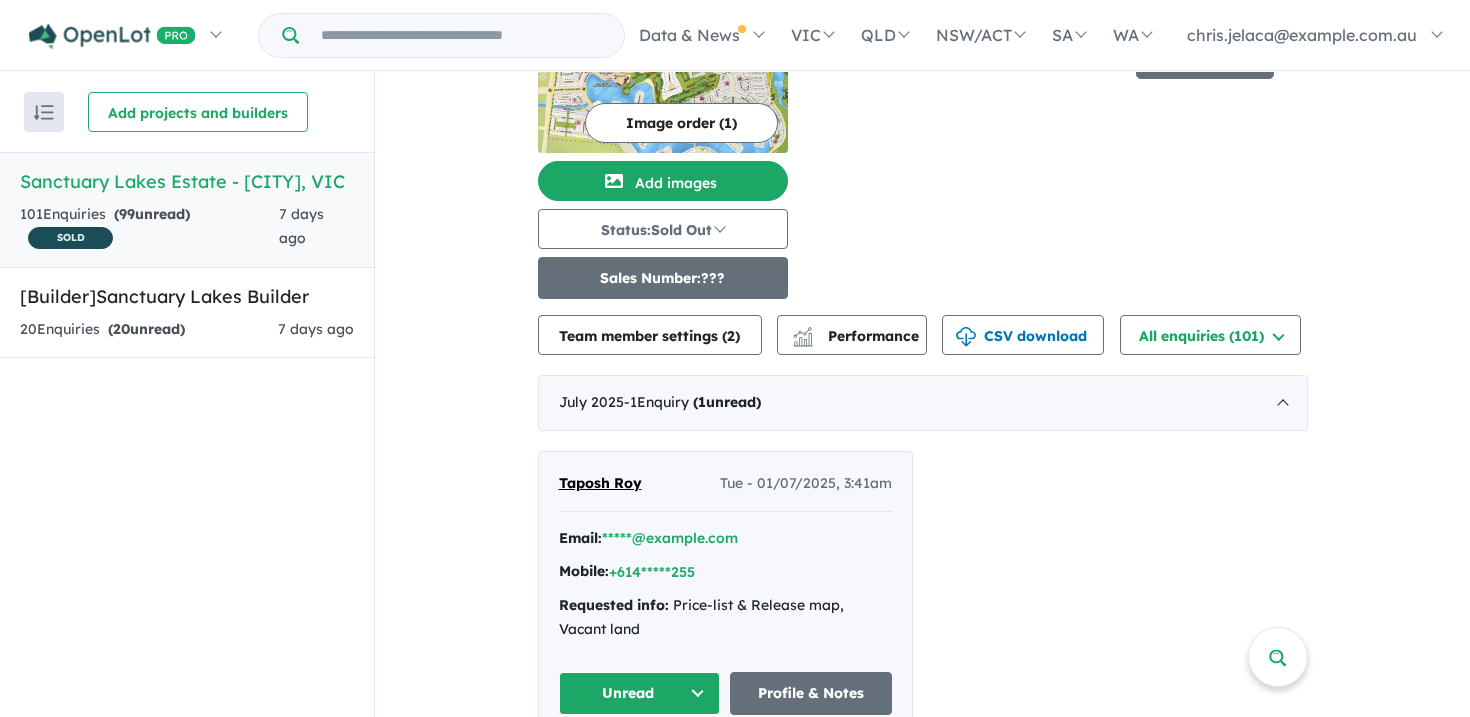 click on "Sales Number:  ???" at bounding box center [663, 278] 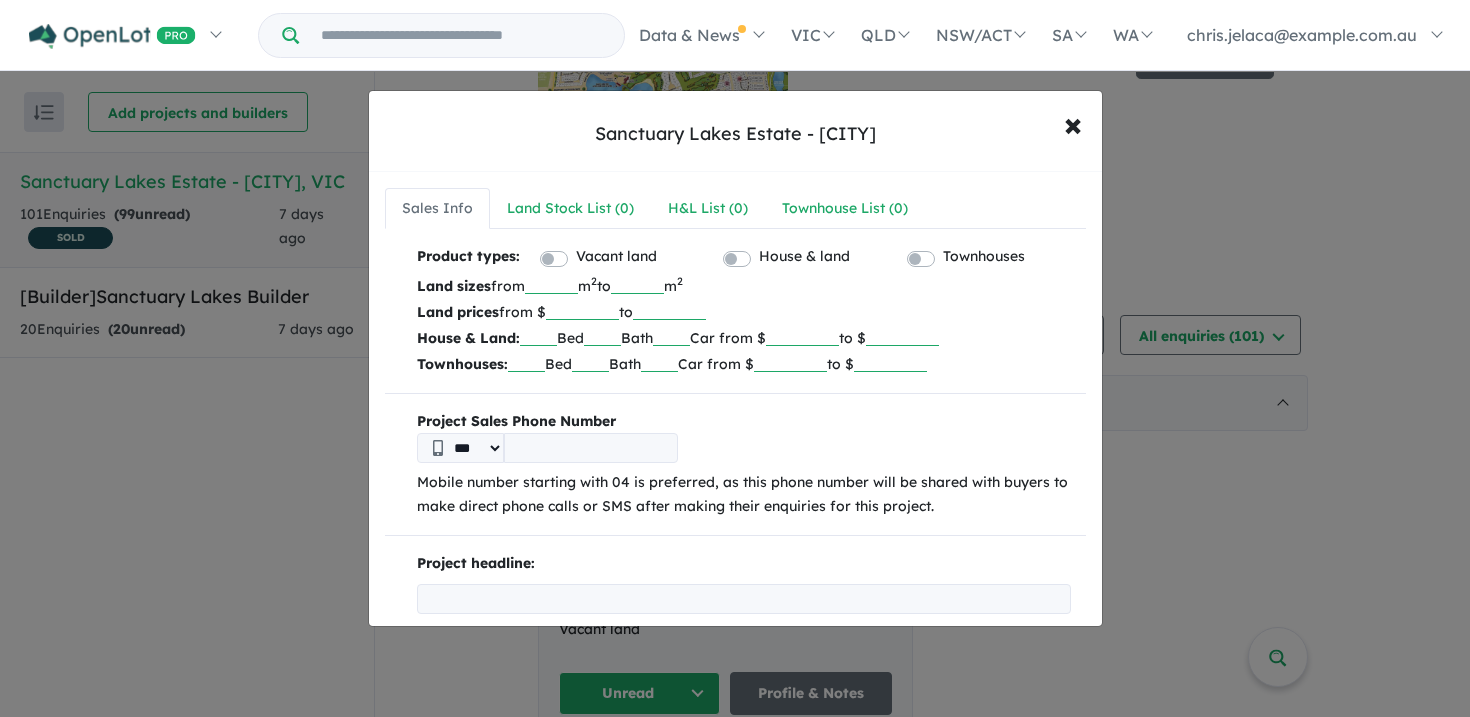 click on "Sanctuary Lakes Estate  - Point Cook × Close   Sales Info   Land Stock List ( 0 )   H&L List ( 0 )   Townhouse List ( 0 ) Product types:  Vacant land House & land Townhouses Land sizes   from      m 2  to      m 2 Land prices   from $     to House & Land:   Bed     Bath     Car from $   to $  Townhouses:   Bed    Bath    Car from $   to $  Project Sales Phone Number *** Mobile number starting with 04 is preferred, as this phone number will be shared with buyers to make direct phone calls or SMS after making their enquiries for this project. Project headline:  Limited offer New release VIP list (only available via promotion): Selling points:  Add YouTube Video URL:  Add Facebook profile URL Instagram profile URL Project Logo  (only appearing for promoted campaigns) JPG, JPEG, PNG, WEBP, SVG log files. Recommended logo height 200px. Must be less than 300KB Select image Logo background colour (FFFFFF) *** Publish" at bounding box center [735, 358] 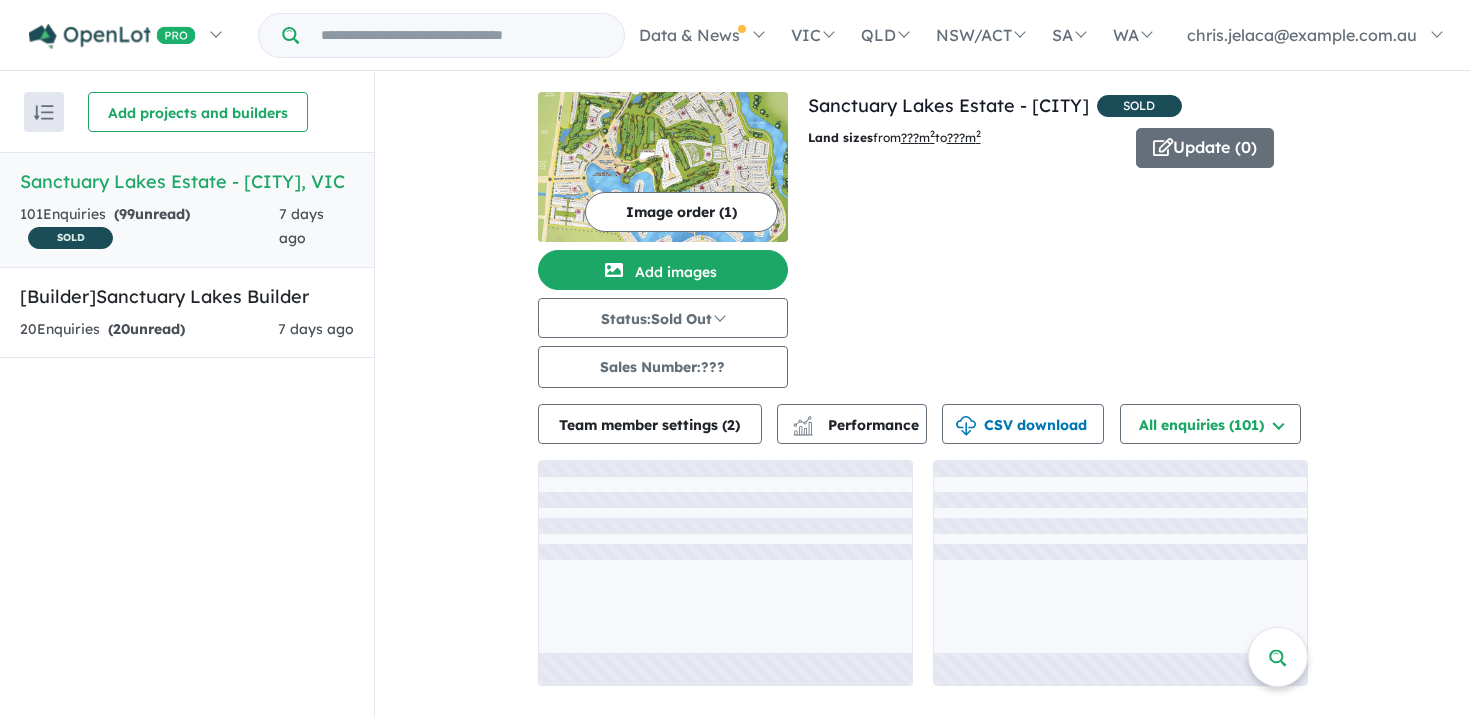 scroll, scrollTop: 0, scrollLeft: 0, axis: both 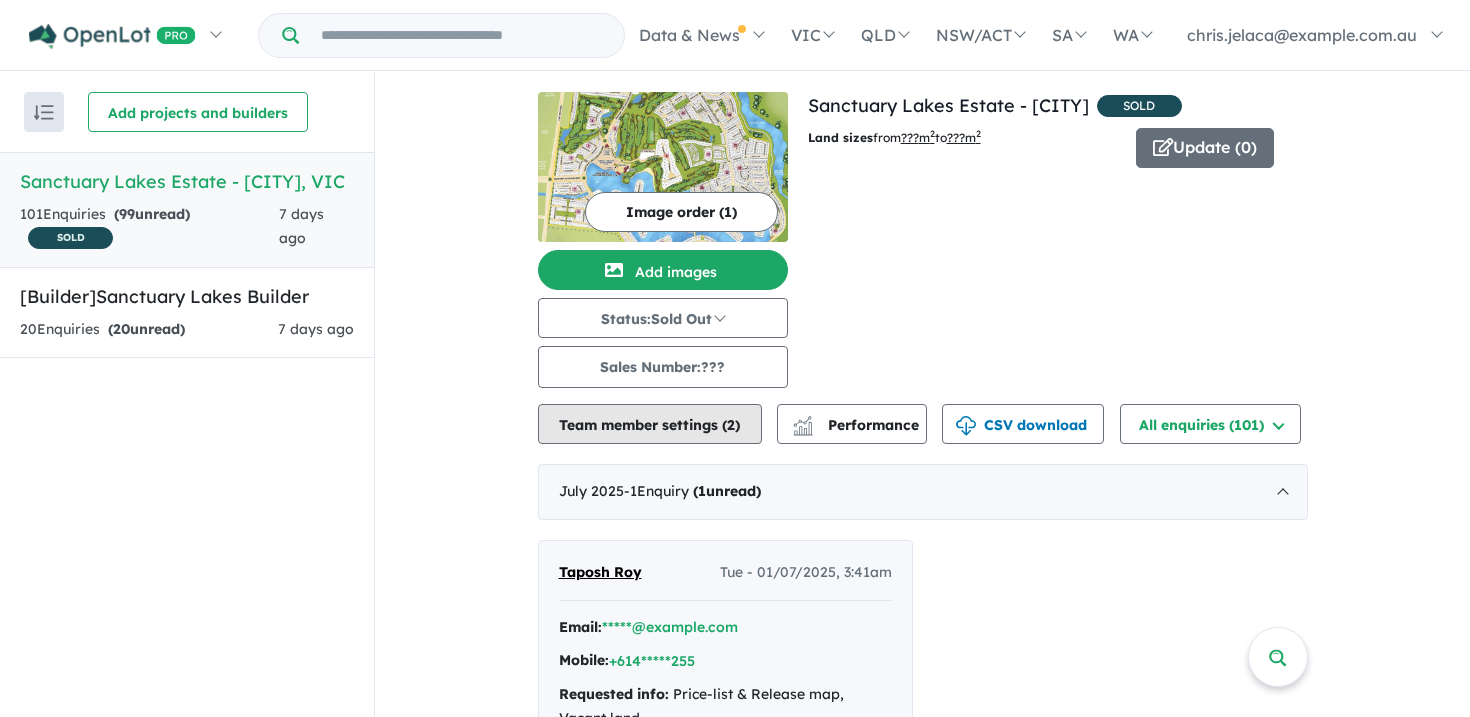 click on "Team member settings ( 2 )" at bounding box center (650, 424) 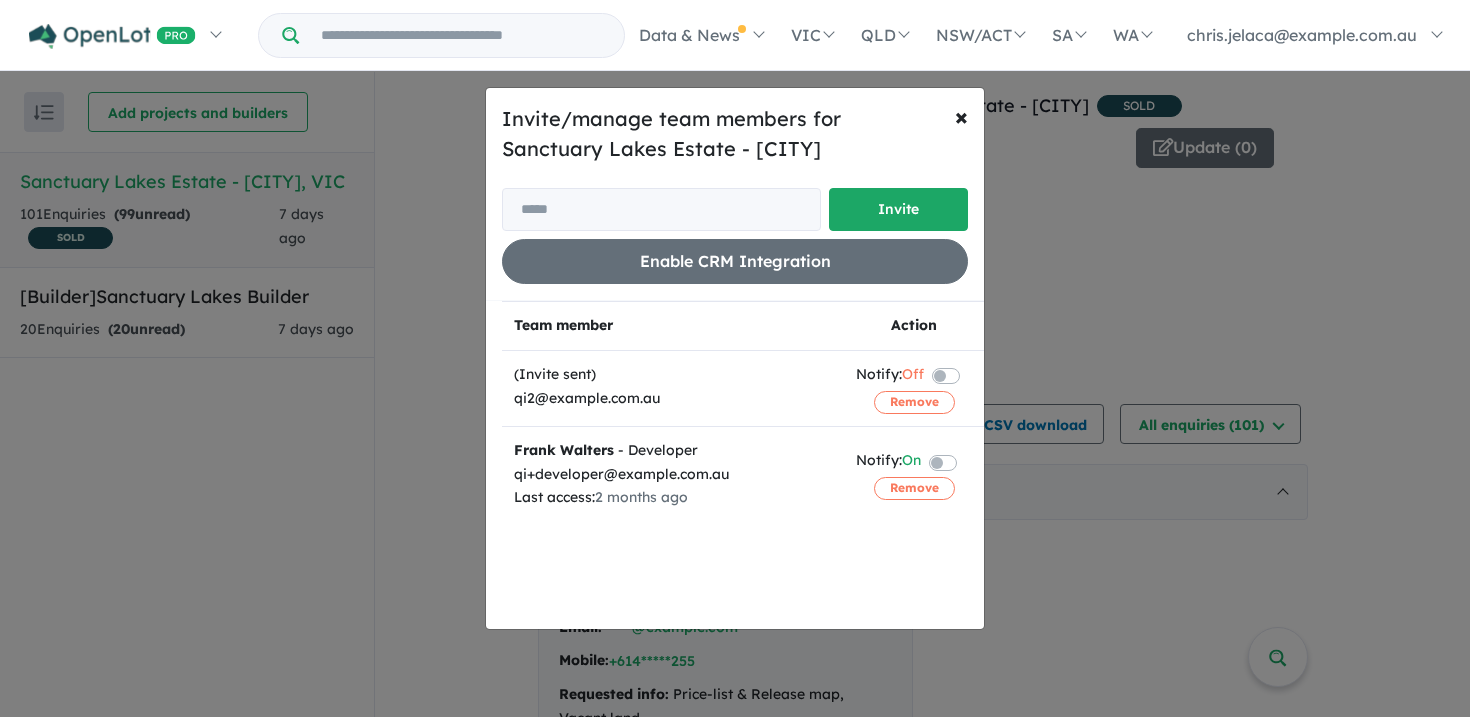 click on "Enable CRM Integration" at bounding box center [735, 257] 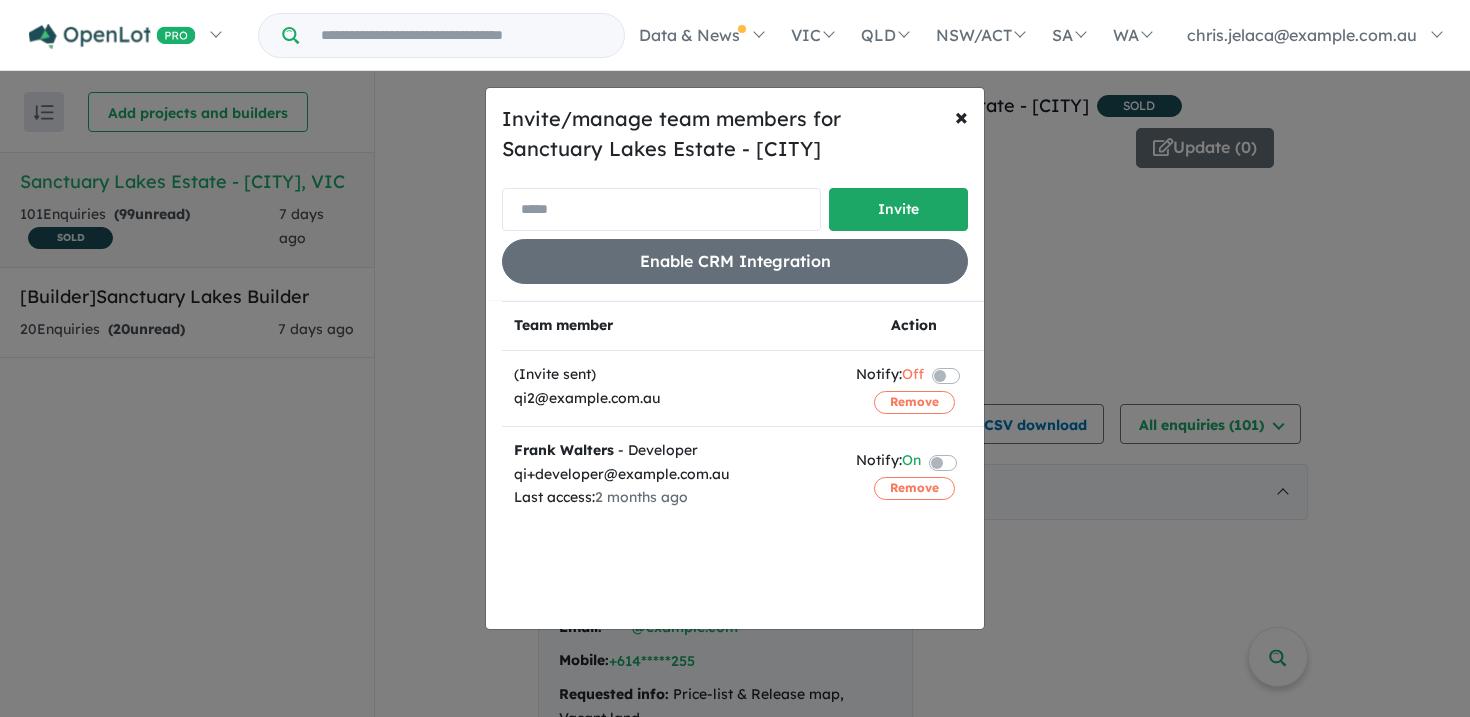 click at bounding box center (661, 209) 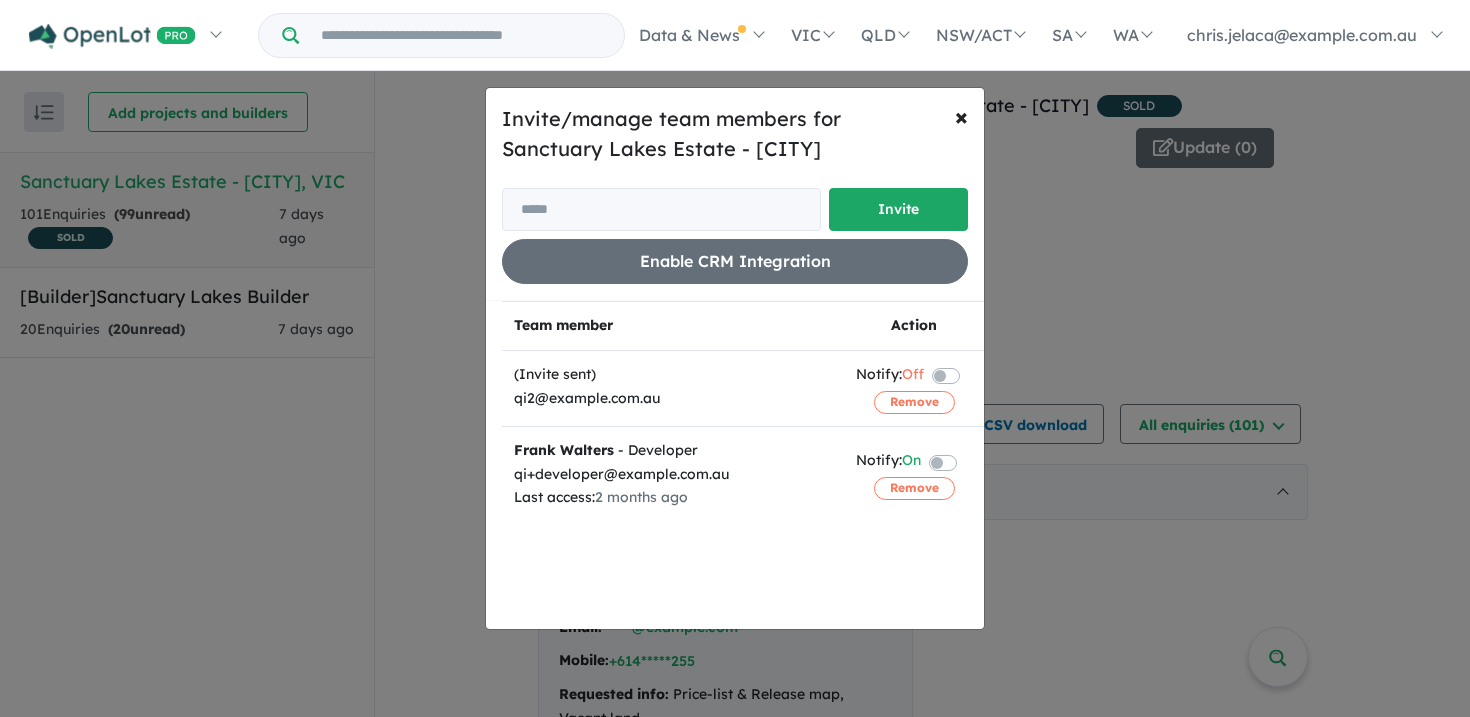 click on "Invite/manage team members for Sanctuary Lakes Estate  - Point Cook Invite Enable CRM Integration × Close Team member Action (Invite sent) qi2@openlot.com.au Notify:   Off   Remove Frank Walters   - Developer qi+developer@openlot.com.au Last access:  2 months ago Notify:   On   Remove" at bounding box center [735, 358] 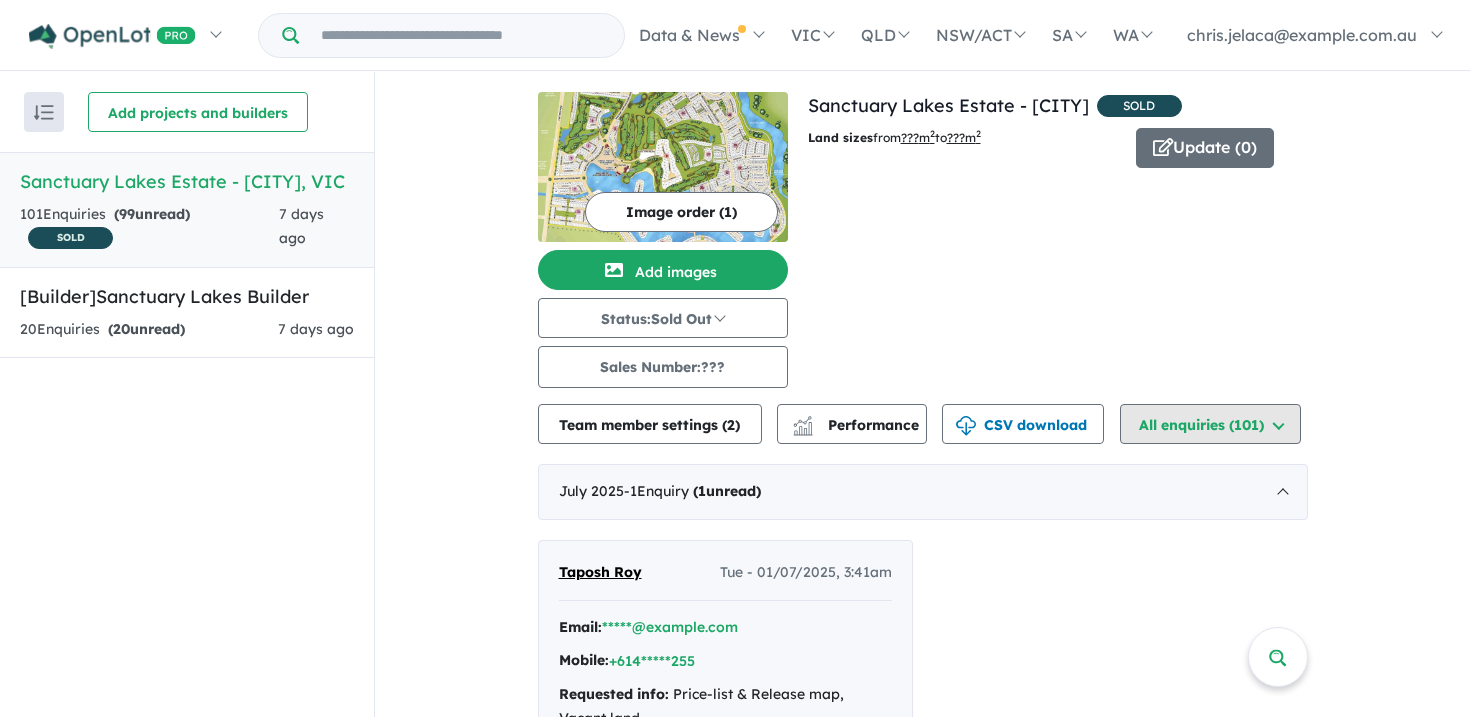 click on "All enquiries ( 101 )" at bounding box center (1210, 424) 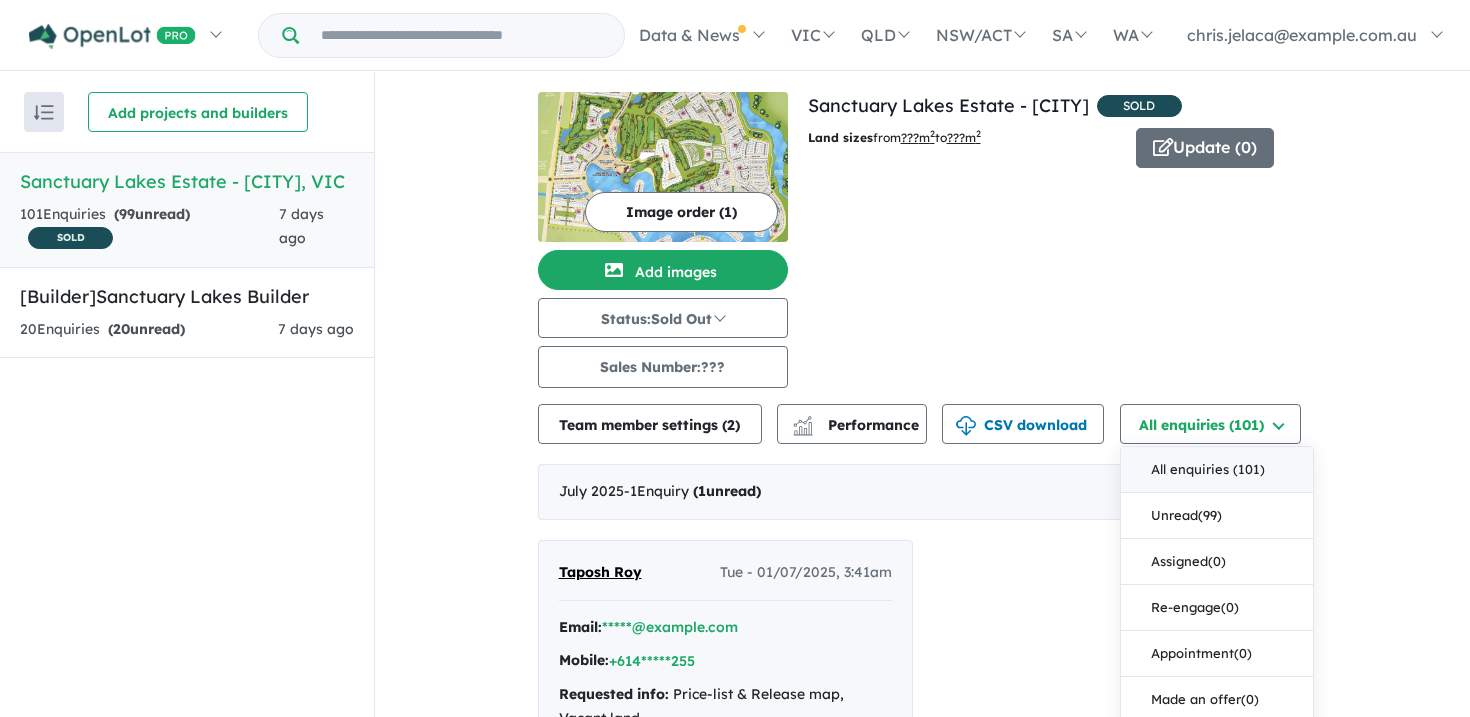click on "All enquiries ( 101 )" at bounding box center [1217, 470] 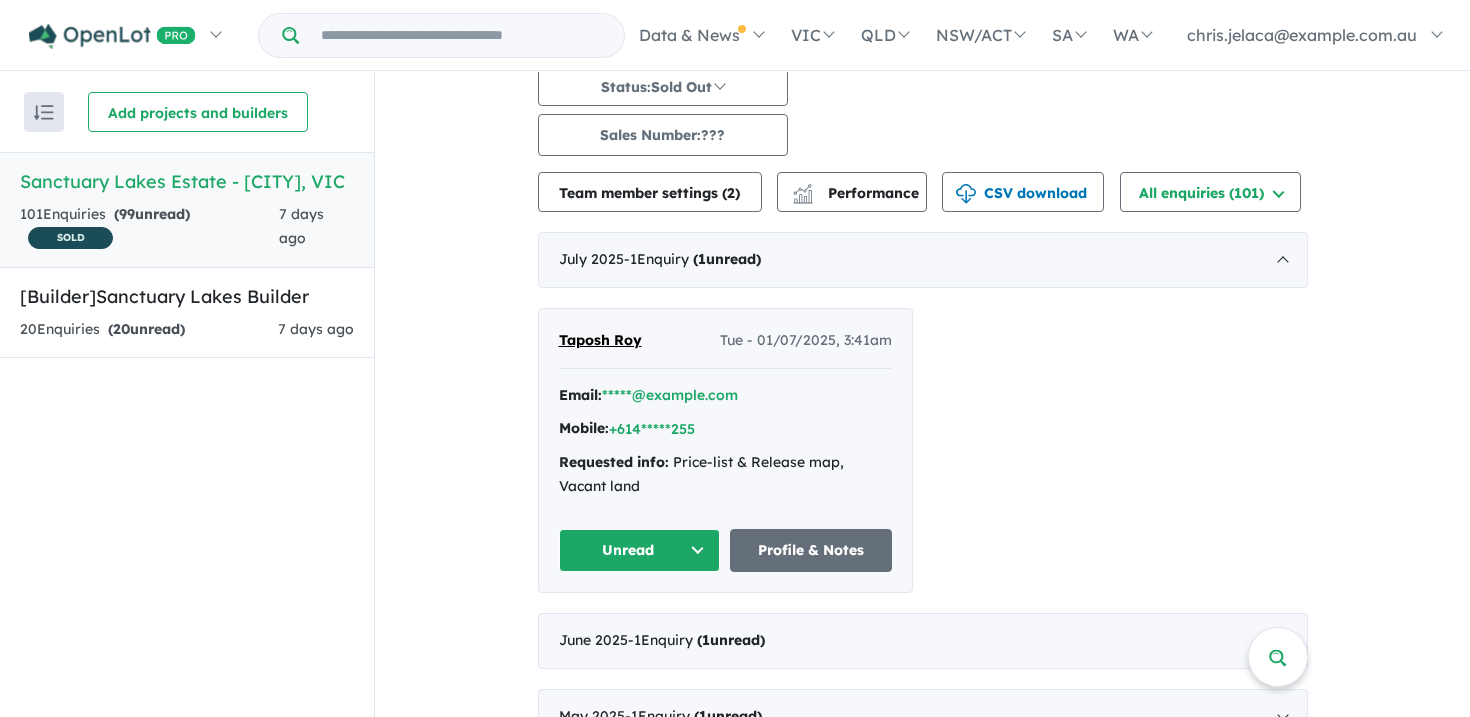 scroll, scrollTop: 246, scrollLeft: 0, axis: vertical 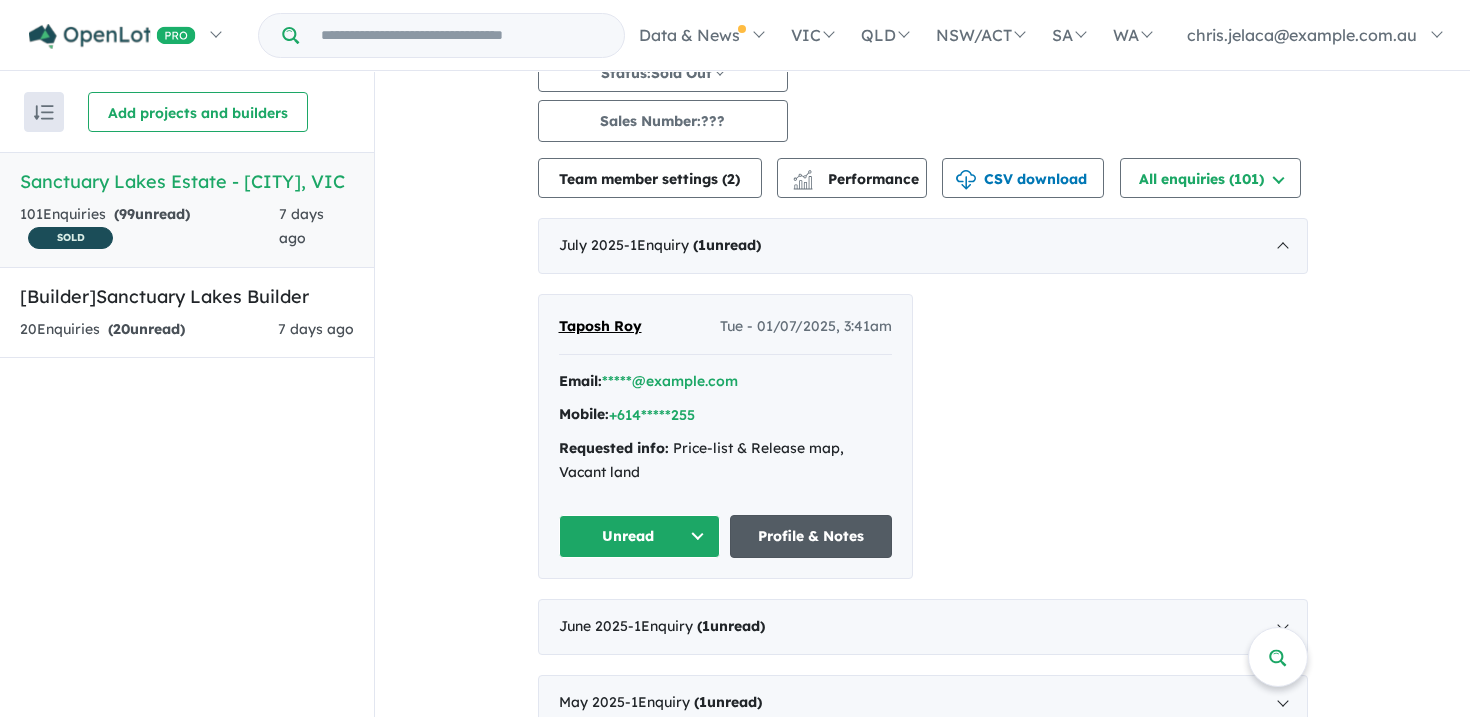 click on "Profile & Notes" at bounding box center (811, 536) 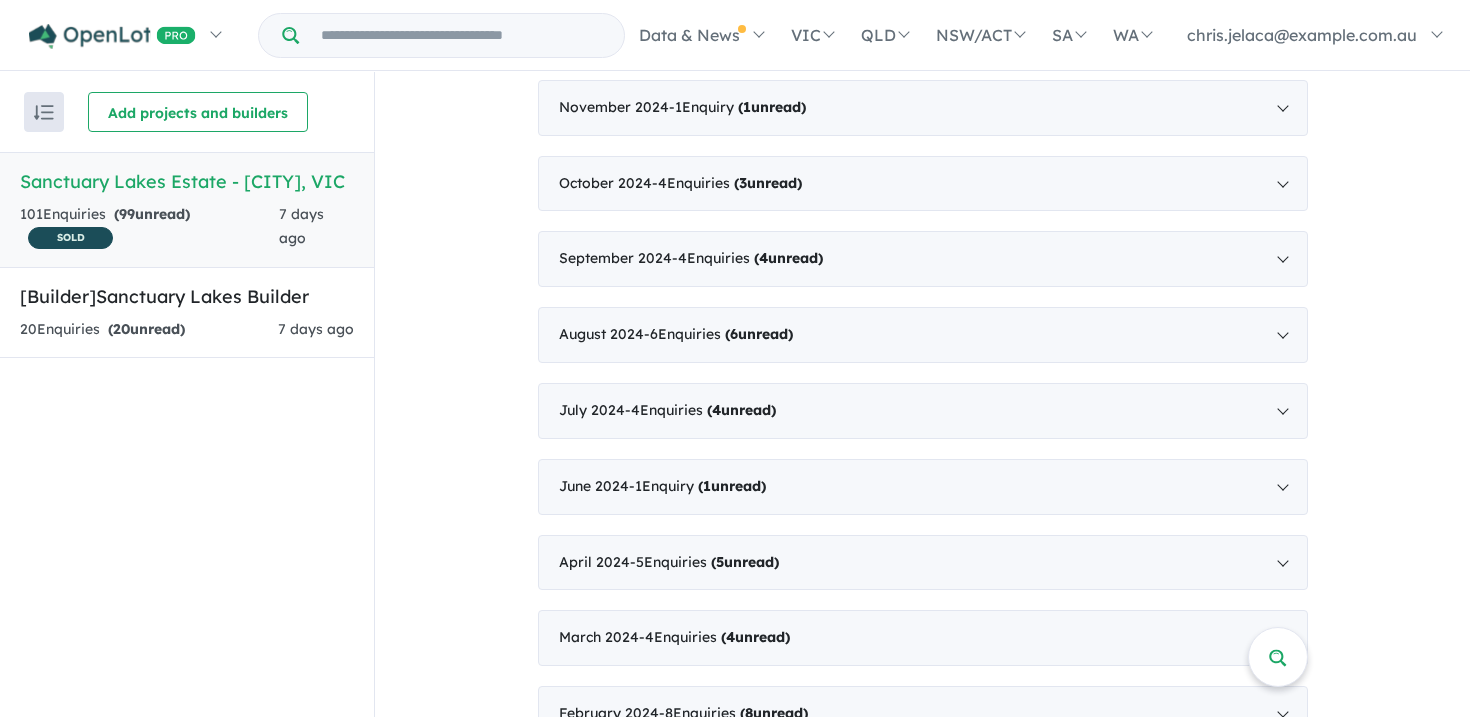 scroll, scrollTop: 1142, scrollLeft: 0, axis: vertical 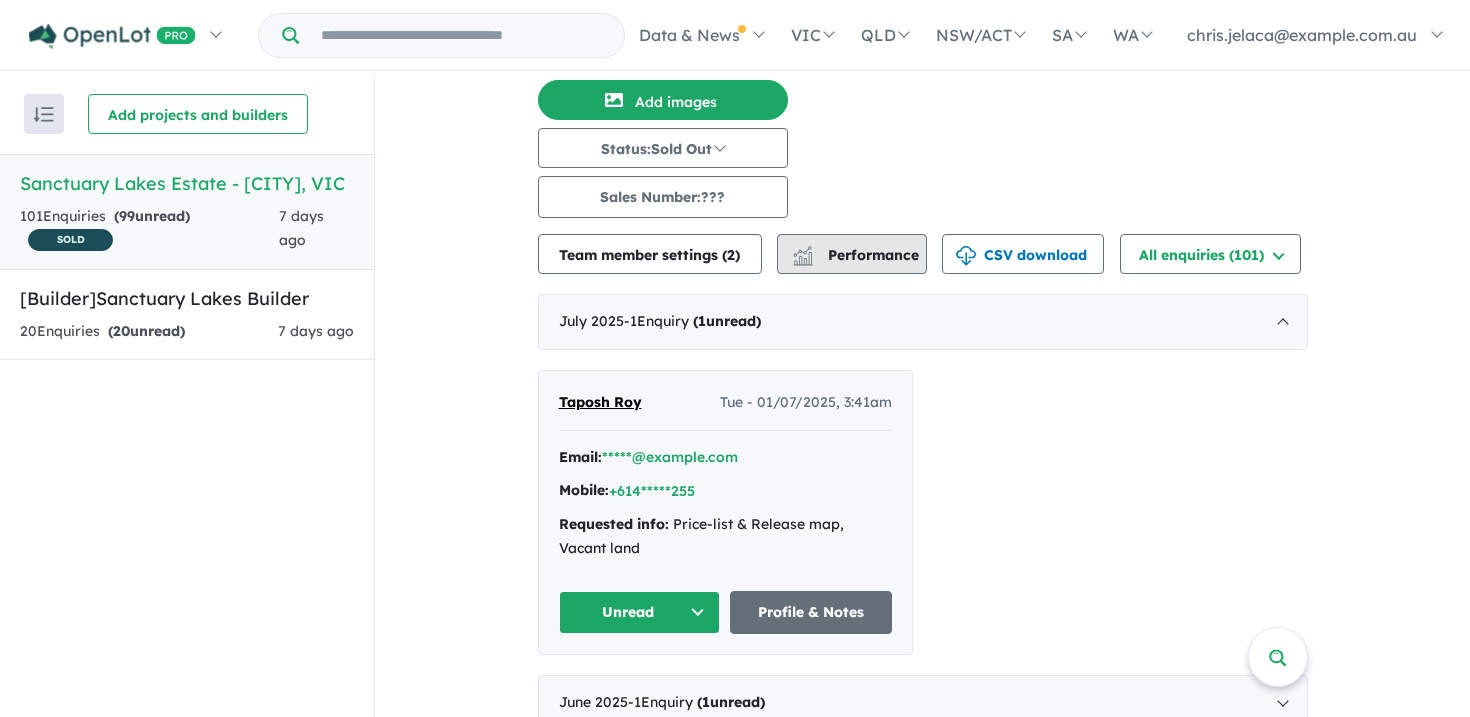 click on "Performance" at bounding box center [852, 254] 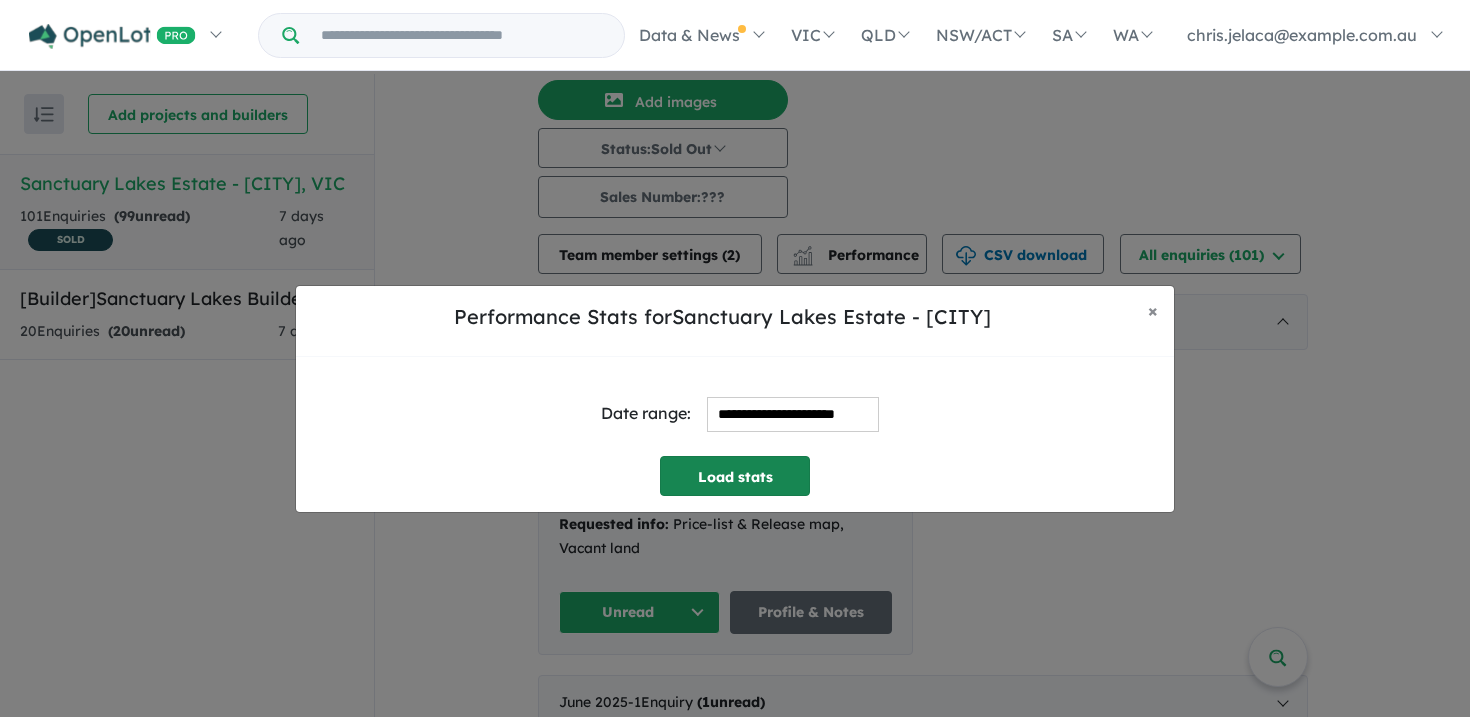 click on "Load stats" at bounding box center [735, 476] 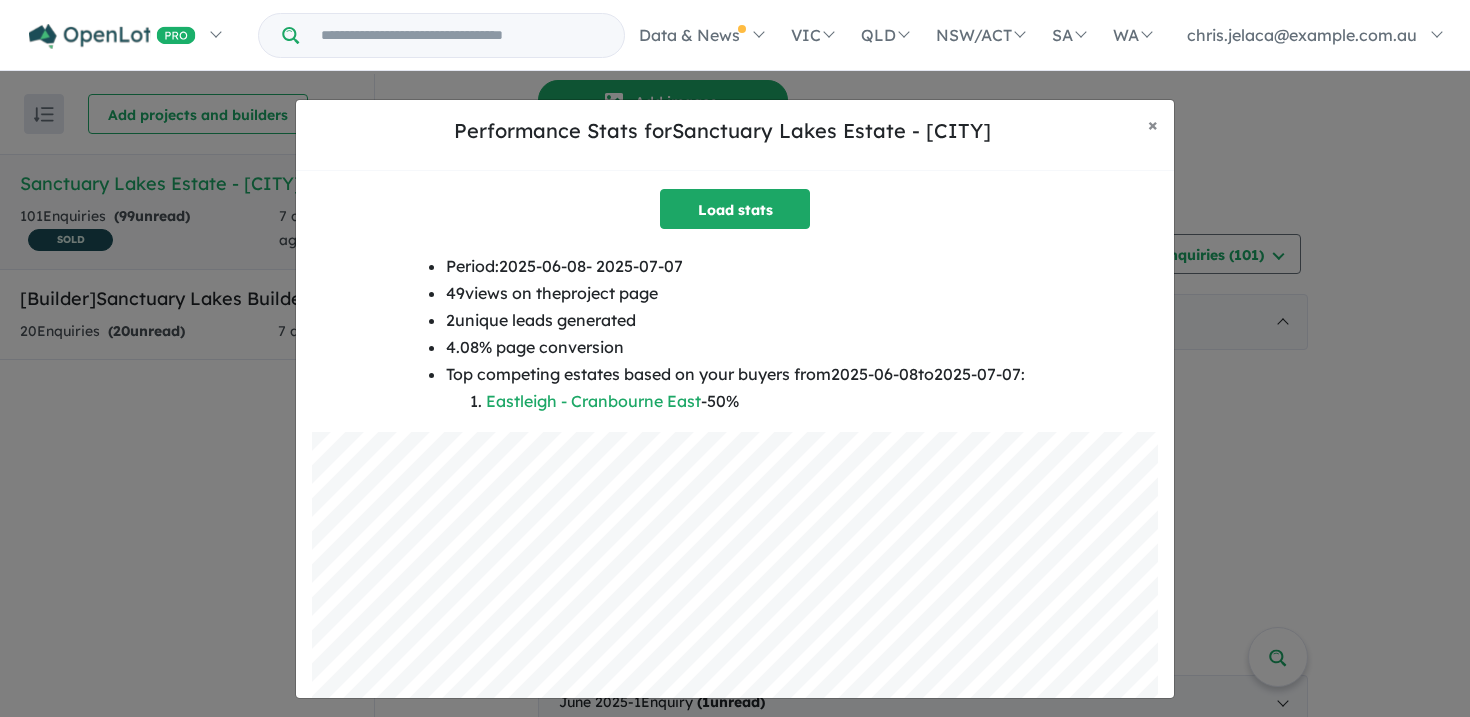 scroll, scrollTop: 111, scrollLeft: 0, axis: vertical 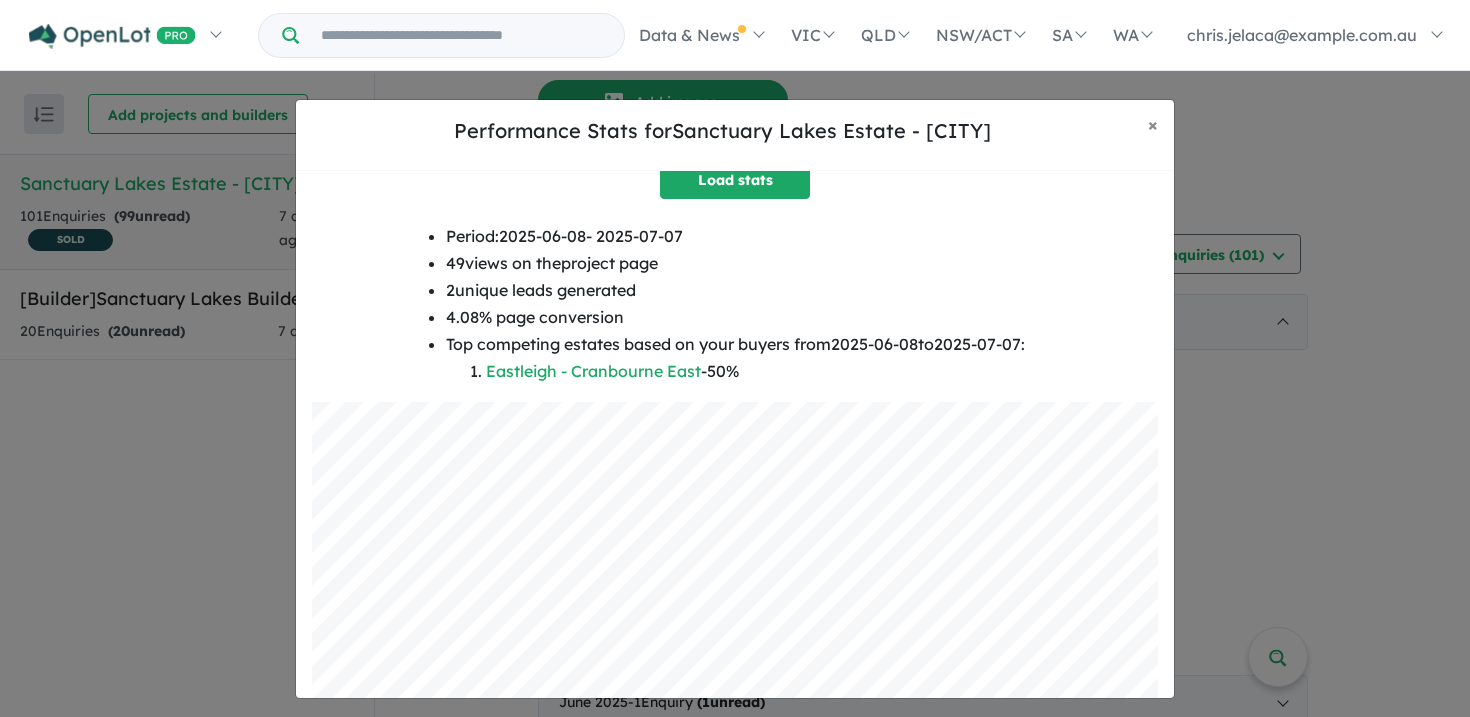 click on "**********" at bounding box center (735, 398) 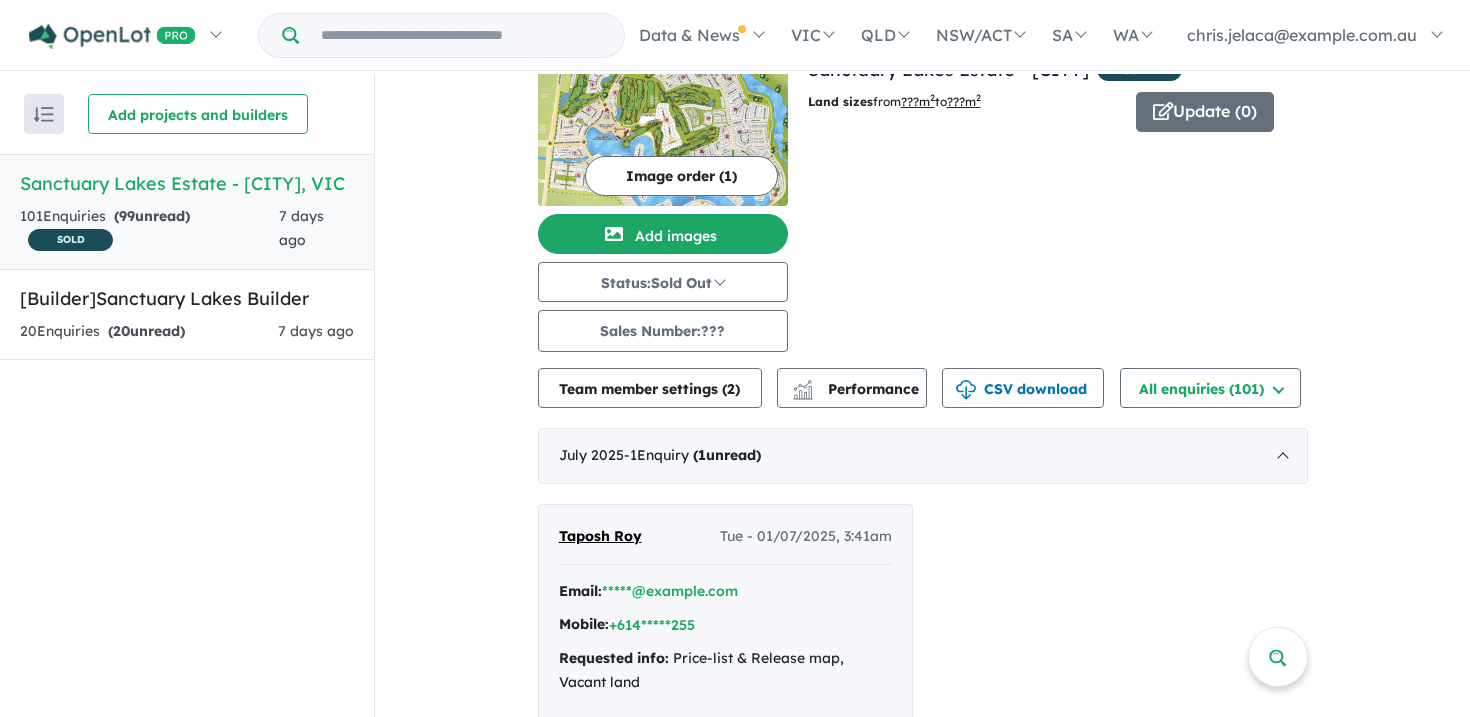 scroll, scrollTop: 0, scrollLeft: 0, axis: both 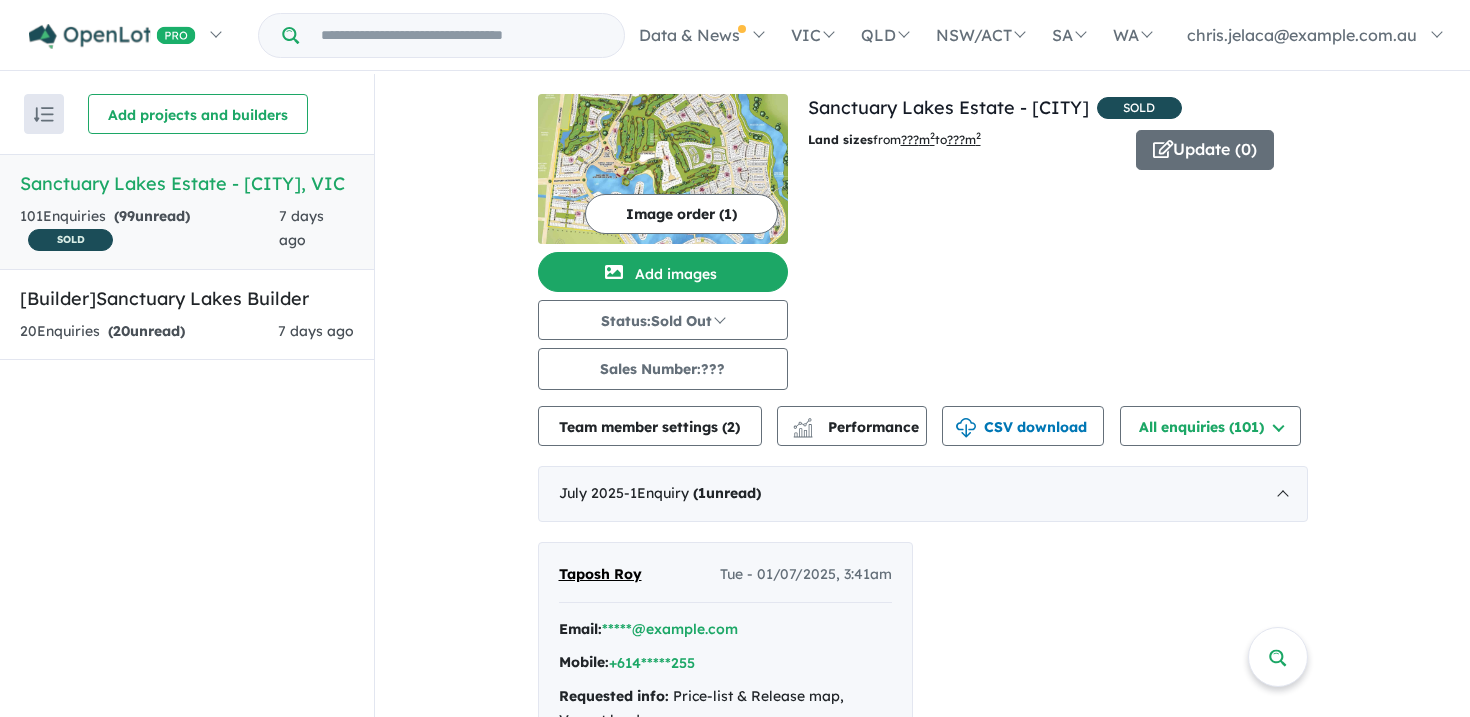 click on "View  all  projects in your account Sanctuary Lakes Estate  - Point Cook SOLD Land sizes  from   ??? m 2  to  ???m 2 Update ( 0 ) 101  Enquir ies ( 99  unread) SOLD 7 days ago" at bounding box center (1058, 242) 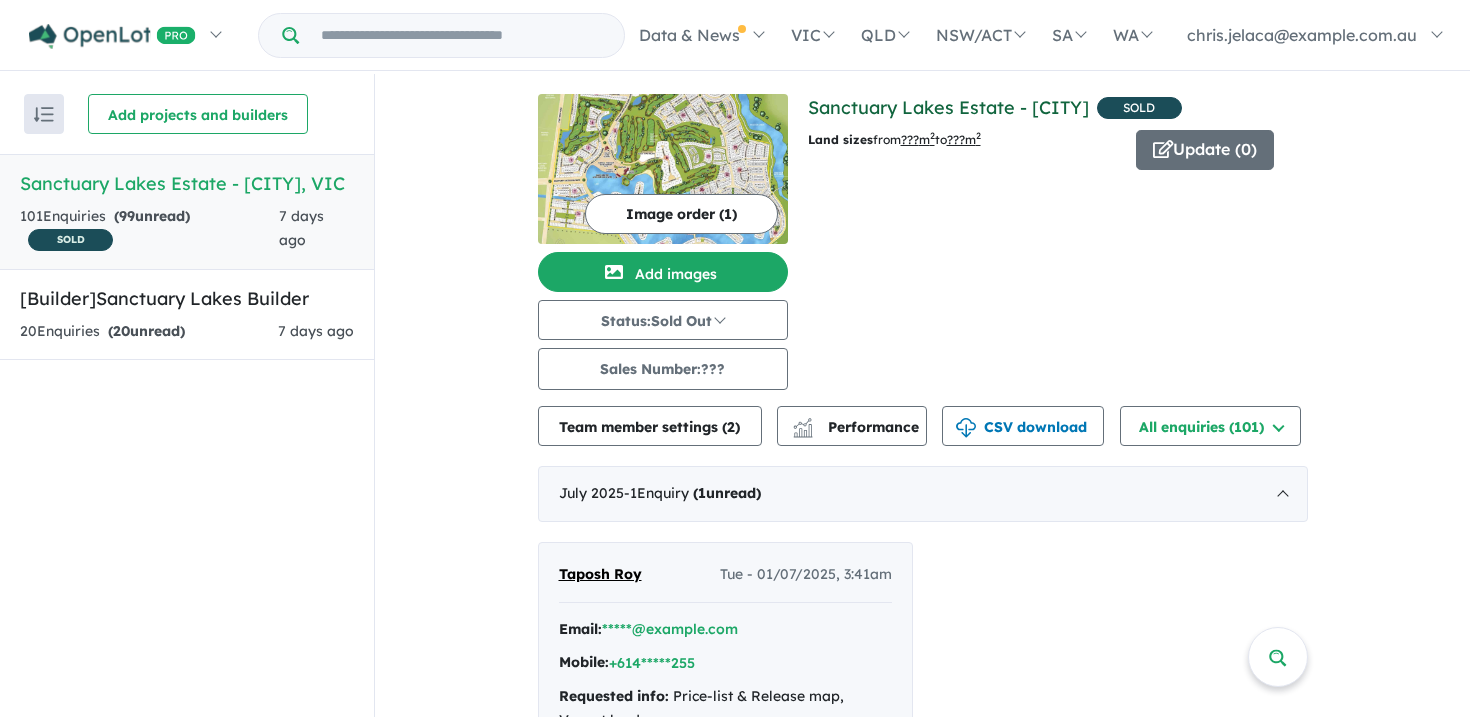 click on "Sanctuary Lakes Estate - [CITY]" at bounding box center [948, 107] 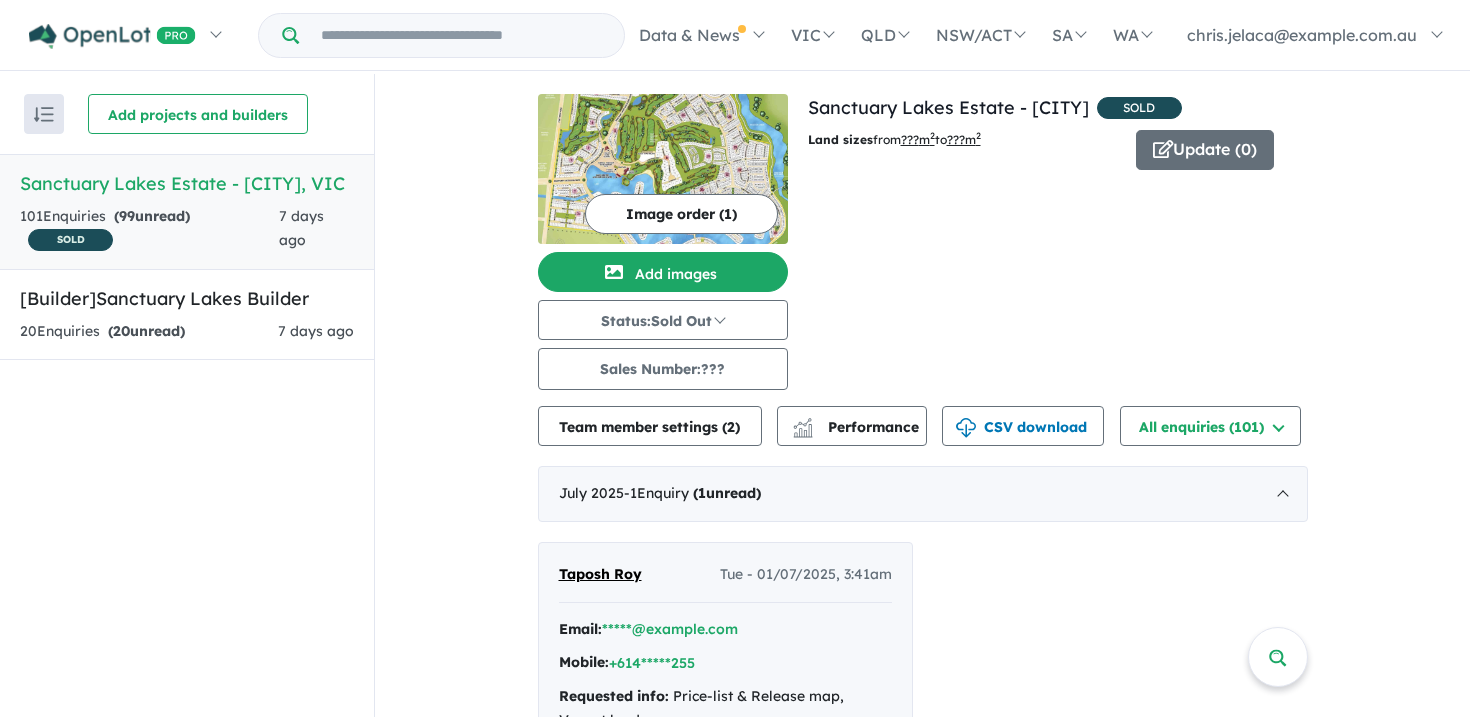click on "View  all  projects in your account Sanctuary Lakes Estate  - Point Cook SOLD Land sizes  from   ??? m 2  to  ???m 2 Update ( 0 ) 101  Enquir ies ( 99  unread) SOLD 7 days ago" at bounding box center (1058, 242) 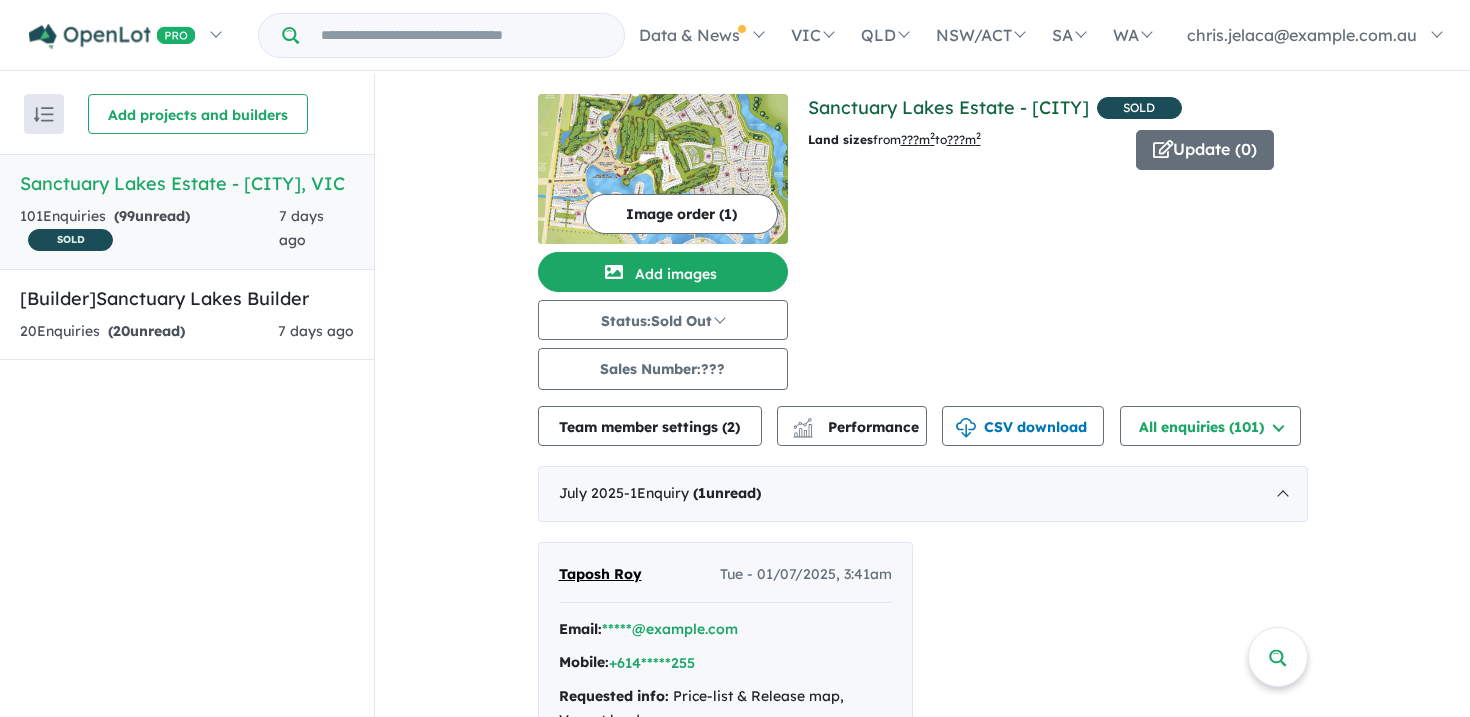 click on "Sanctuary Lakes Estate - [CITY]" at bounding box center [948, 107] 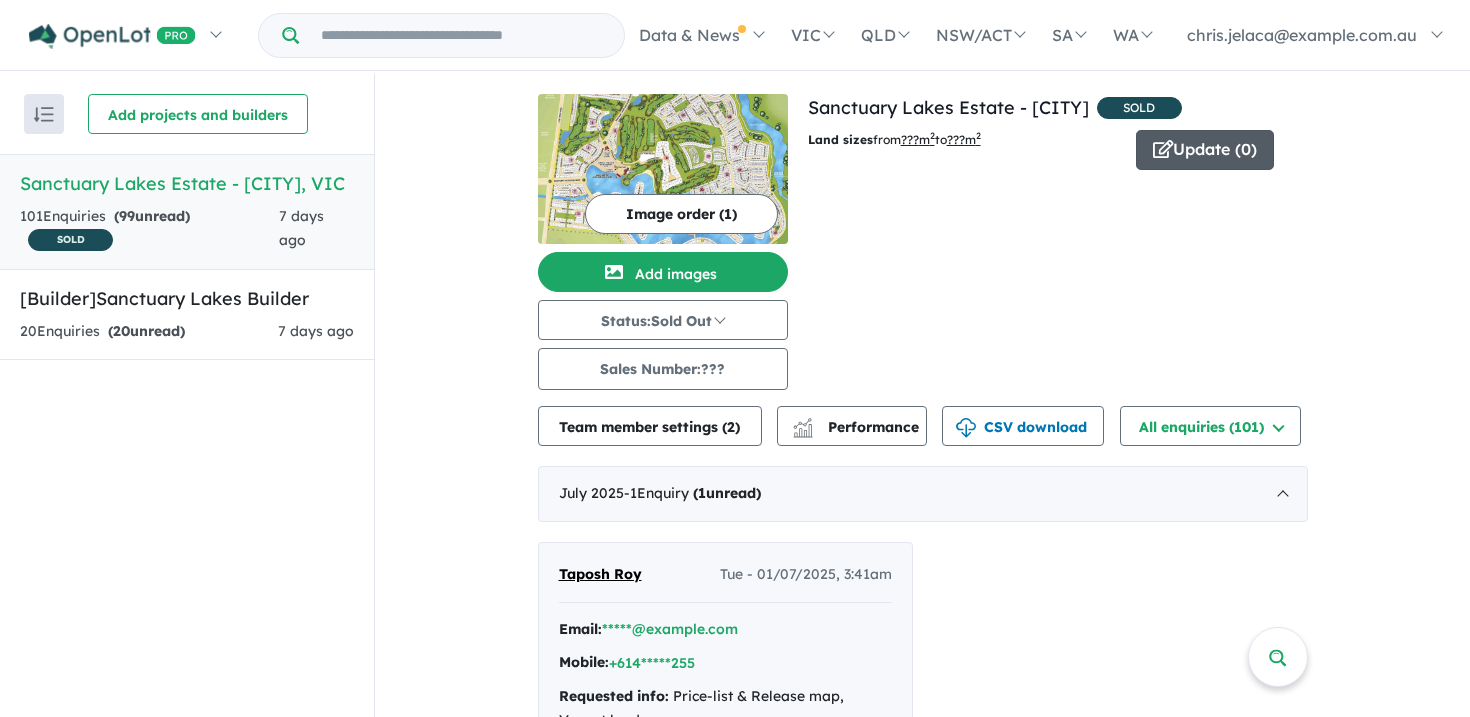 click on "Update ( 0 )" at bounding box center (1205, 150) 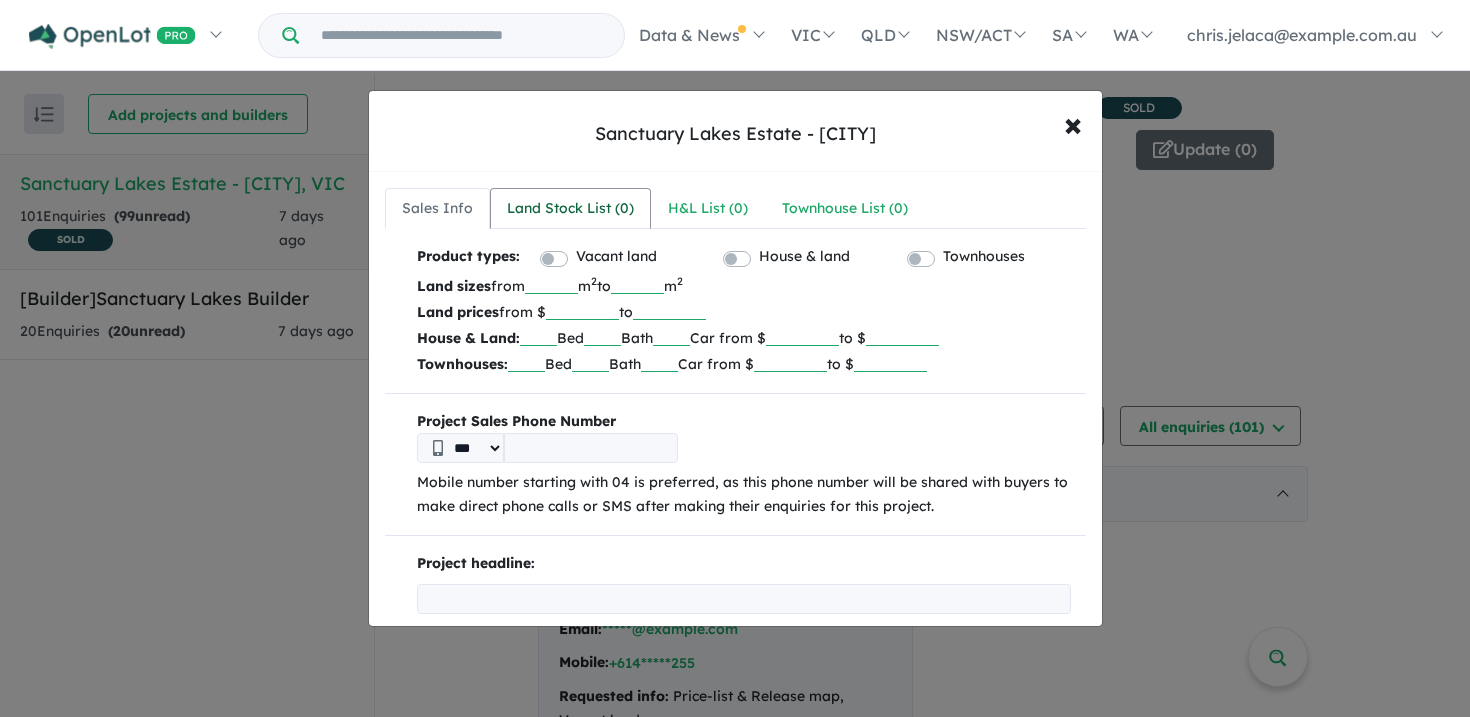 click on "Land Stock List ( 0 )" at bounding box center [570, 209] 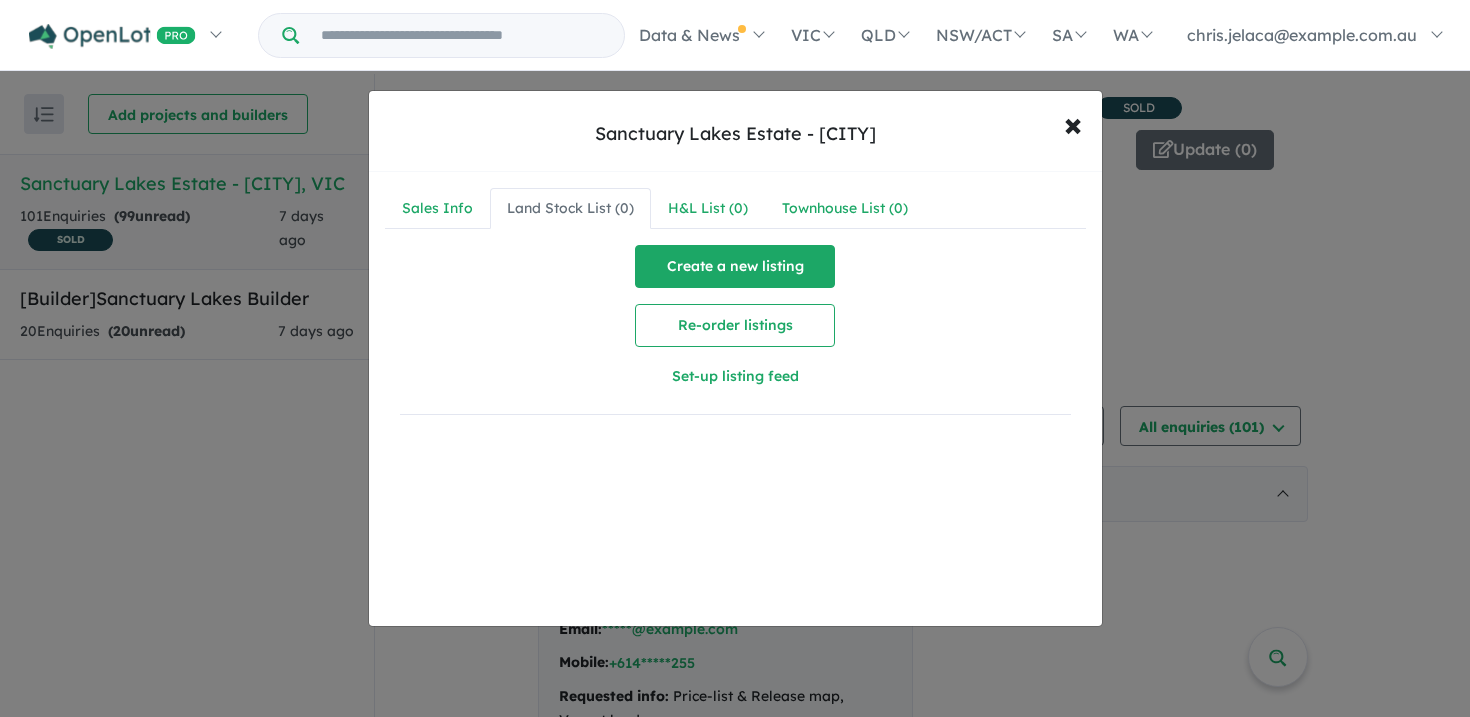 click on "Create a new listing" at bounding box center [735, 266] 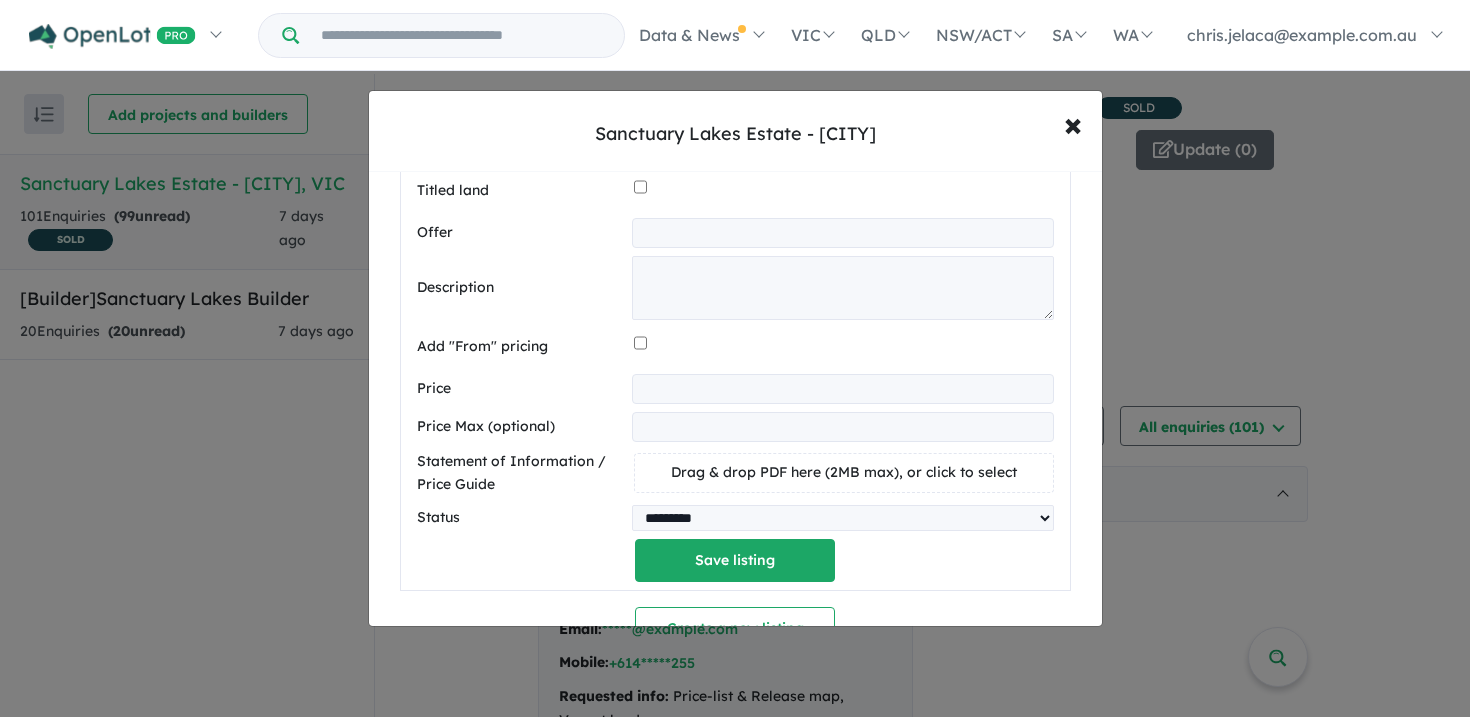 scroll, scrollTop: 0, scrollLeft: 0, axis: both 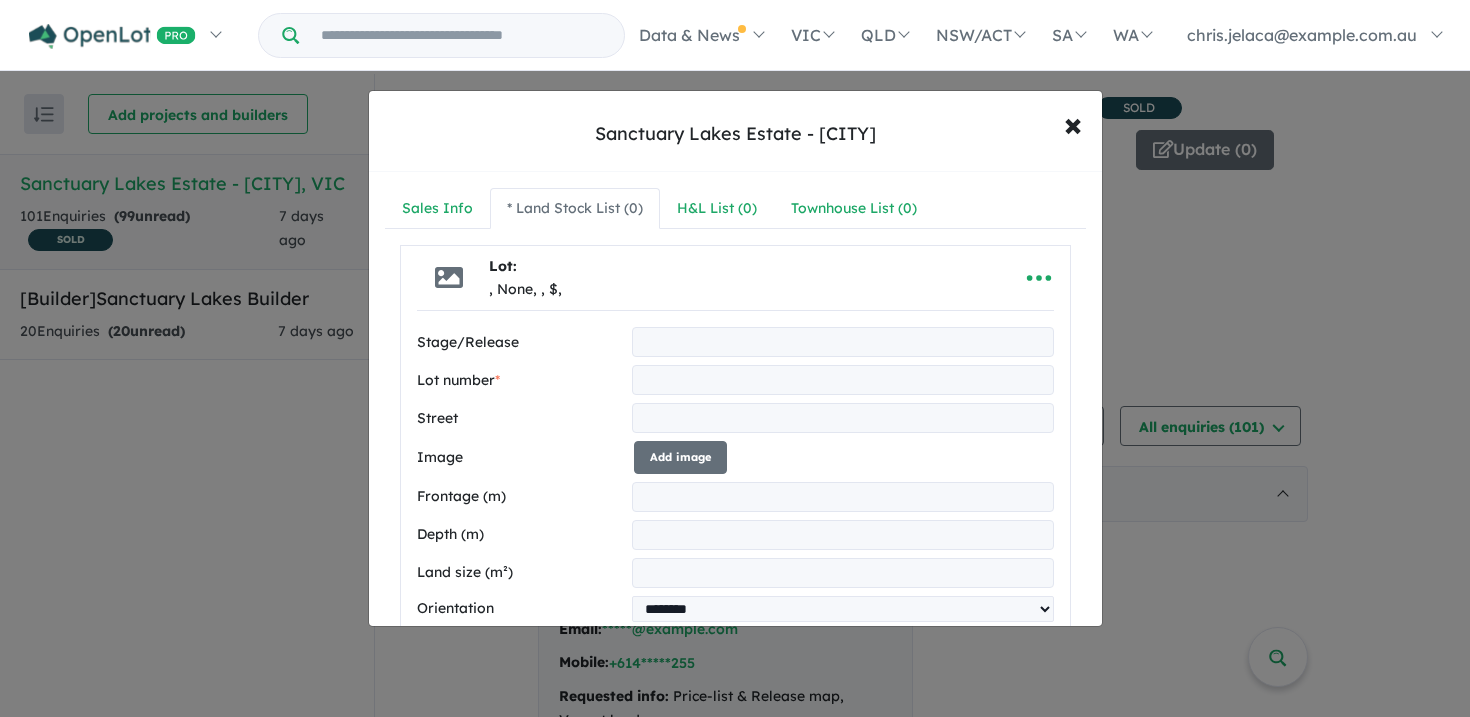 click at bounding box center (842, 342) 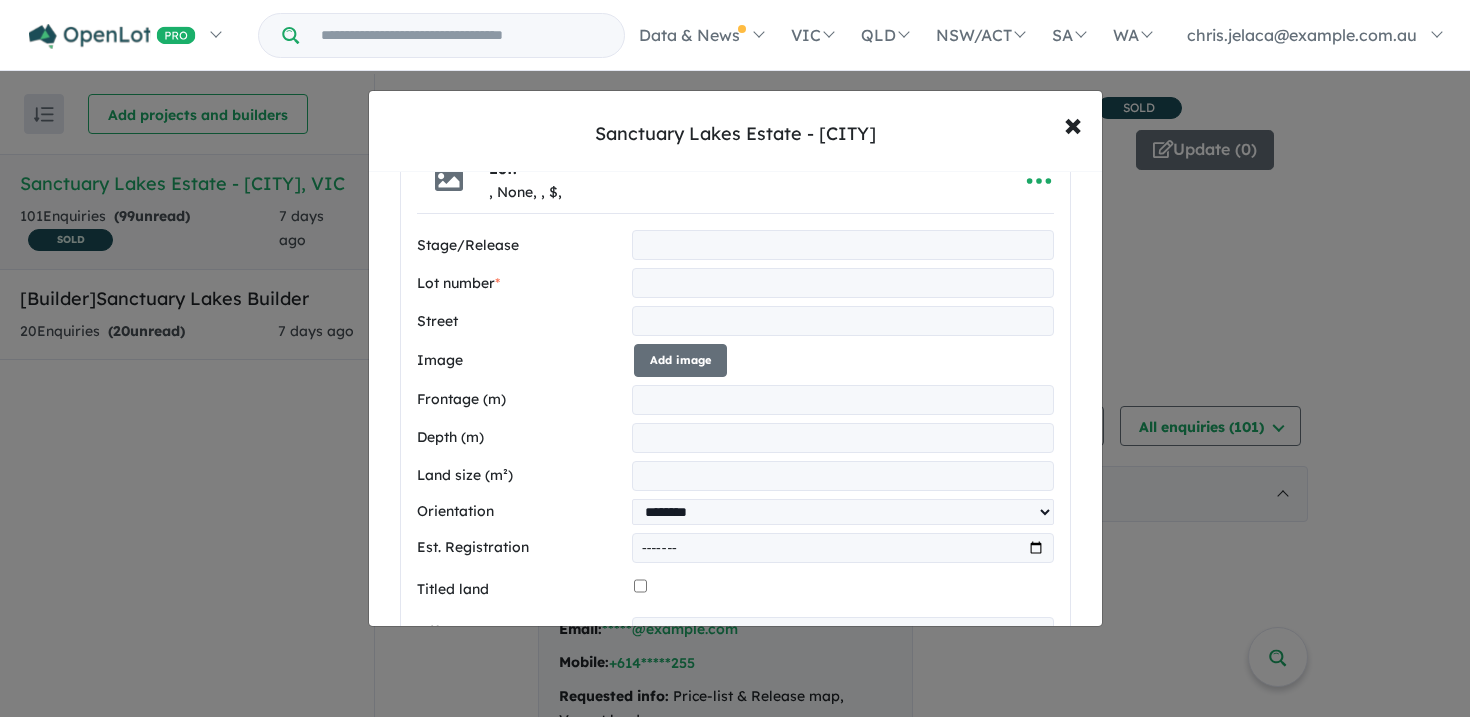 scroll, scrollTop: 0, scrollLeft: 0, axis: both 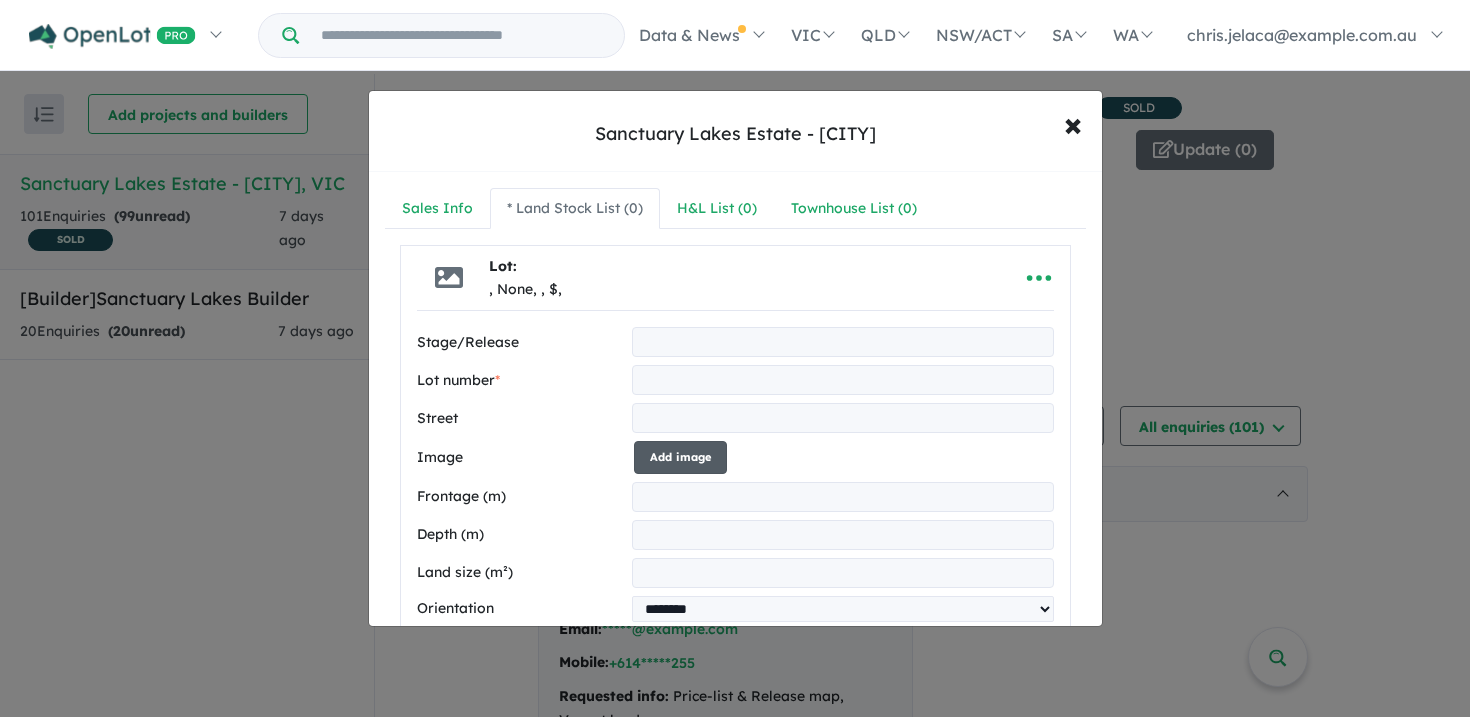 click on "Add image" at bounding box center (680, 457) 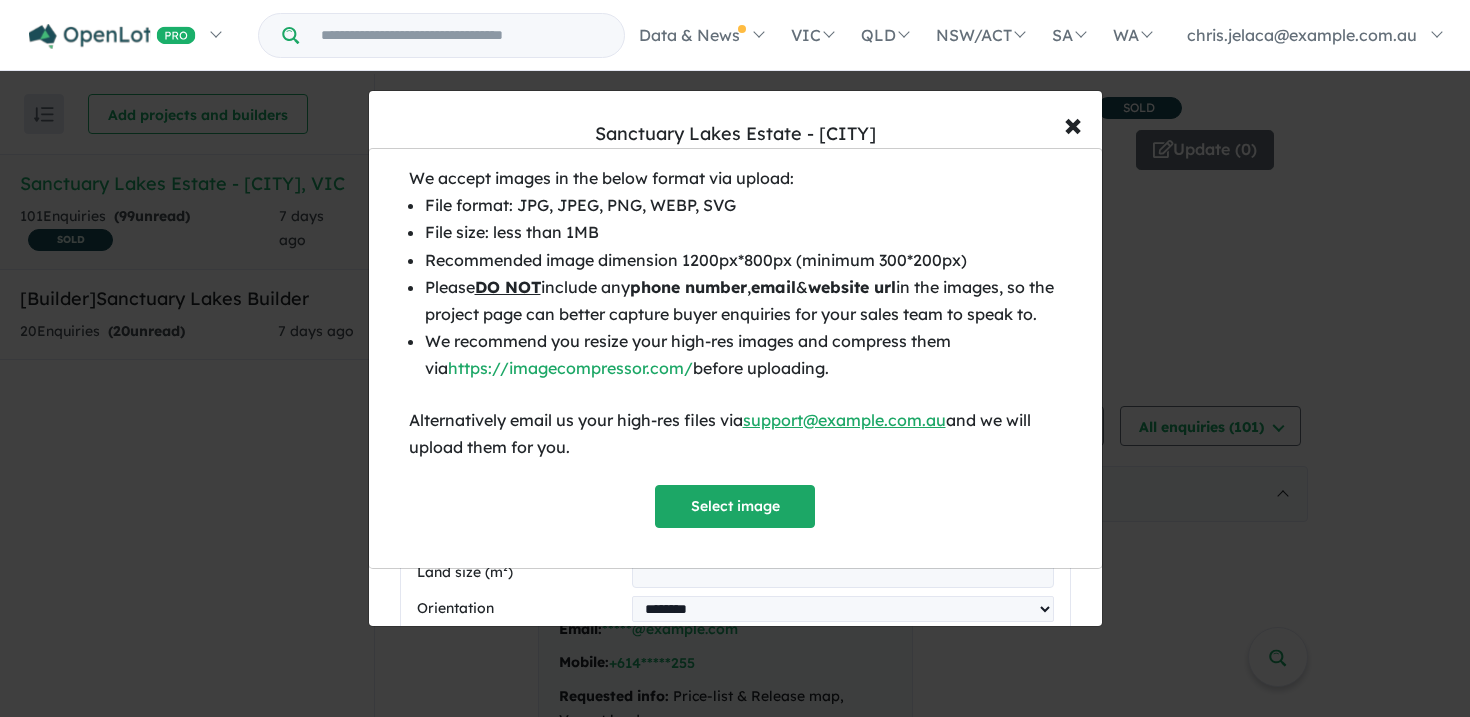 click on "We accept images in the below format via upload: File format: JPG, JPEG, PNG, WEBP, SVG File size: less than 1MB Recommended image dimension 1200px*800px (minimum 300*200px) Please  DO NOT  include any  phone number ,  email  &  website url  in the images, so the project page can better capture buyer enquiries for your sales team to speak to. We recommend you resize your high-res images and compress them via  https://imagecompressor.com/  before uploading. Alternatively email us your high-res files via  support@openlot.com.au  and we will upload them for you. Select image" at bounding box center (735, 358) 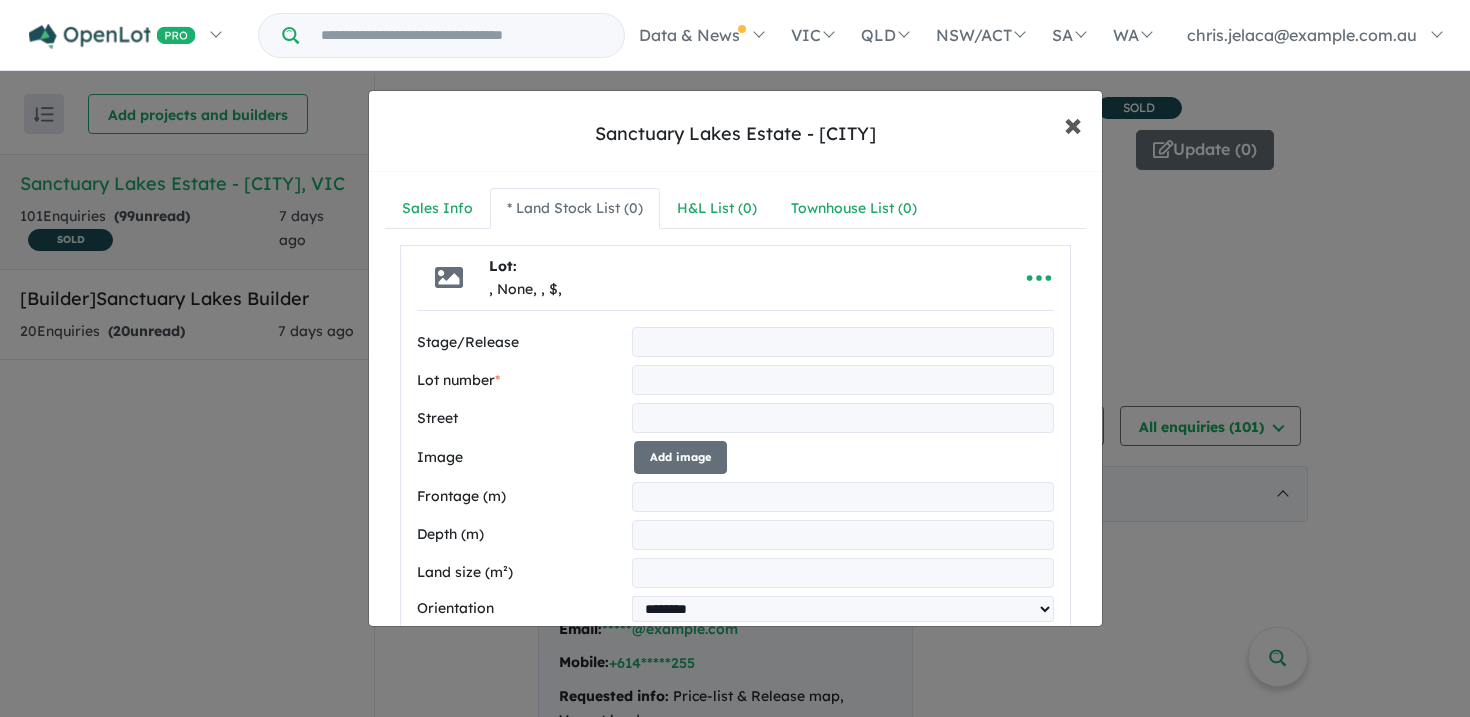 click on "×" at bounding box center (1073, 123) 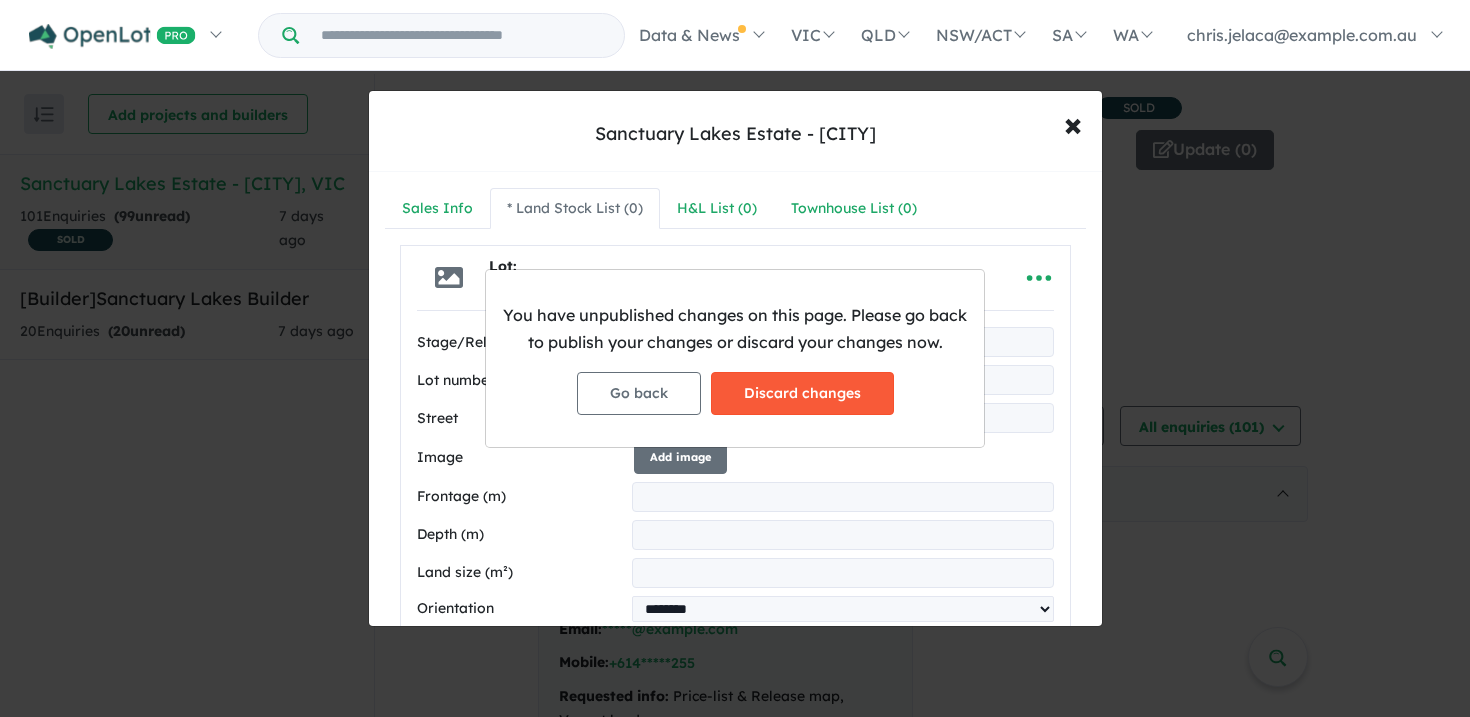 click on "Discard changes" at bounding box center (802, 393) 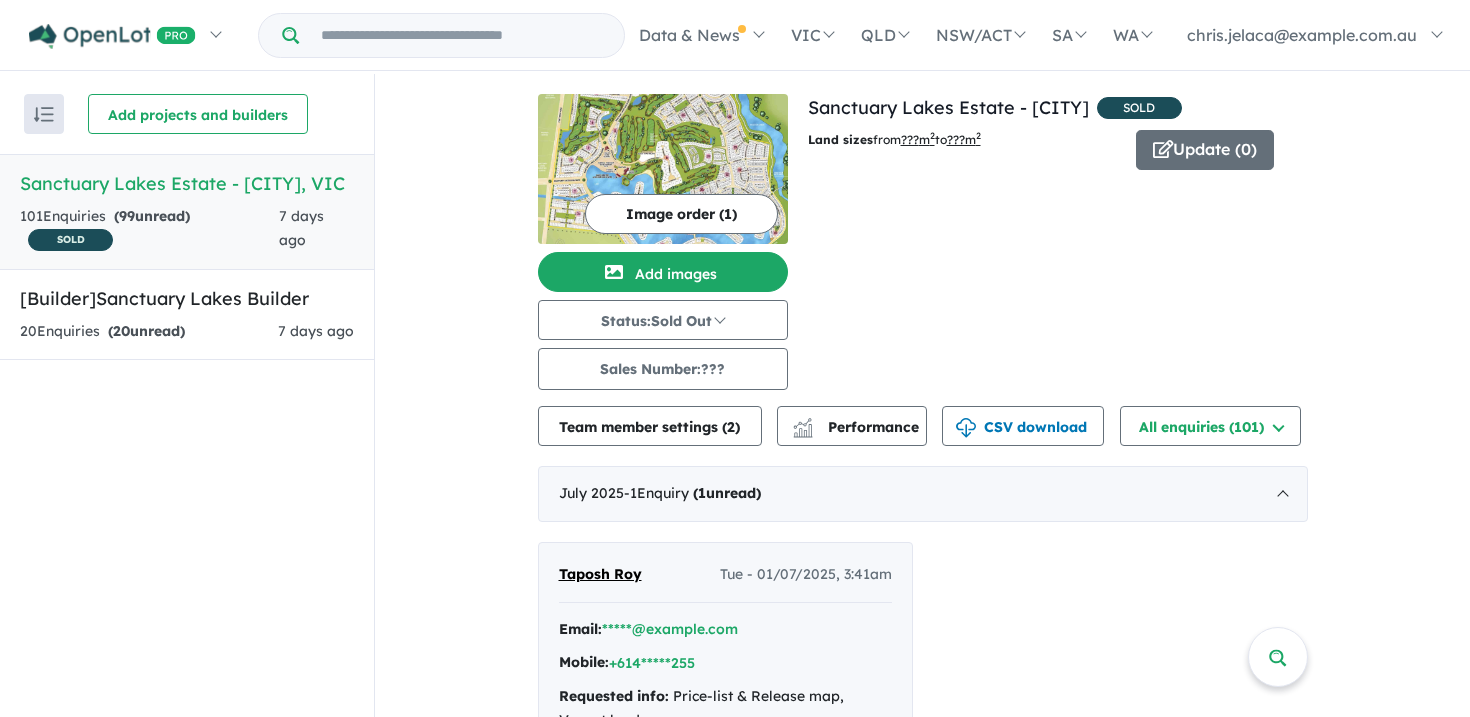 click on "View  all  projects in your account Sanctuary Lakes Estate  - Point Cook SOLD Land sizes  from   ??? m 2  to  ???m 2 Update ( 0 ) 101  Enquir ies ( 99  unread) SOLD 7 days ago" at bounding box center [1058, 242] 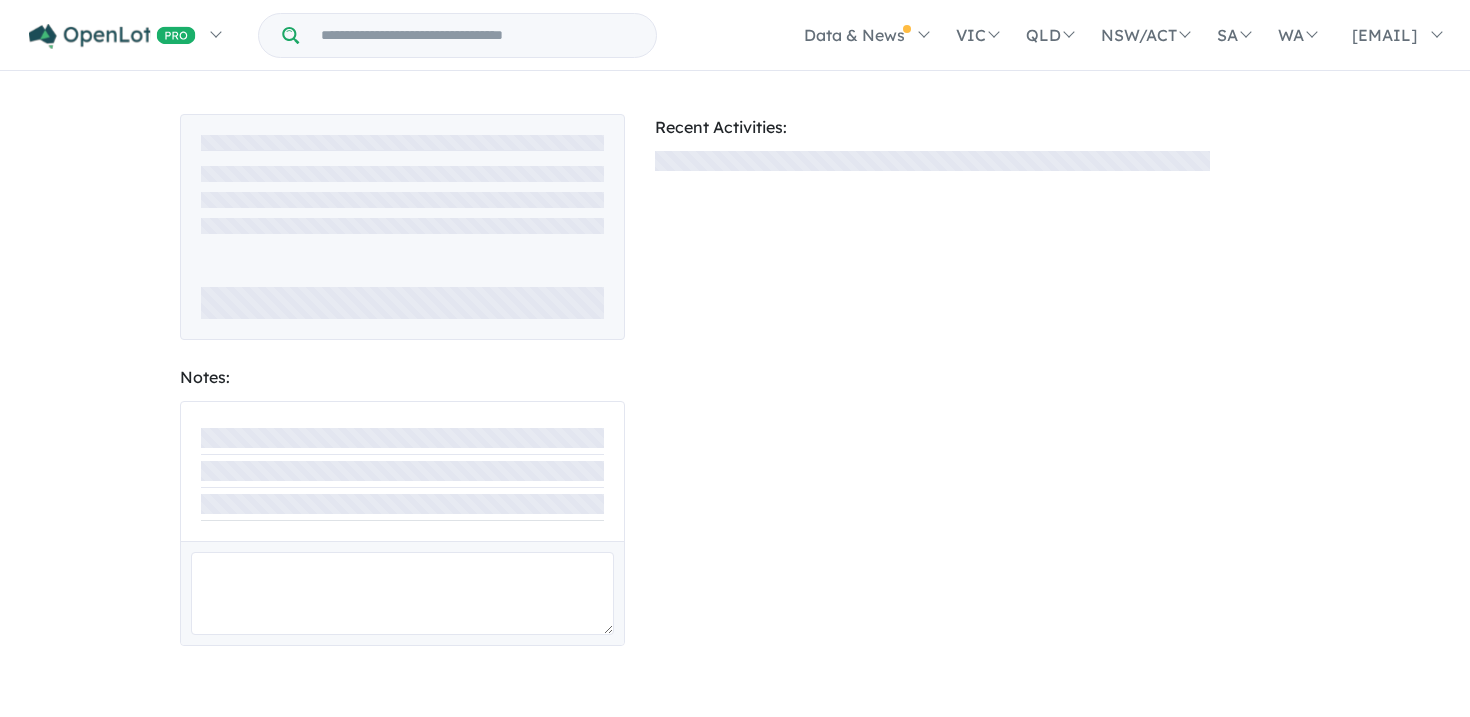 scroll, scrollTop: 0, scrollLeft: 0, axis: both 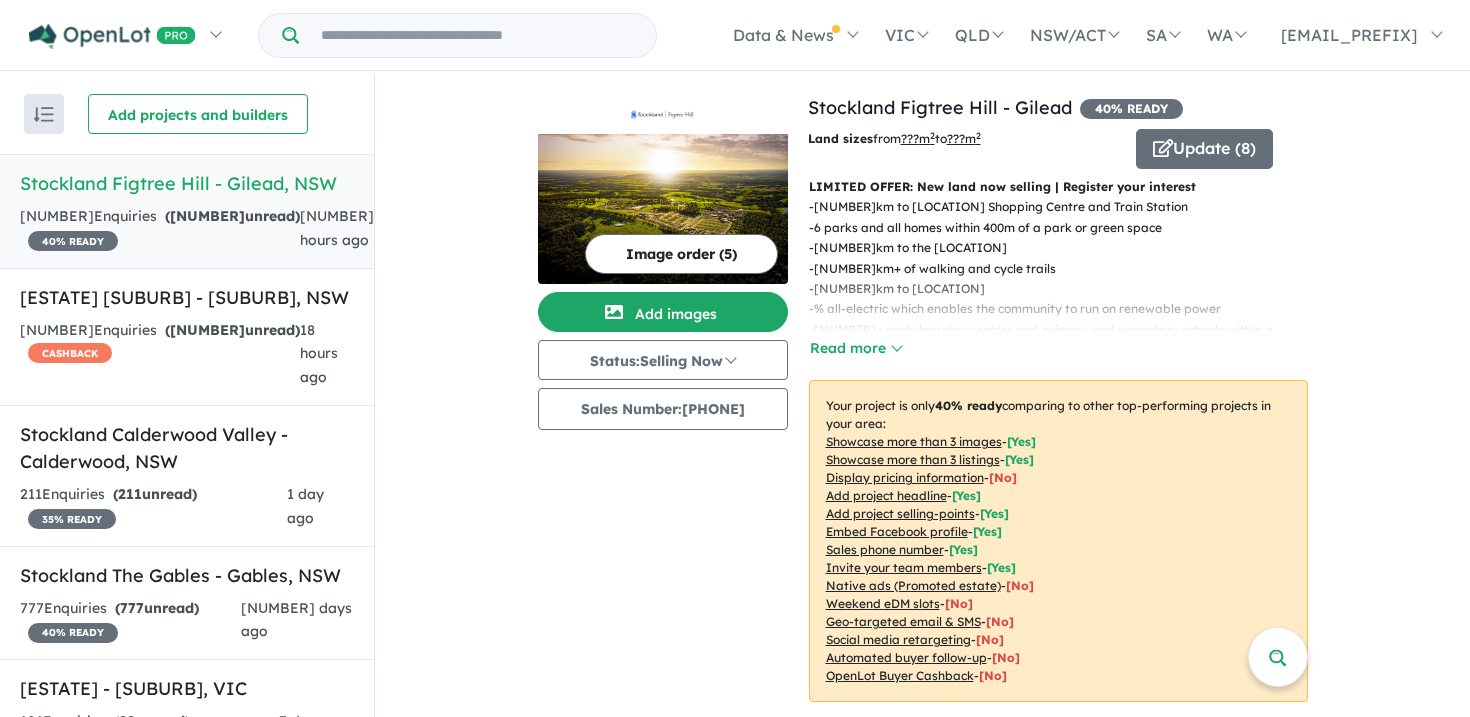 click on "574  Enquir ies ( 530  unread) 40 % READY" at bounding box center (160, 229) 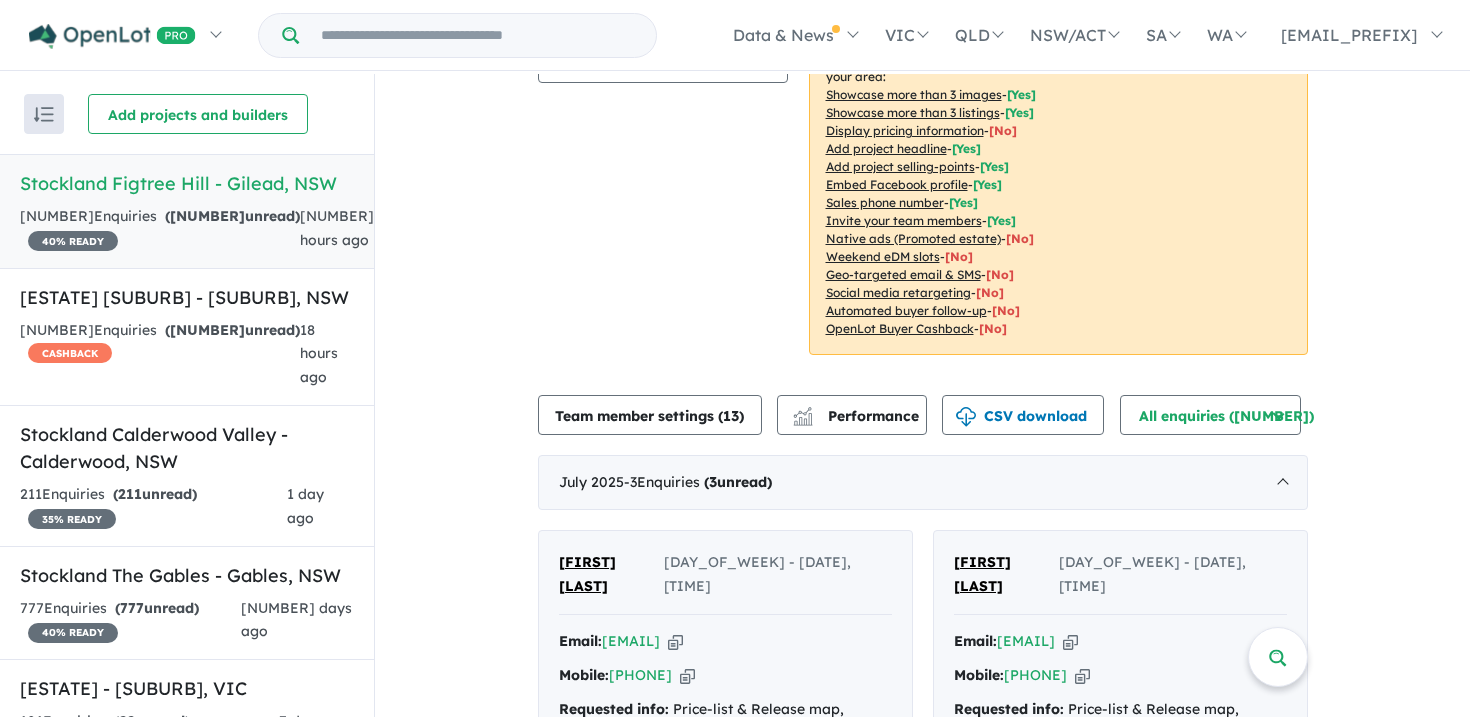 scroll, scrollTop: 346, scrollLeft: 0, axis: vertical 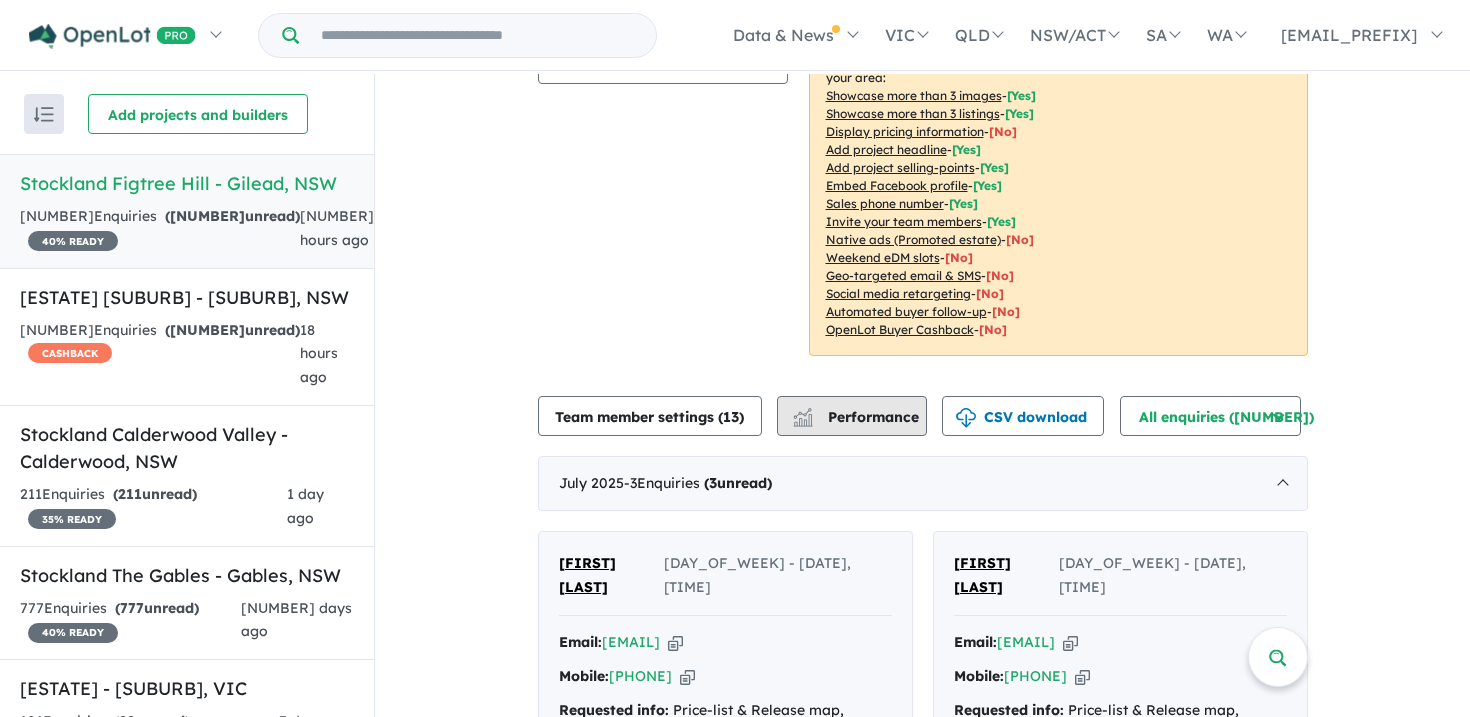 click on "Performance" at bounding box center [857, 417] 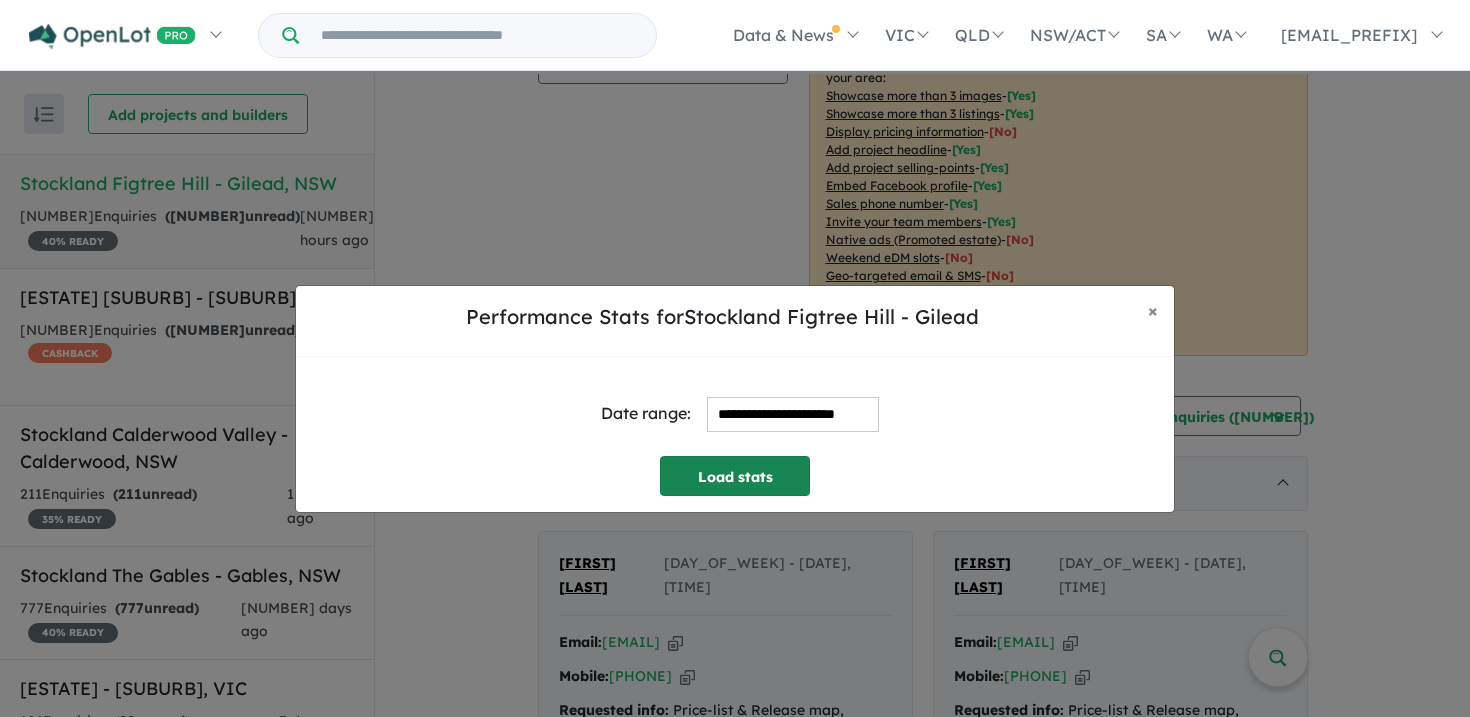 click on "Load stats" at bounding box center (735, 476) 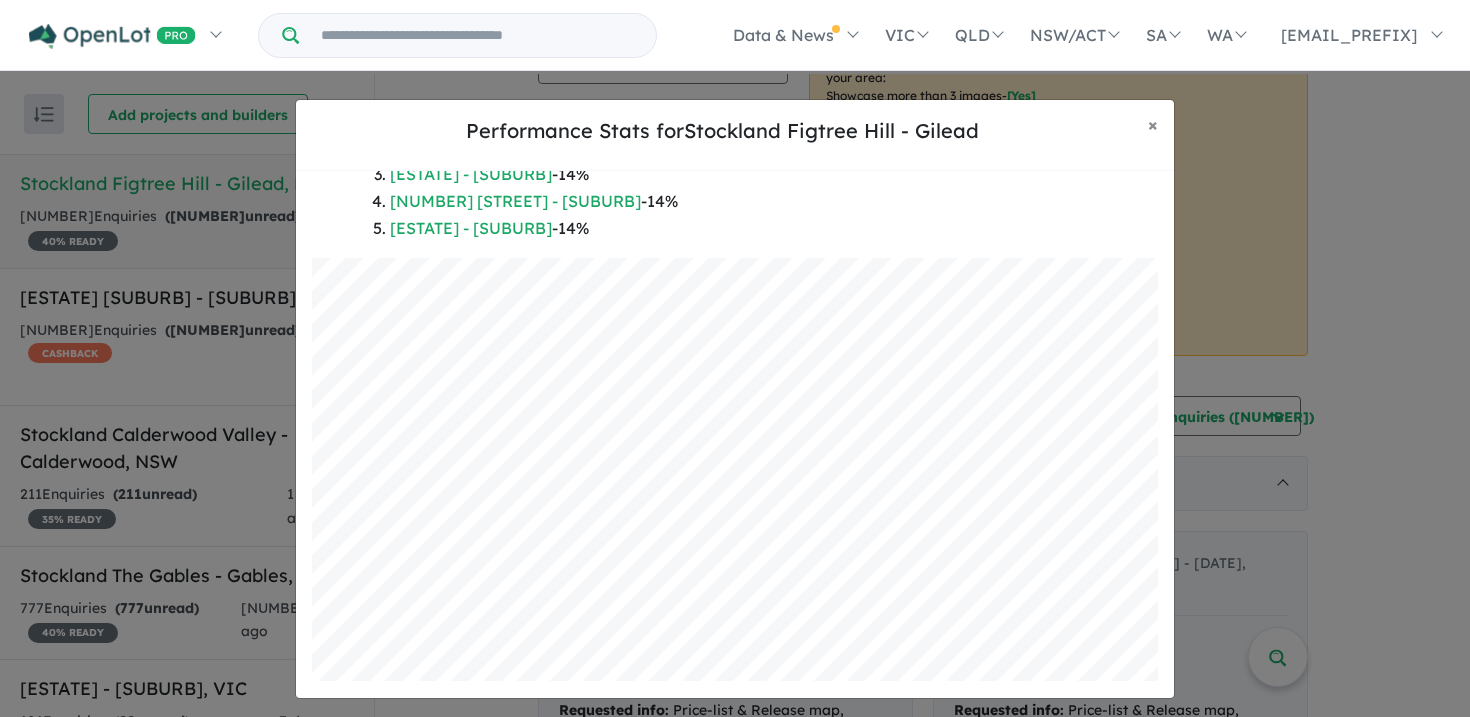 scroll, scrollTop: 362, scrollLeft: 0, axis: vertical 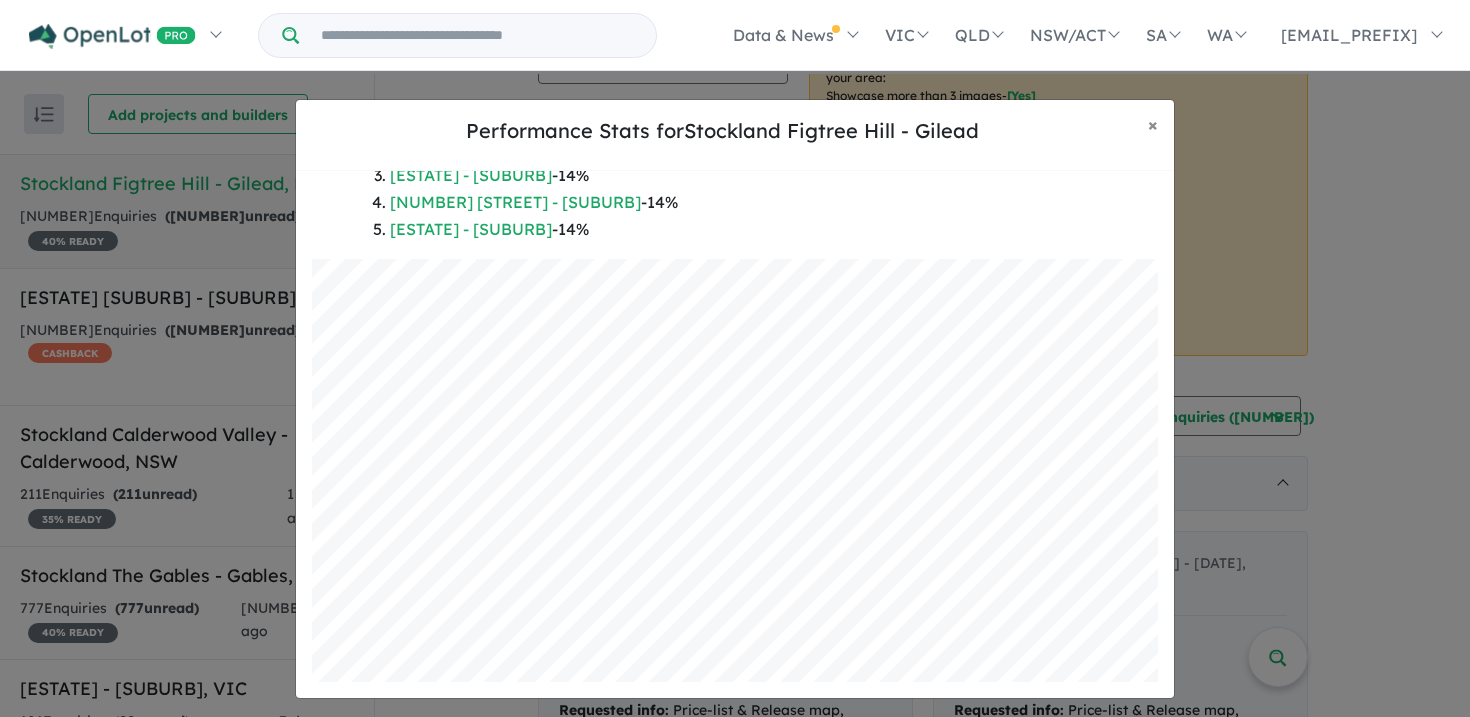 click on "**********" at bounding box center (735, 398) 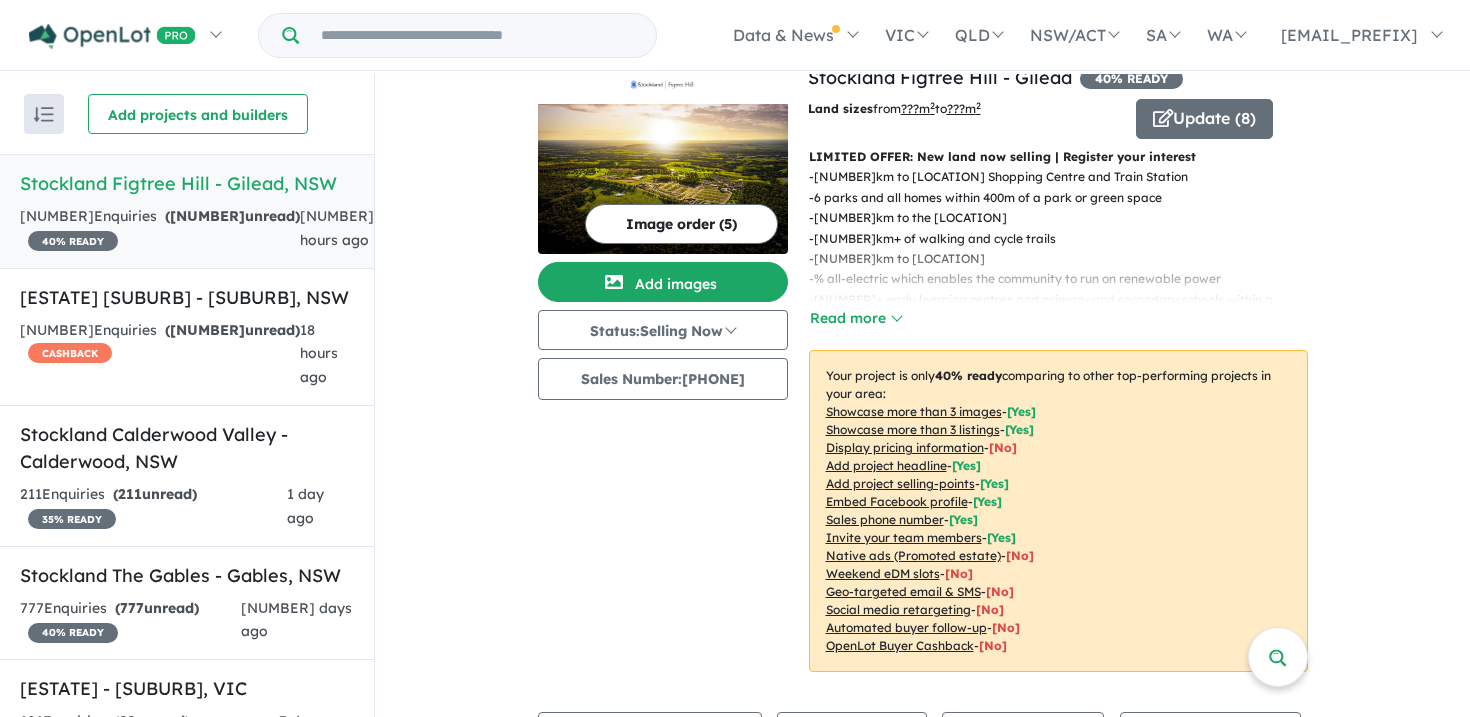 scroll, scrollTop: 0, scrollLeft: 0, axis: both 